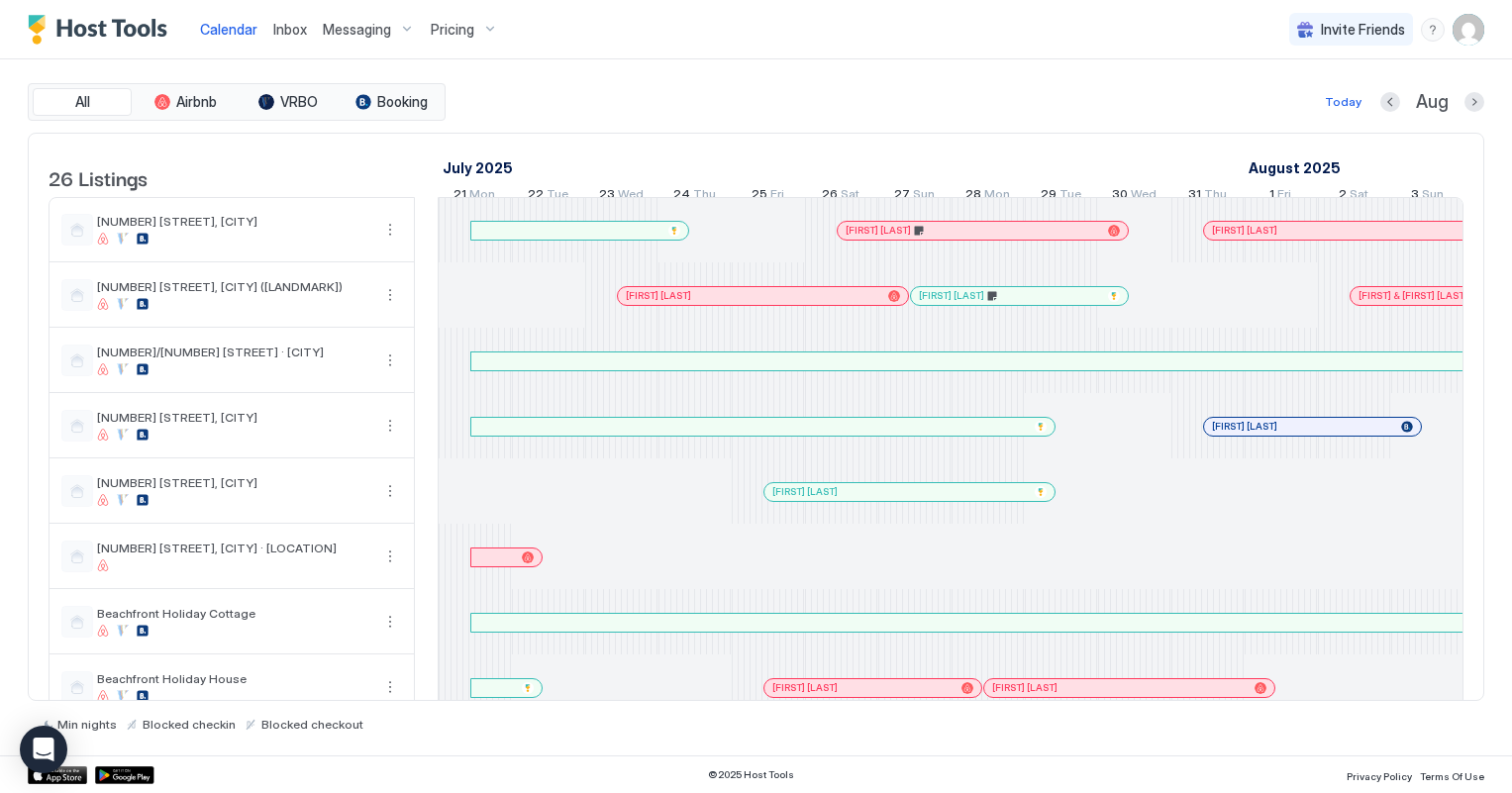 scroll, scrollTop: 0, scrollLeft: 0, axis: both 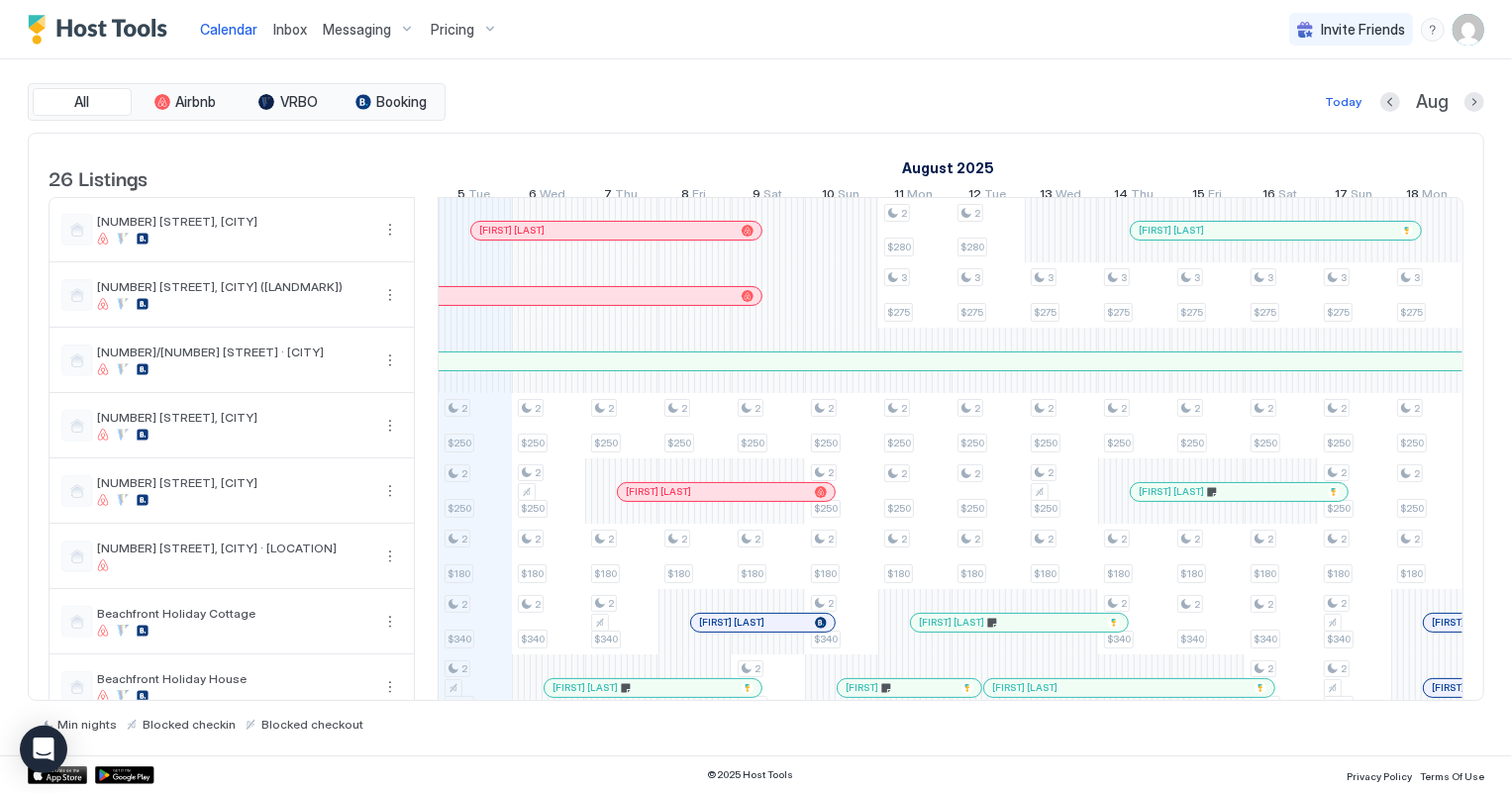 click on "Inbox" at bounding box center [290, 29] 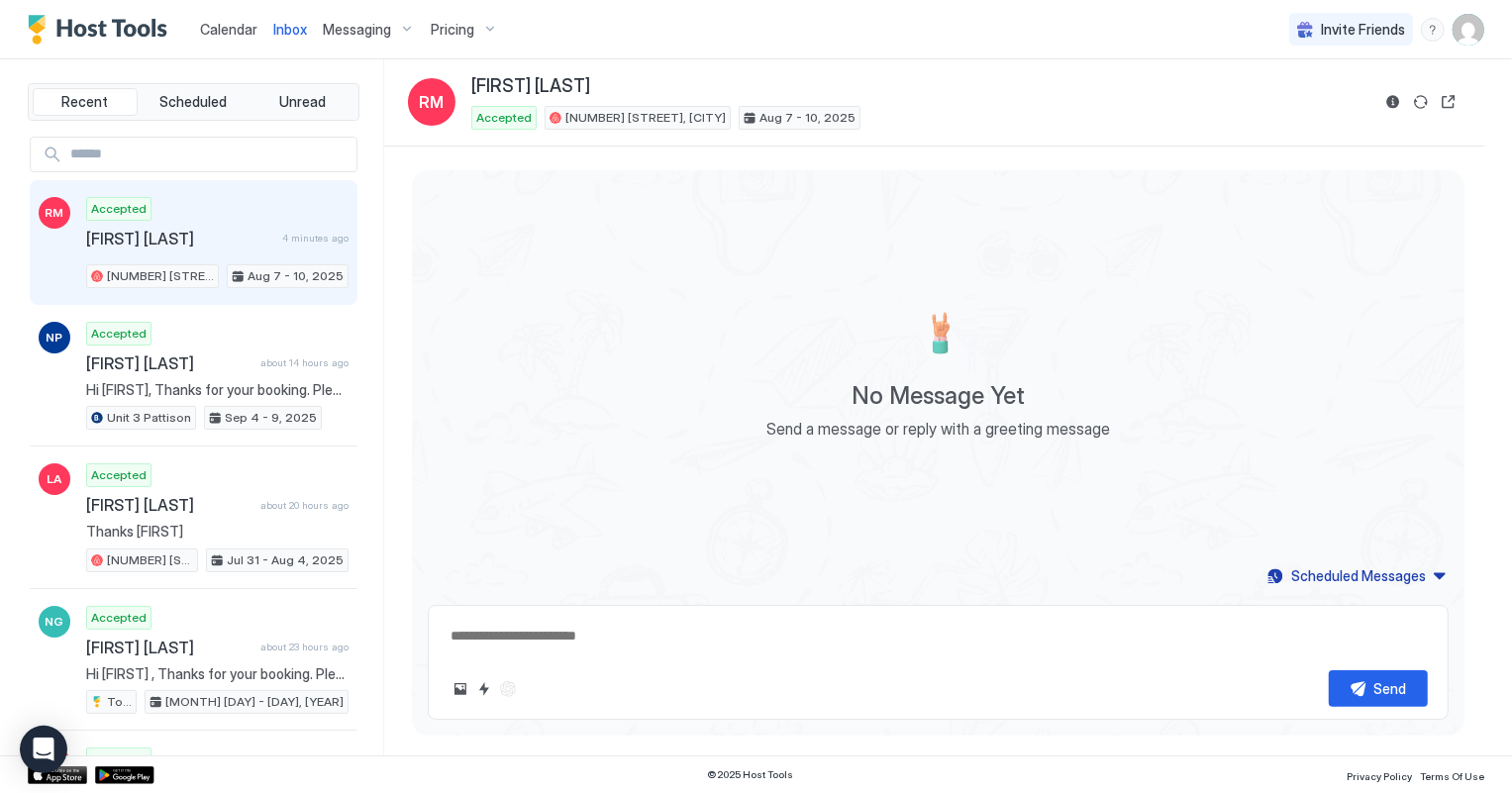 click on "Calendar" at bounding box center (229, 29) 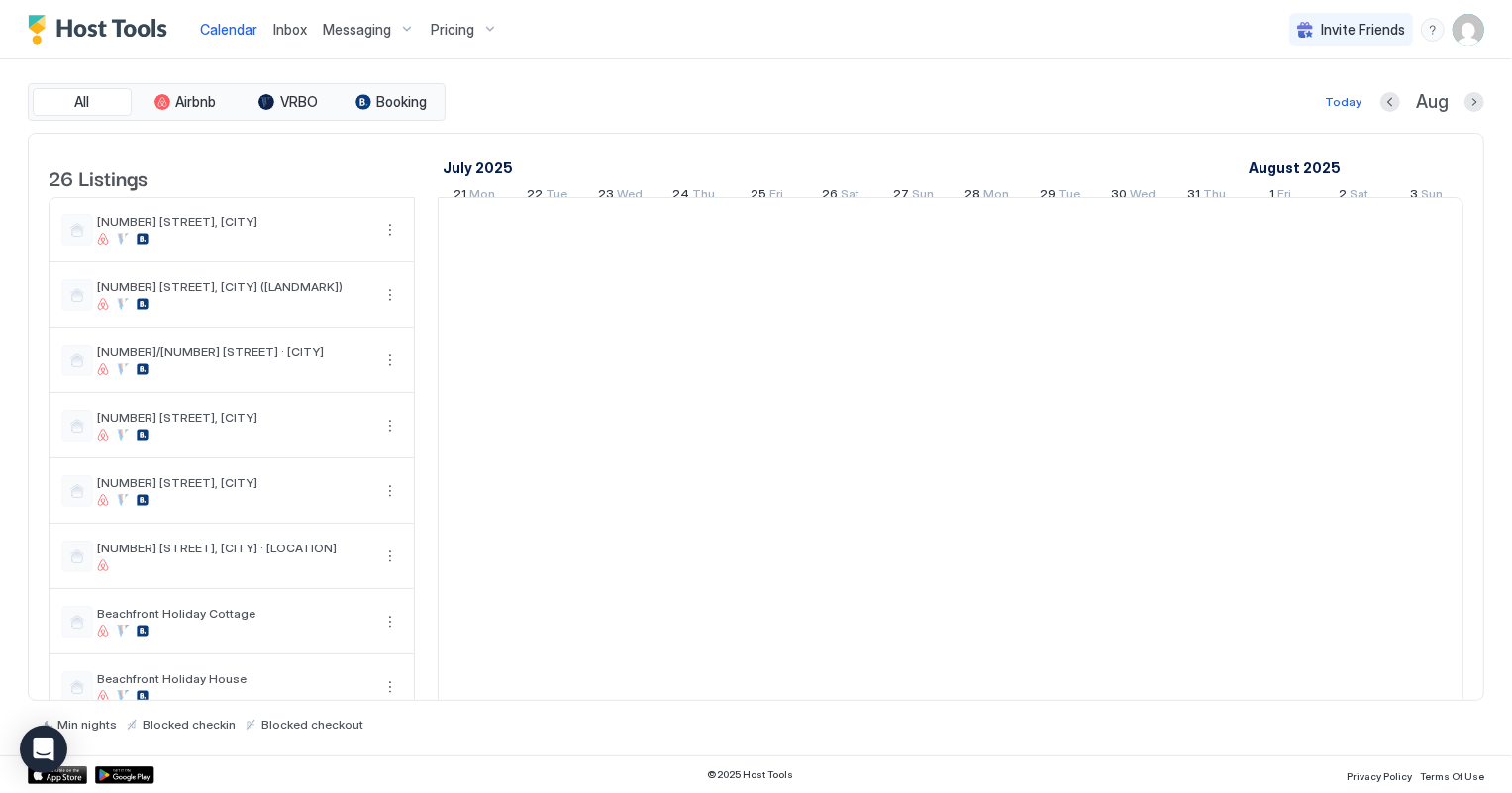 scroll, scrollTop: 0, scrollLeft: 1099, axis: horizontal 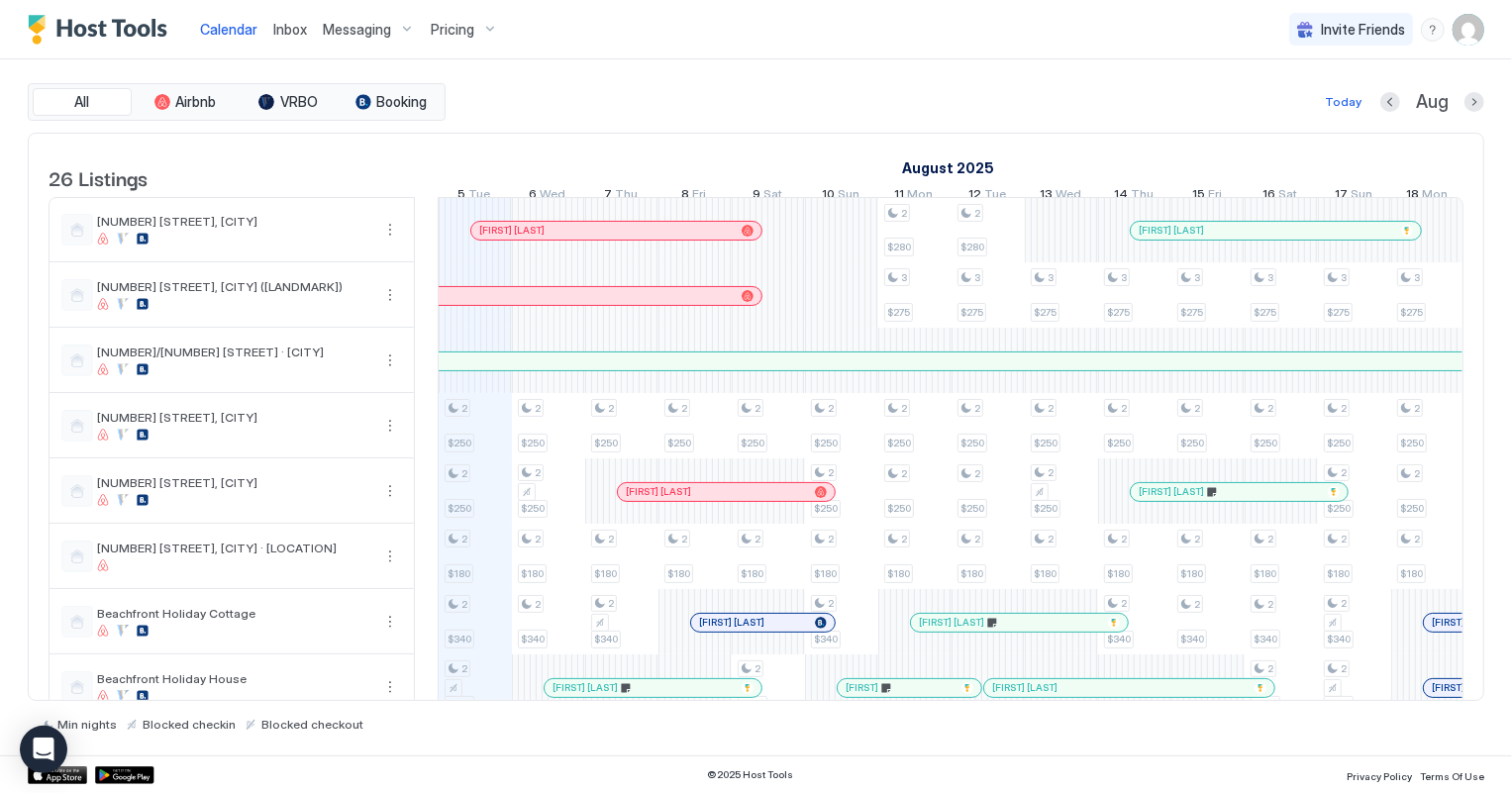 click on "[FIRST] [LAST]" at bounding box center [726, 492] 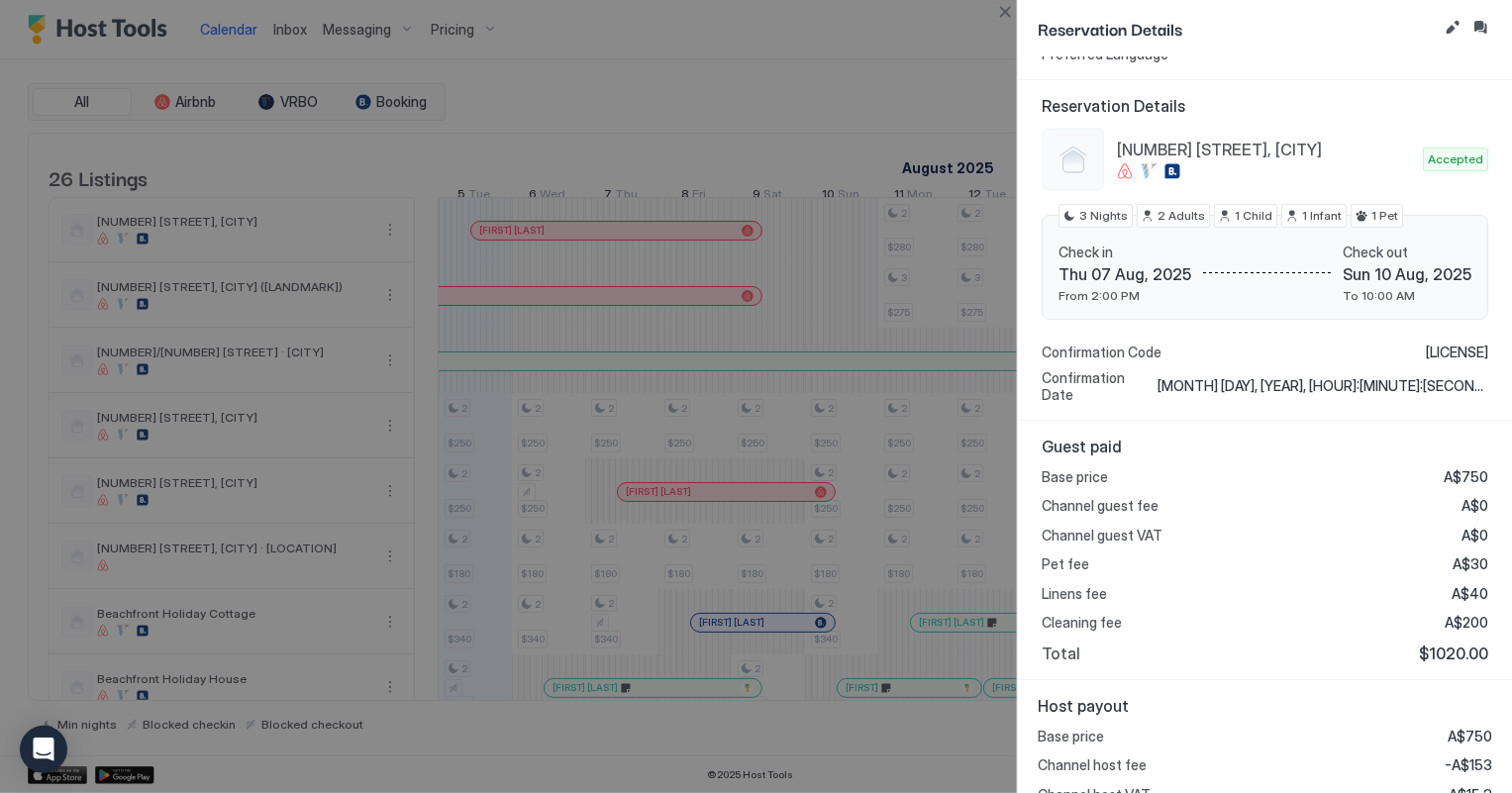 scroll, scrollTop: 0, scrollLeft: 0, axis: both 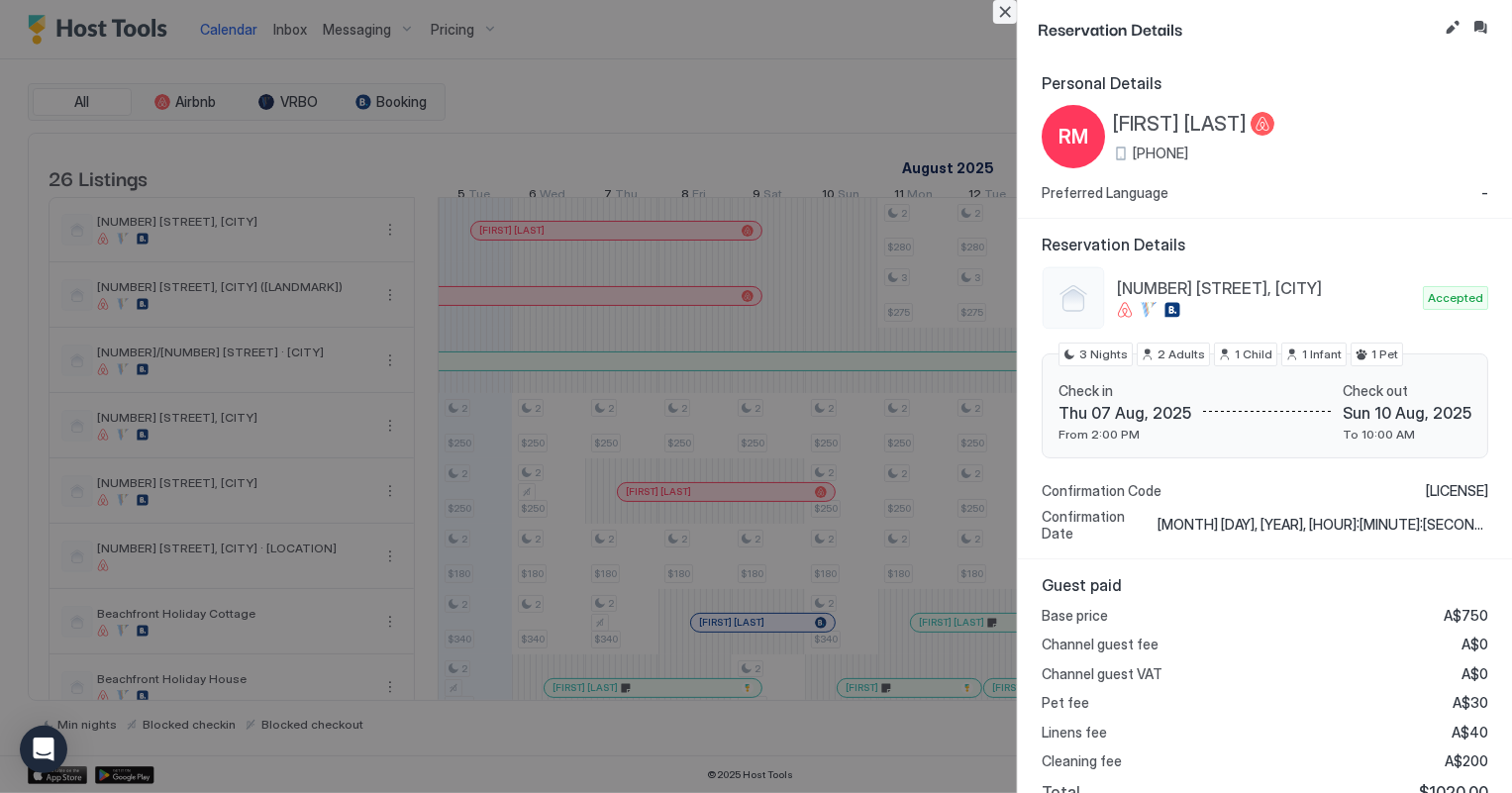 click at bounding box center (1005, 12) 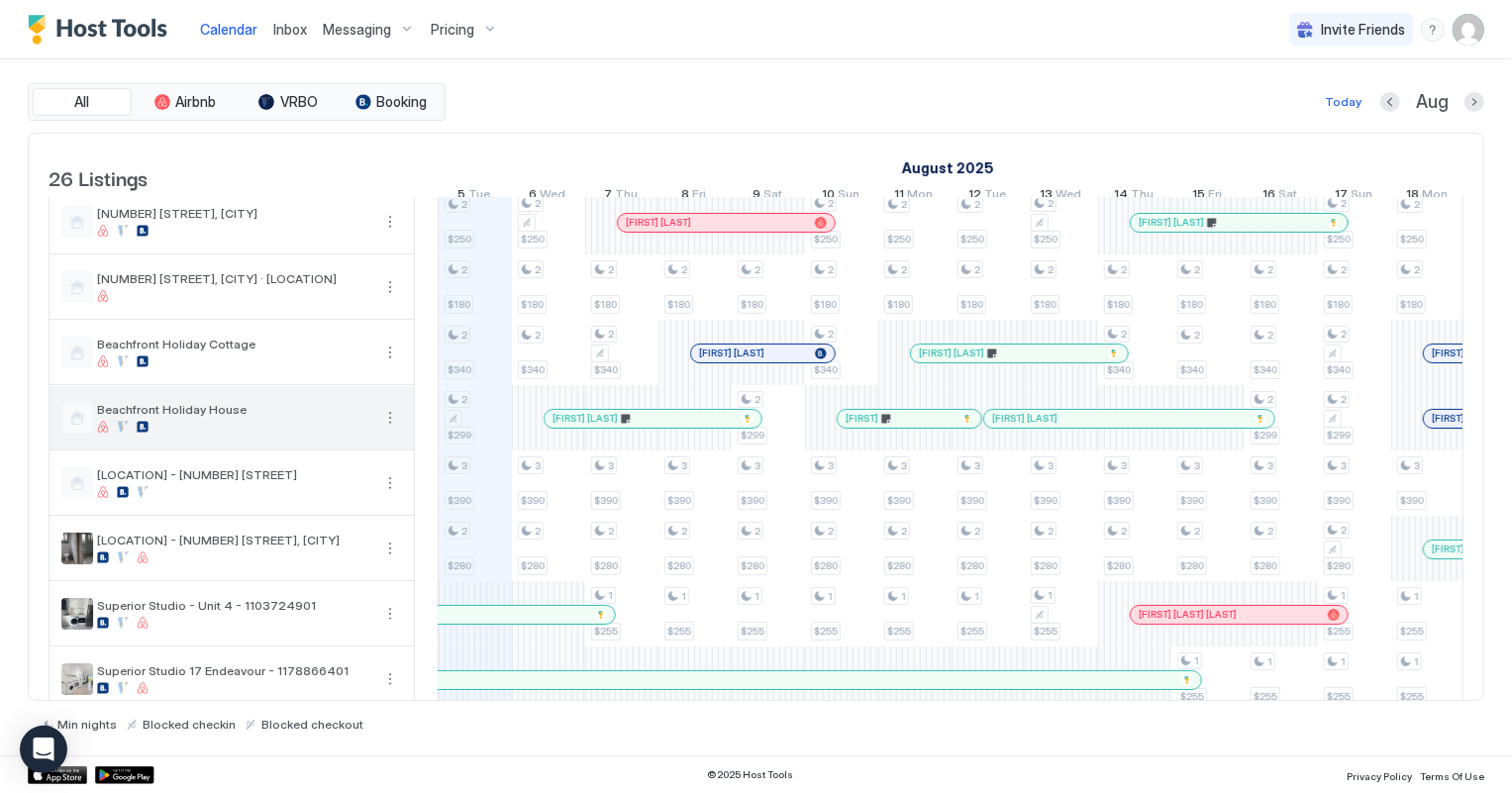 scroll, scrollTop: 359, scrollLeft: 0, axis: vertical 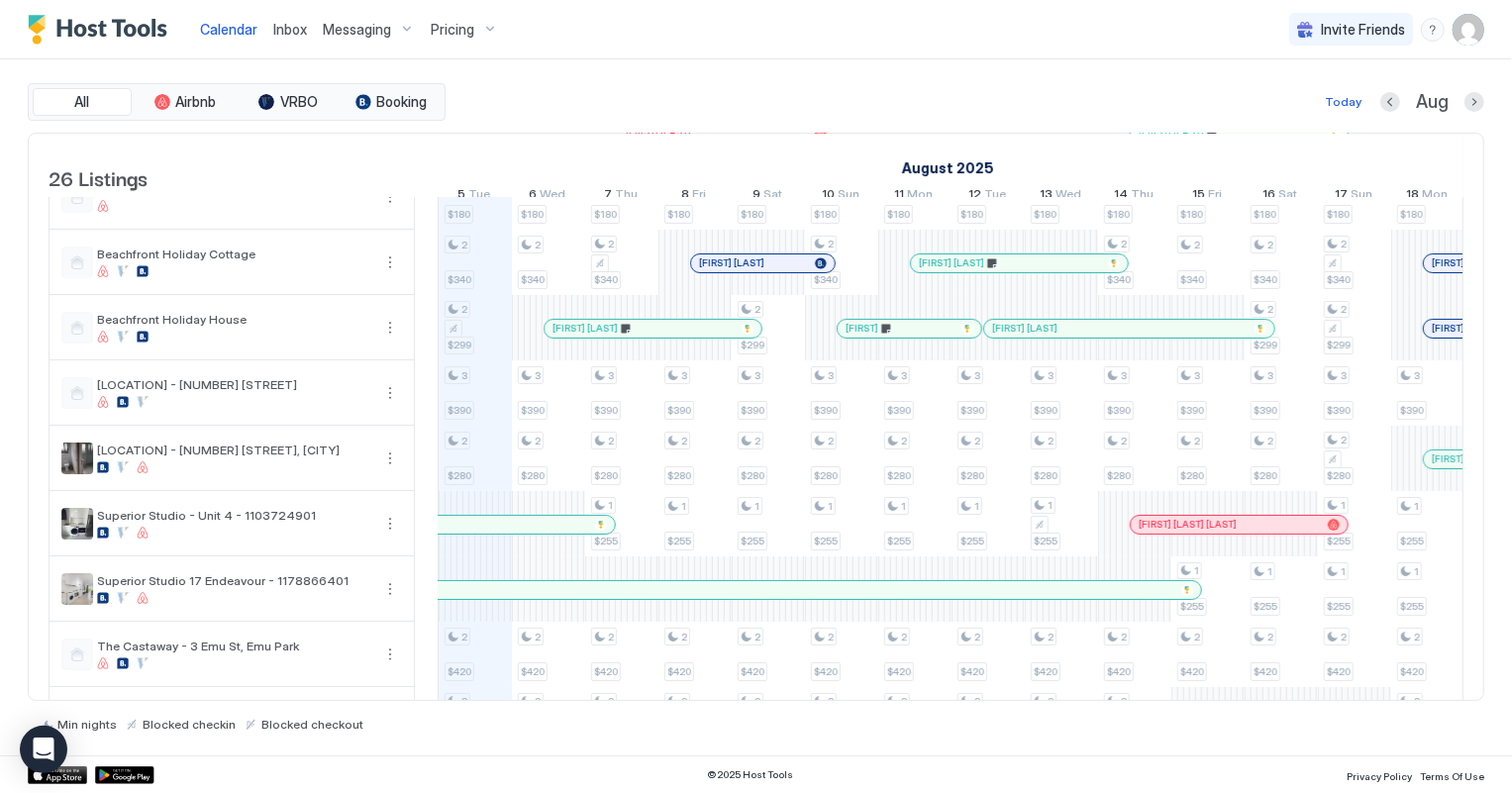 click on "Inbox" at bounding box center (290, 29) 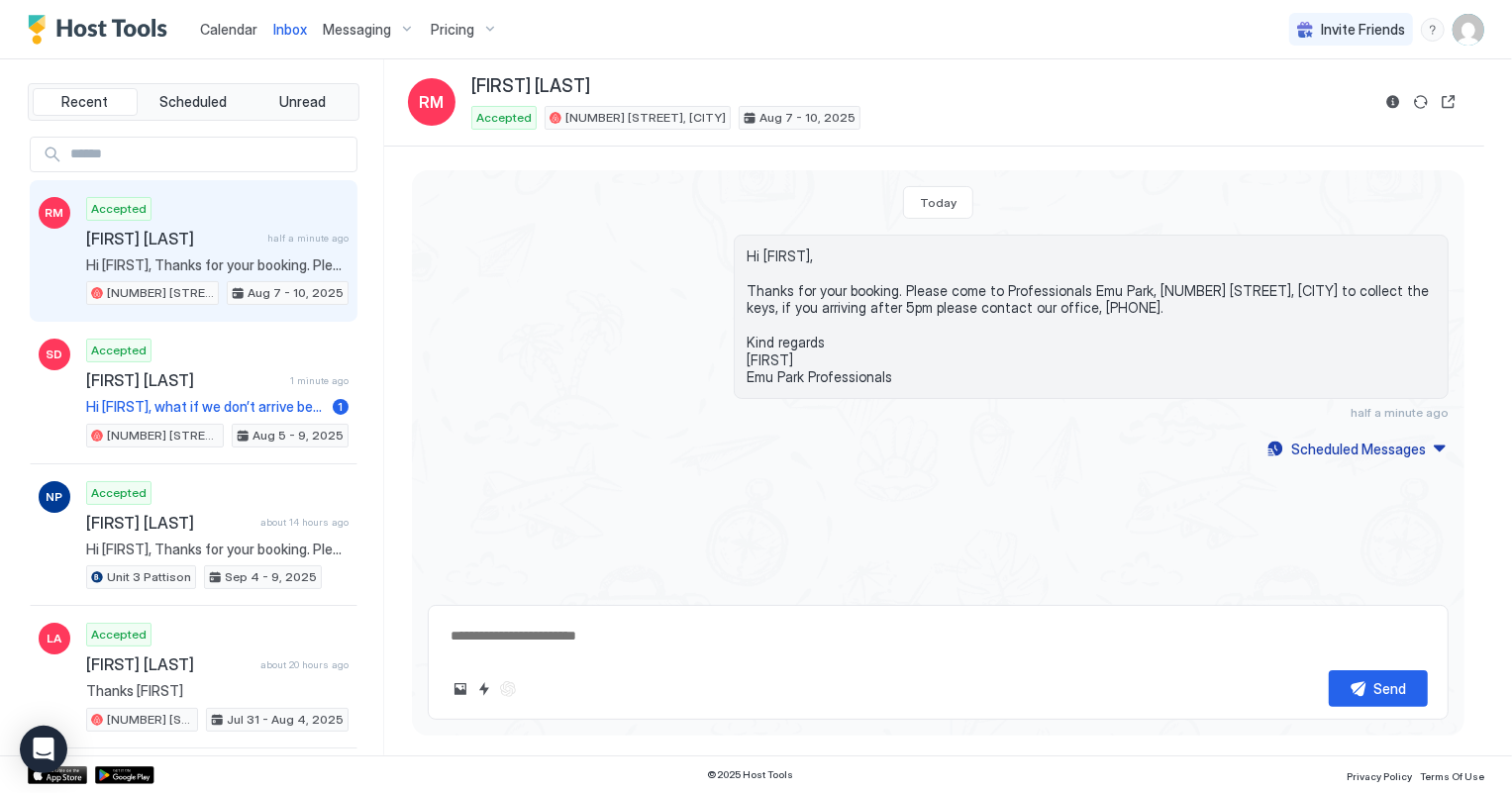 click on "Calendar" at bounding box center (229, 29) 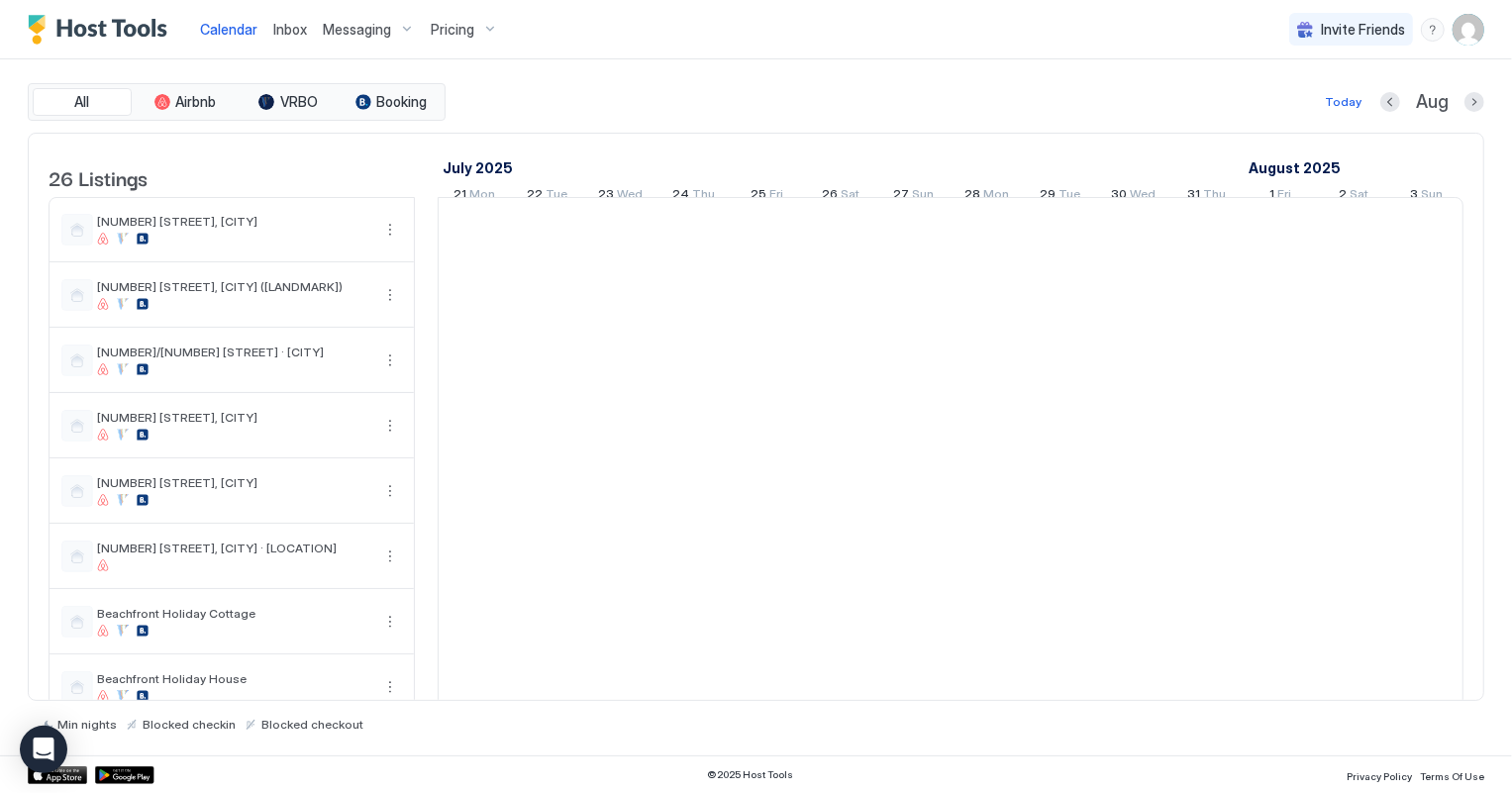 scroll, scrollTop: 0, scrollLeft: 1099, axis: horizontal 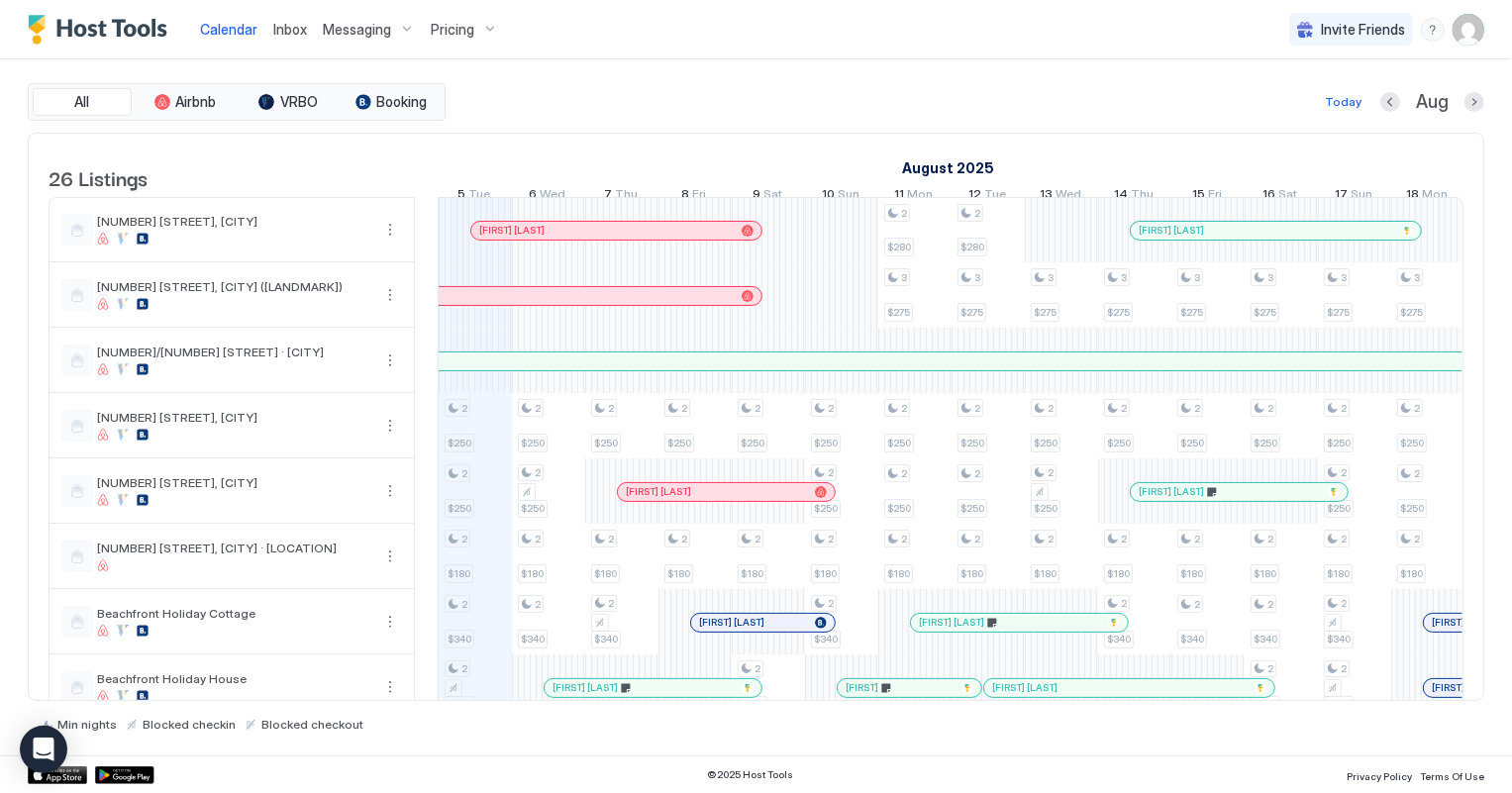 click on "Inbox" at bounding box center (290, 29) 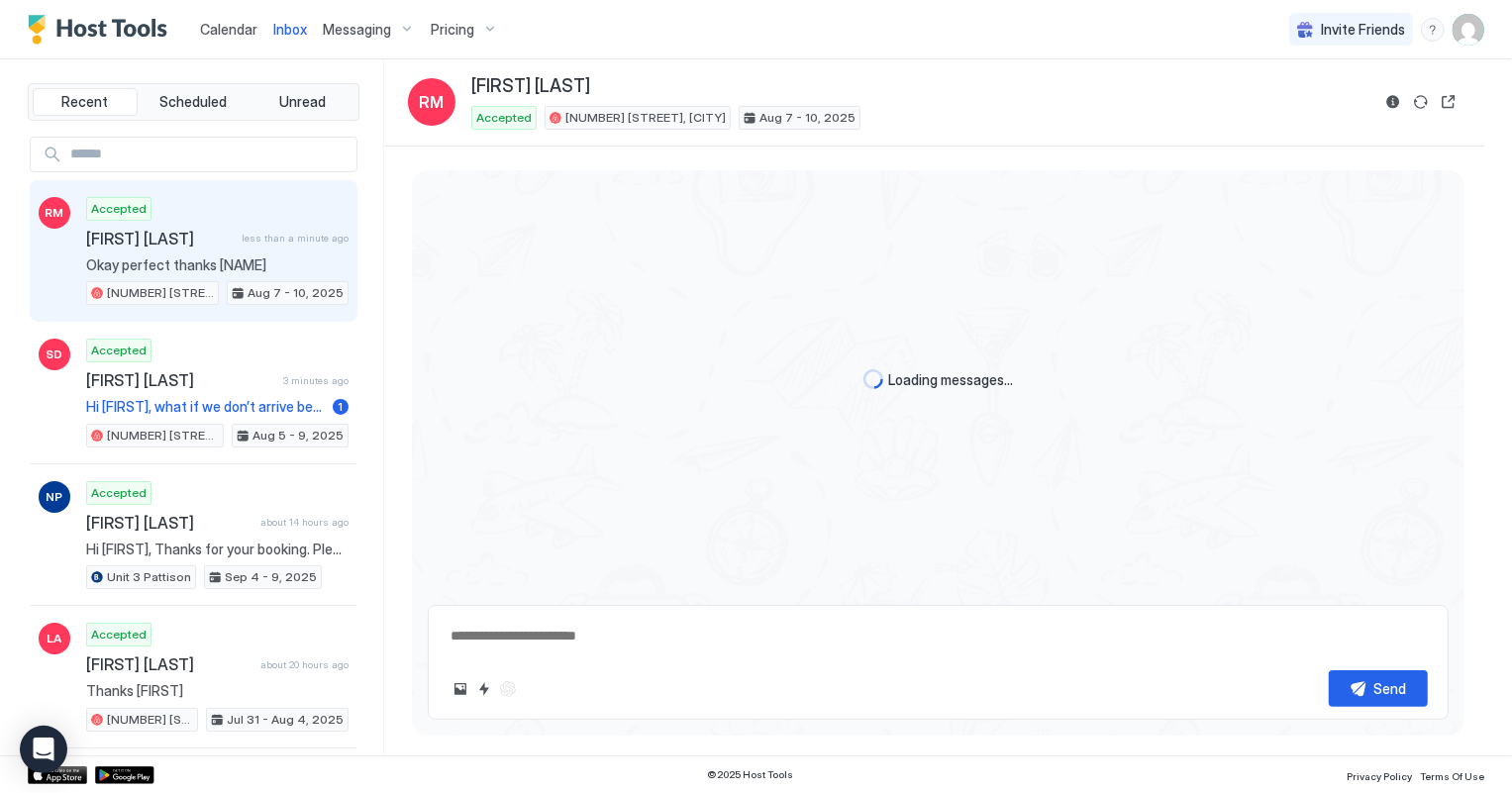 scroll, scrollTop: 130, scrollLeft: 0, axis: vertical 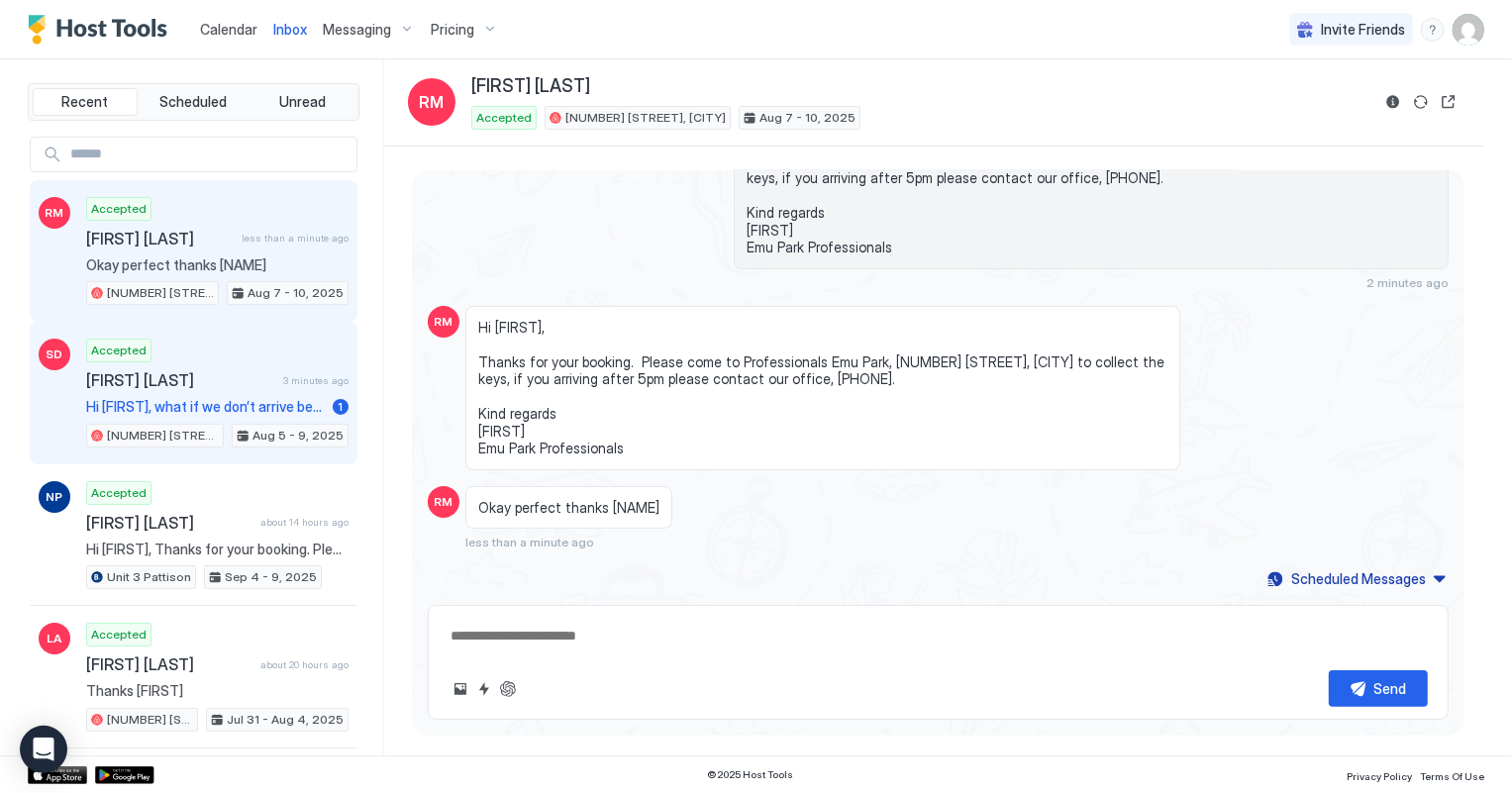 click on "Hi Shelly what if we don’t arrive before 5pm? Hope so but it’s going to be a long day" at bounding box center [205, 407] 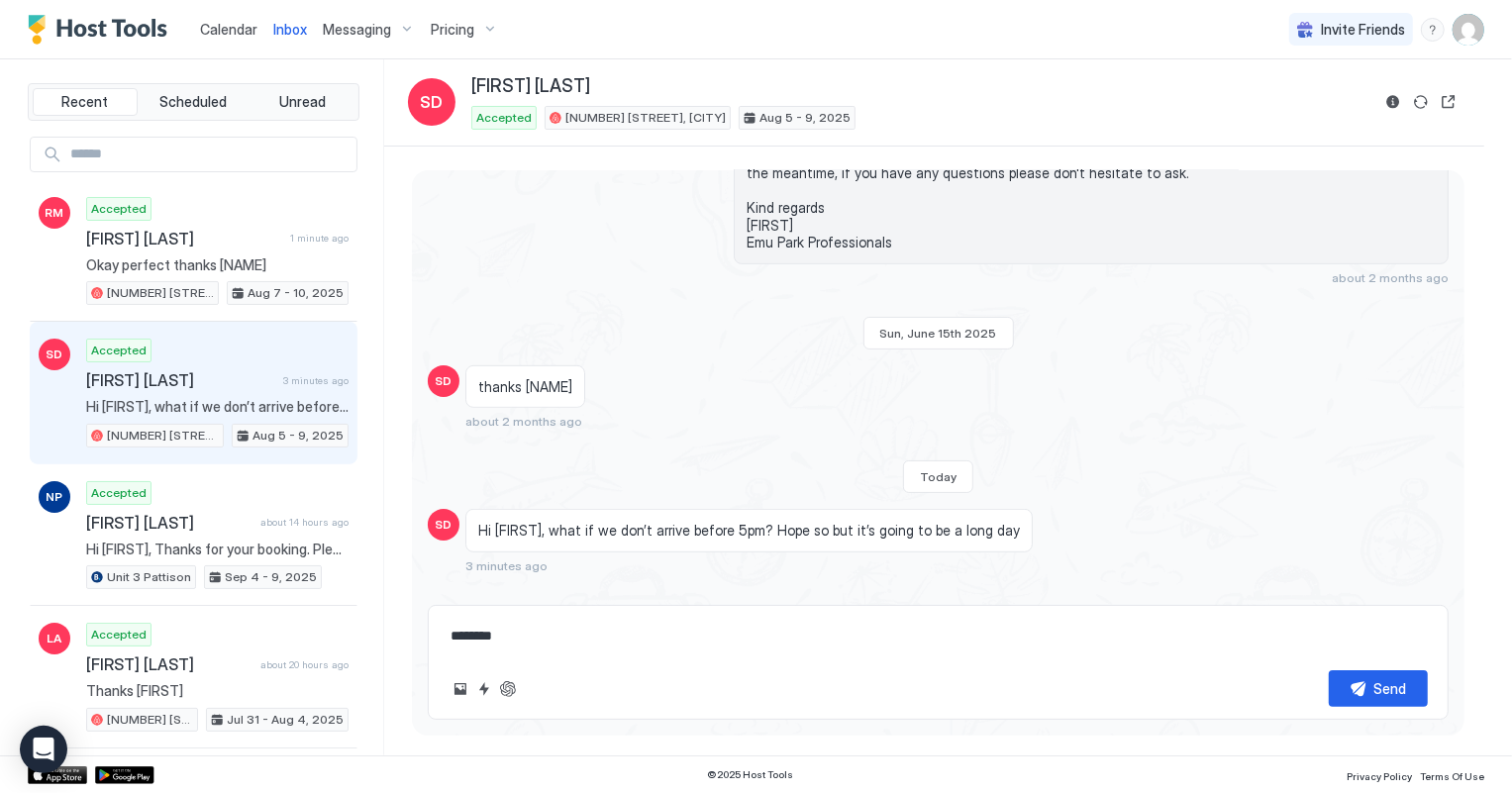 scroll, scrollTop: 677, scrollLeft: 0, axis: vertical 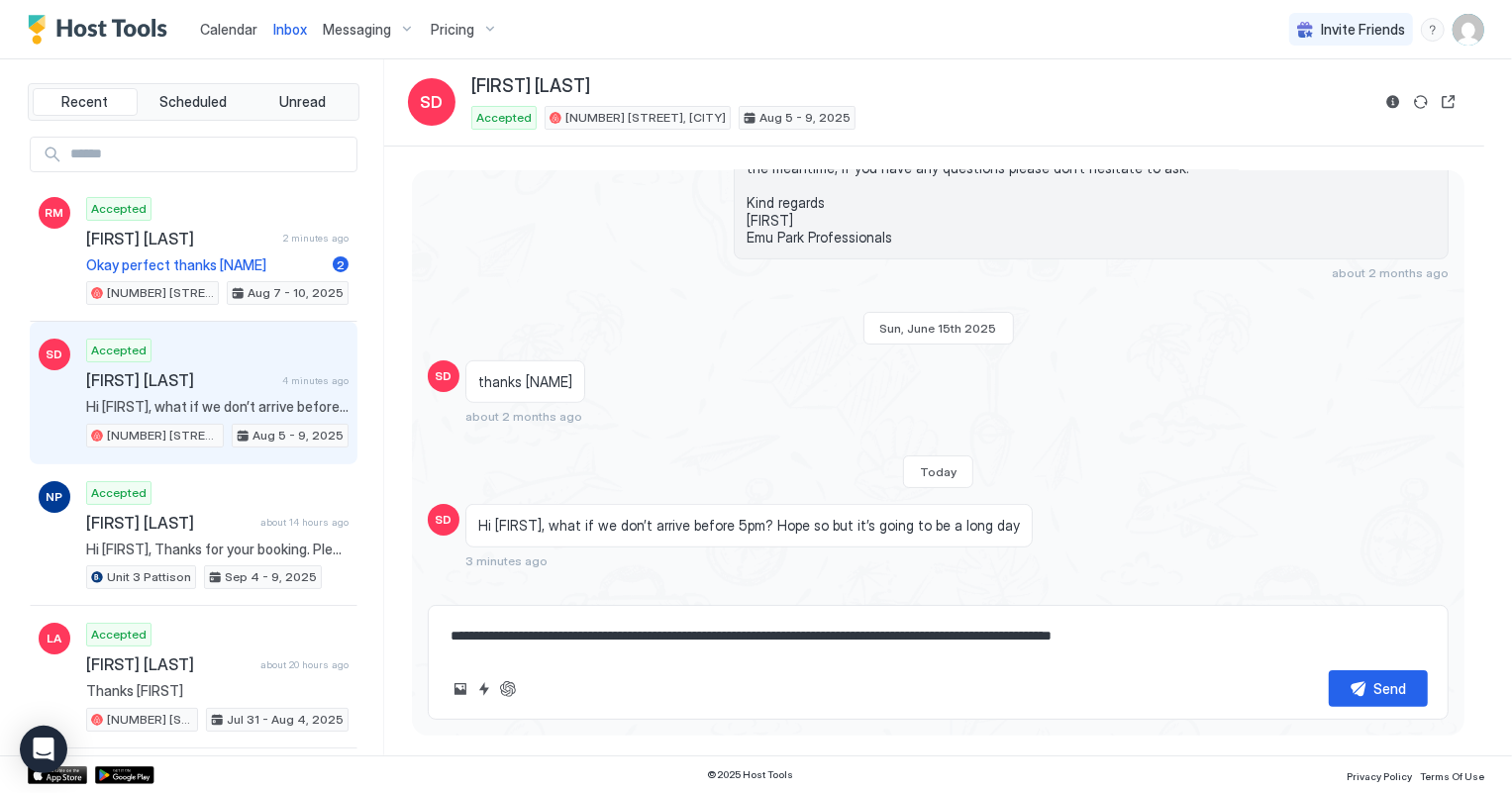 click on "**********" at bounding box center [938, 636] 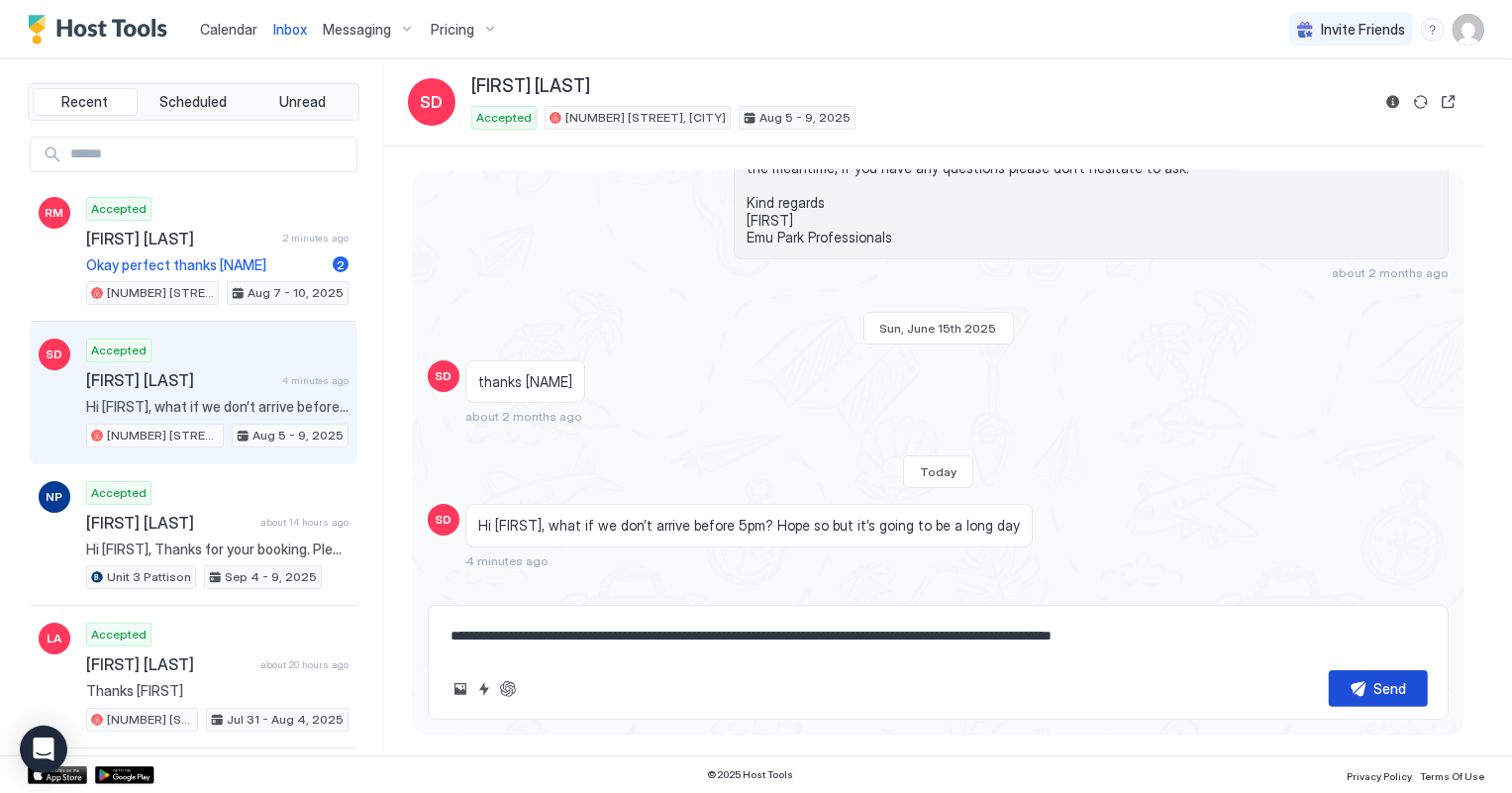 type on "**********" 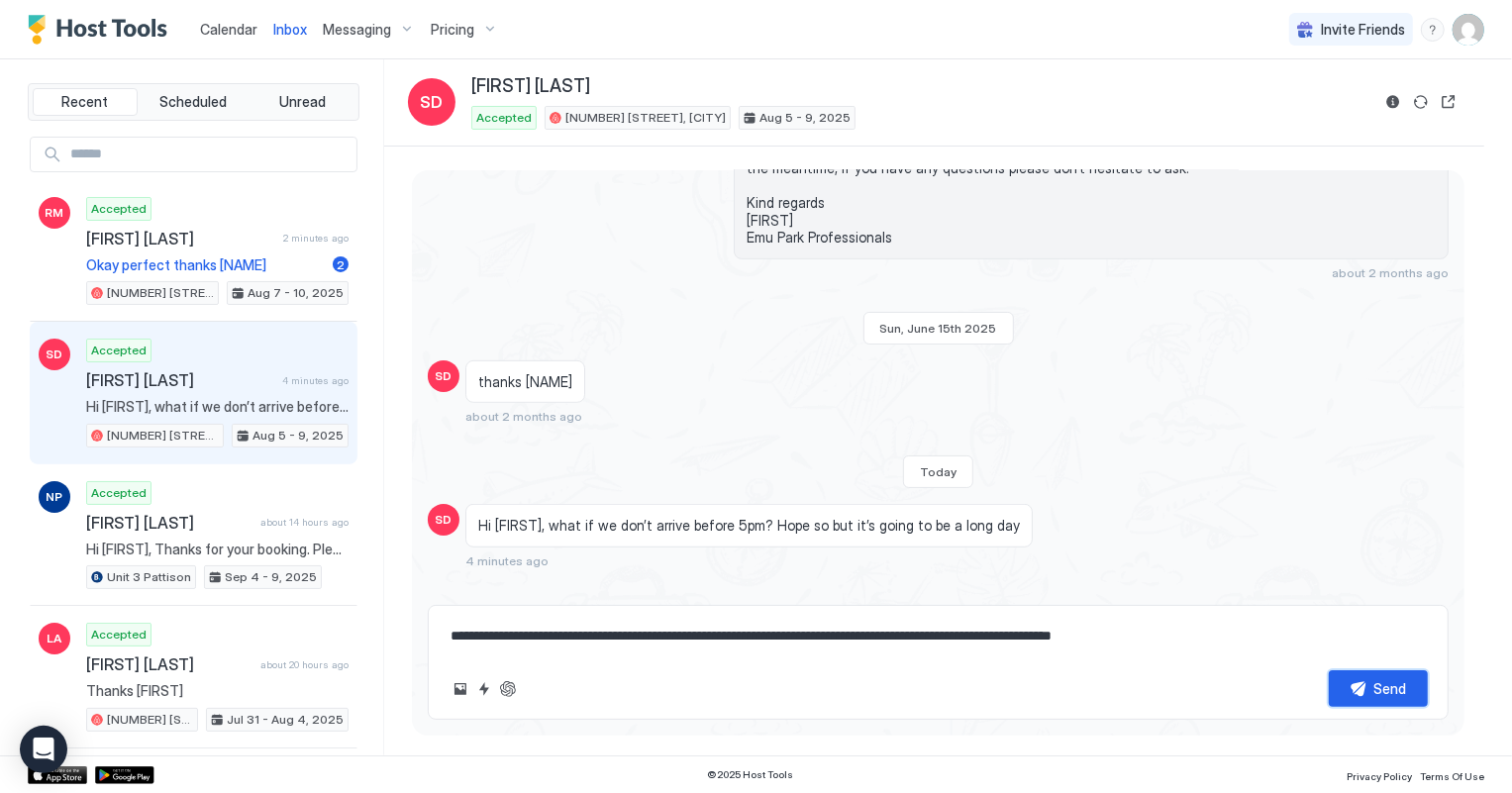 click on "Send" at bounding box center (1390, 688) 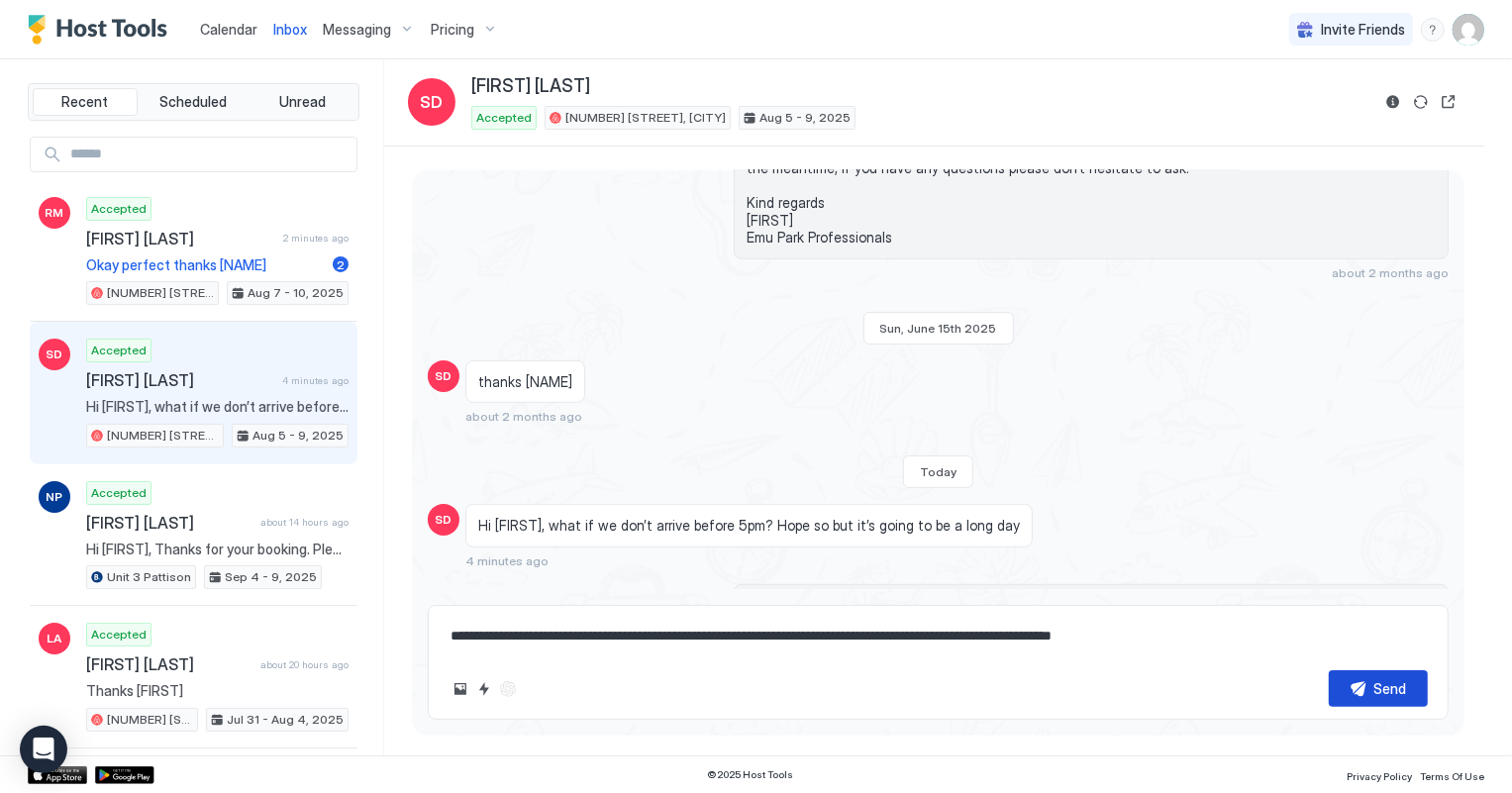 scroll, scrollTop: 773, scrollLeft: 0, axis: vertical 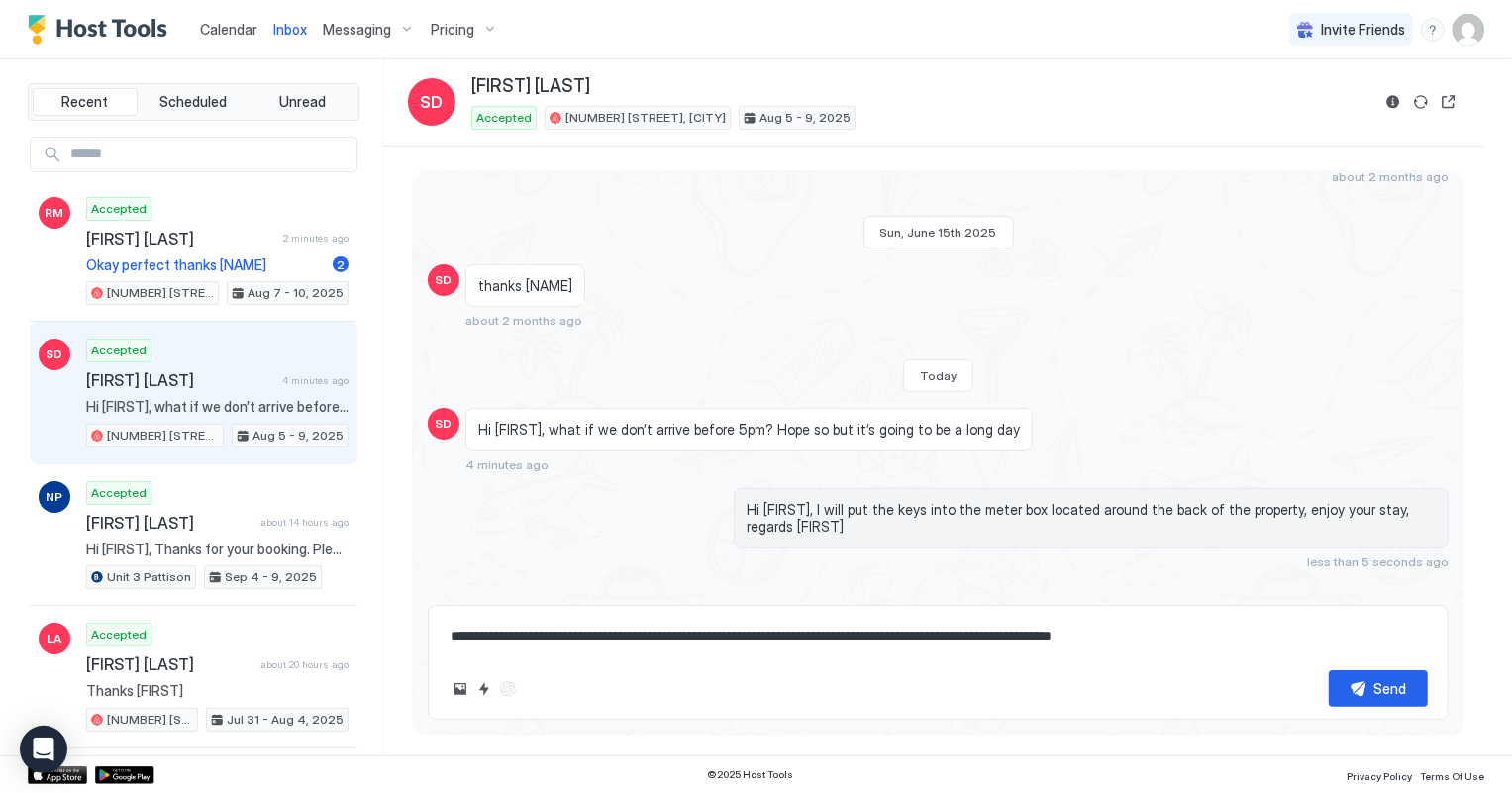 click on "Calendar" at bounding box center [229, 29] 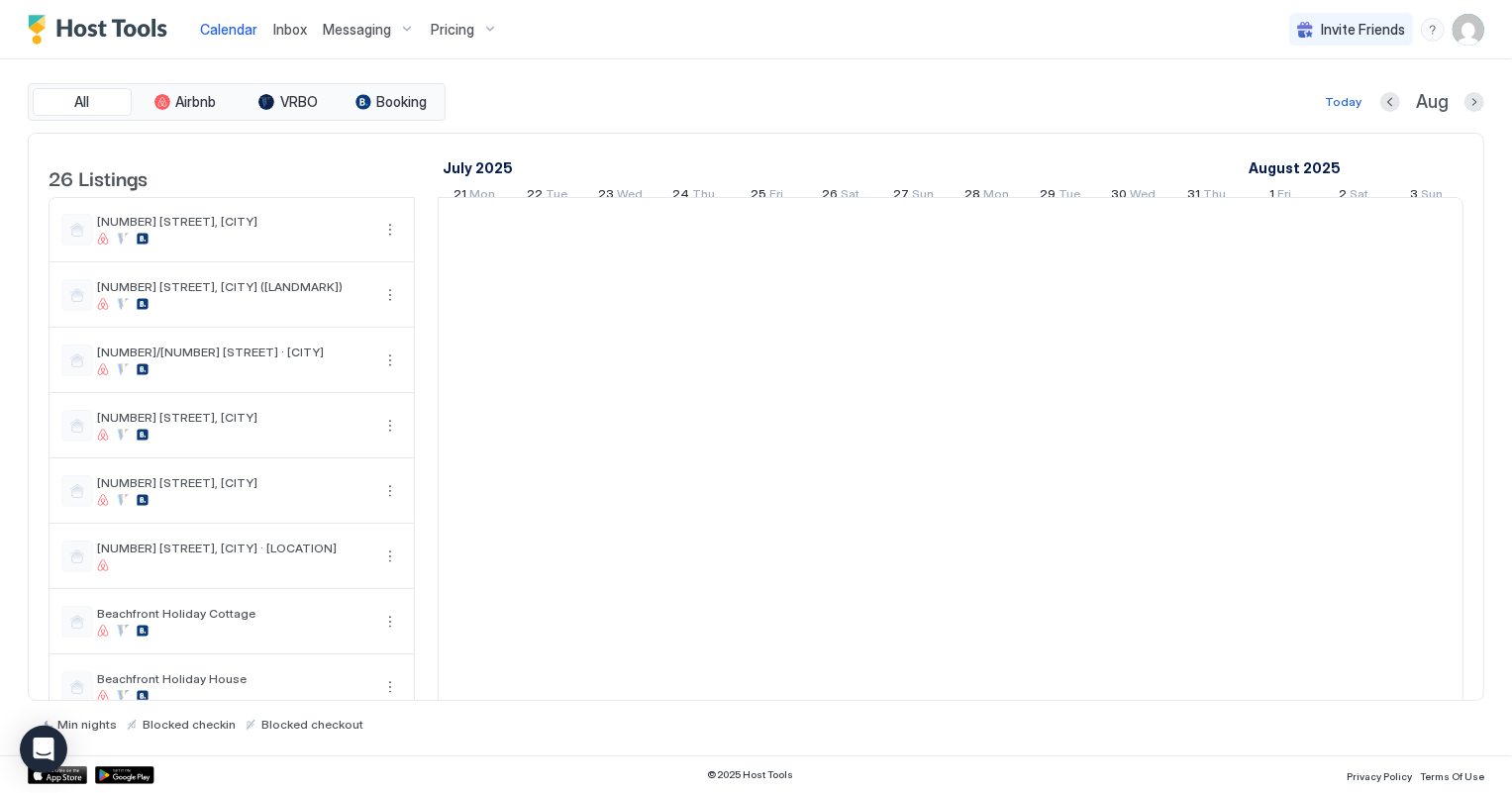 scroll, scrollTop: 0, scrollLeft: 1099, axis: horizontal 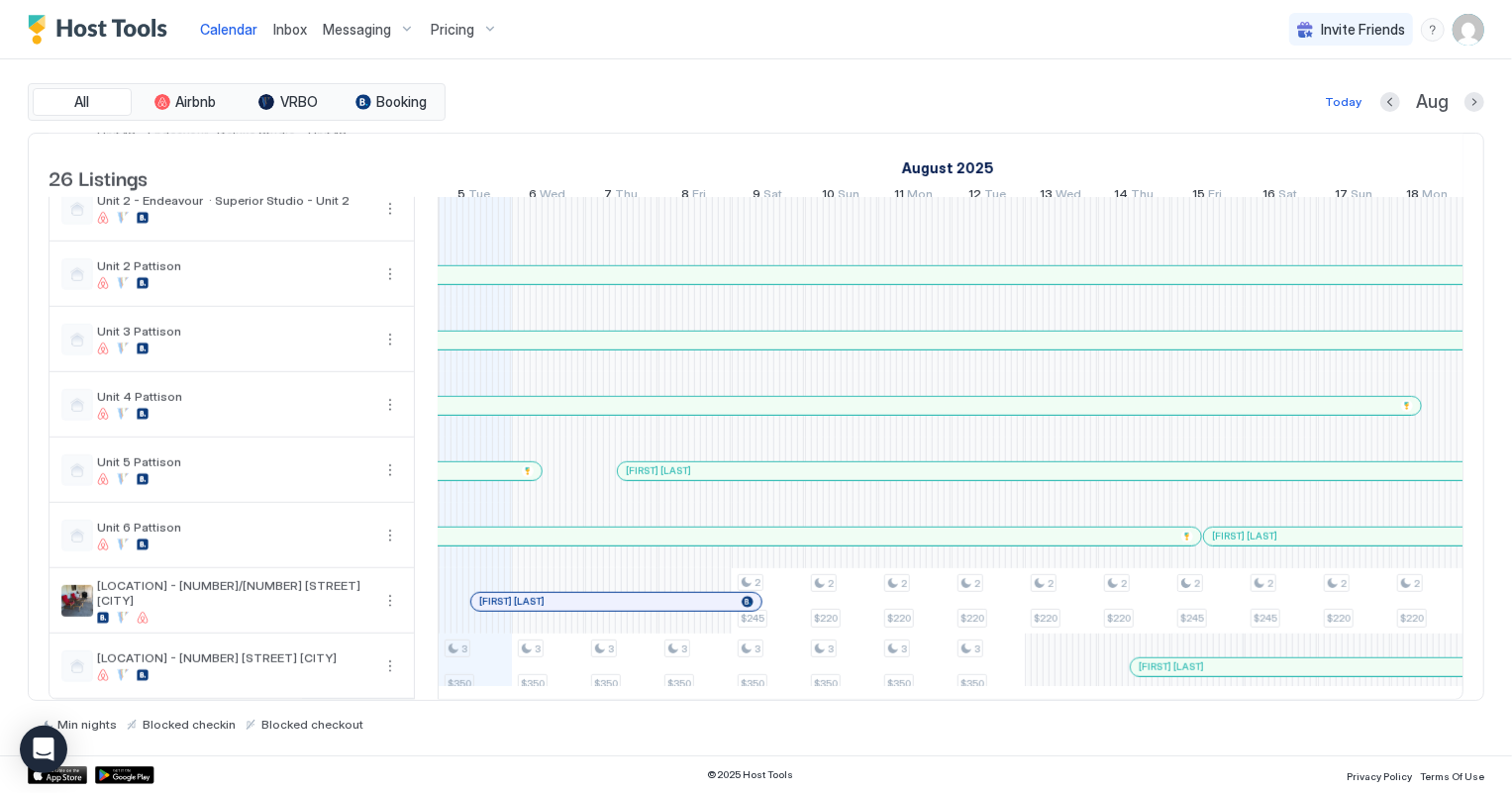 click at bounding box center [595, 602] 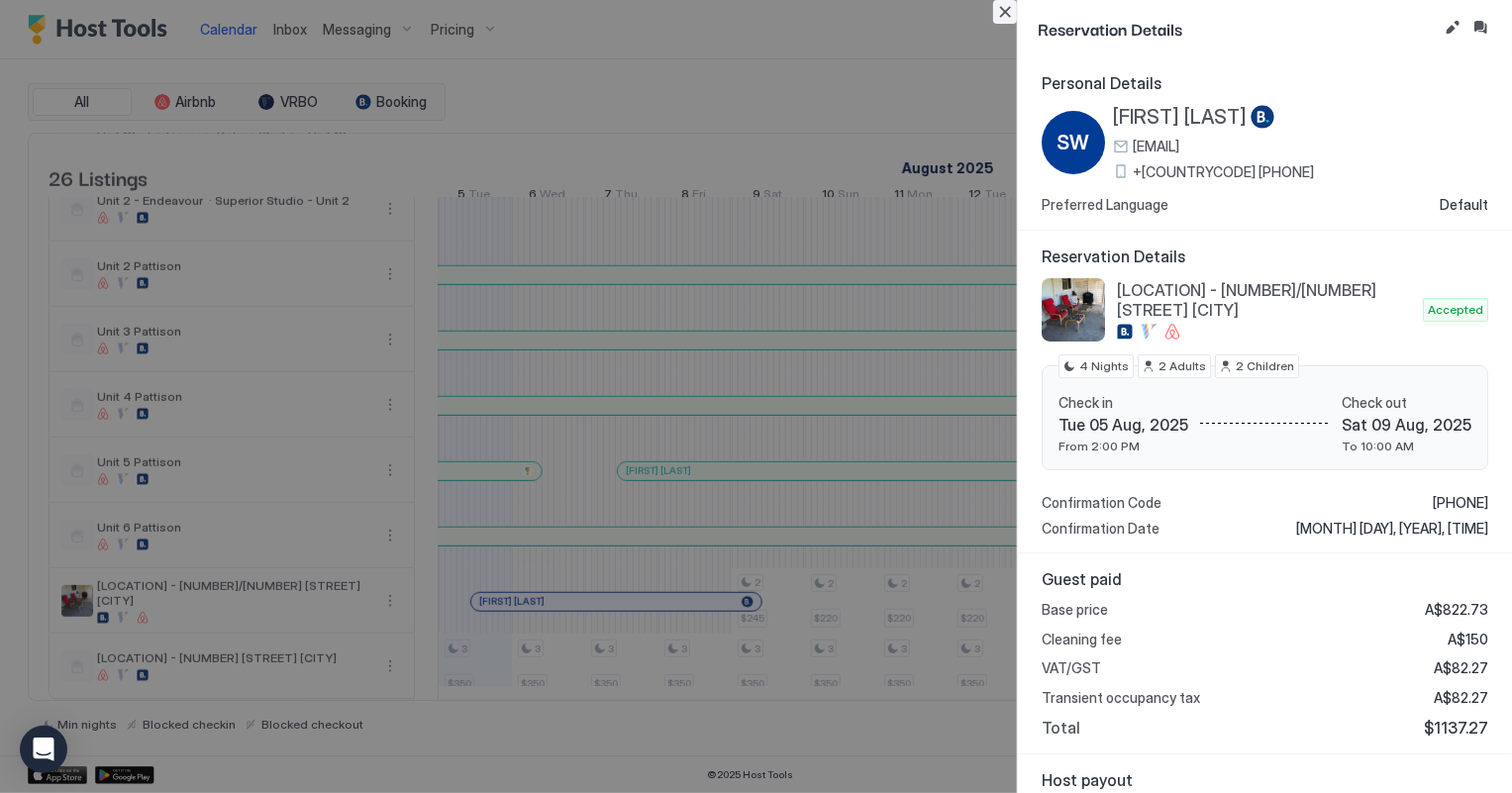 click at bounding box center (1005, 12) 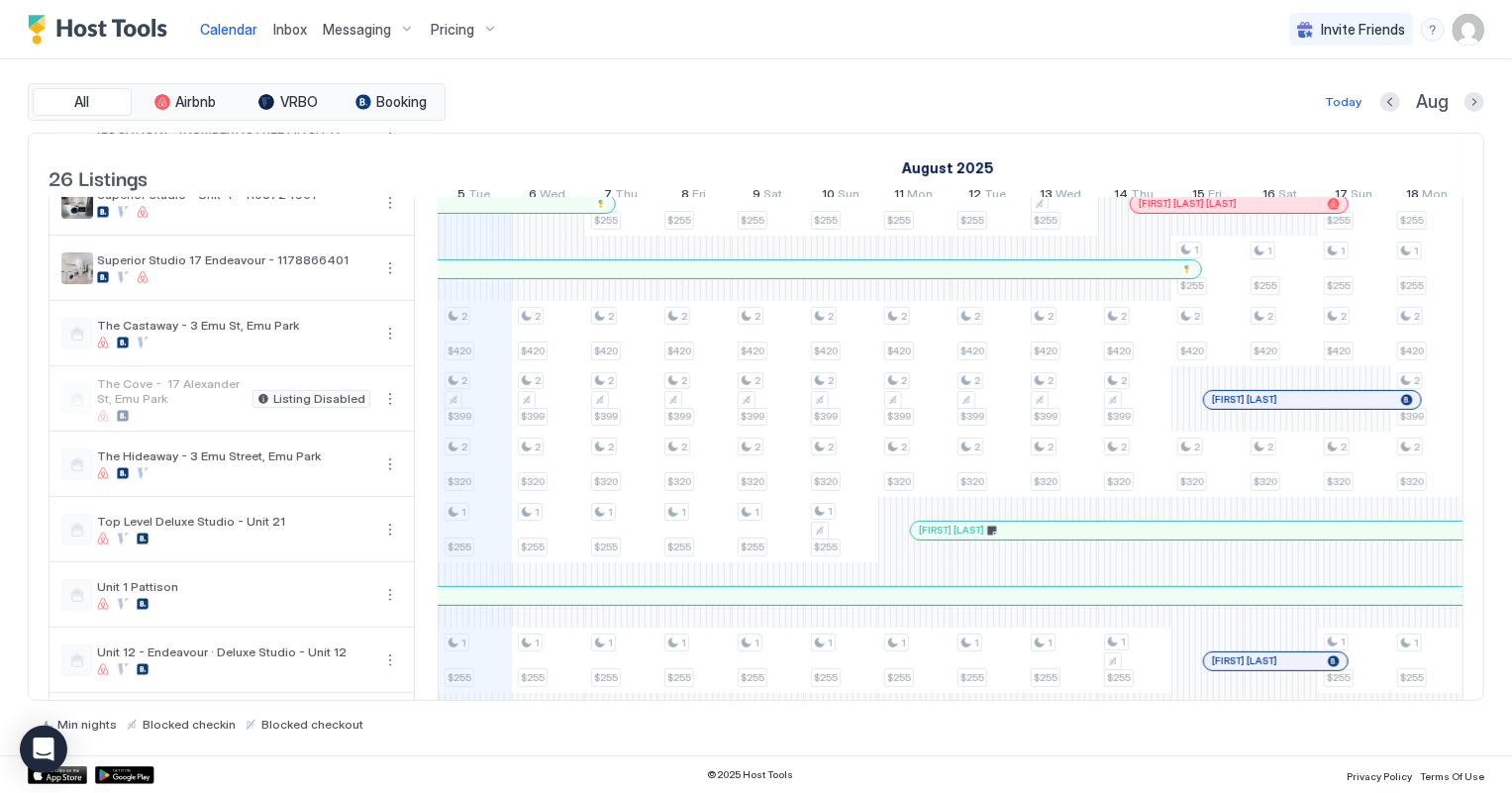 scroll, scrollTop: 860, scrollLeft: 0, axis: vertical 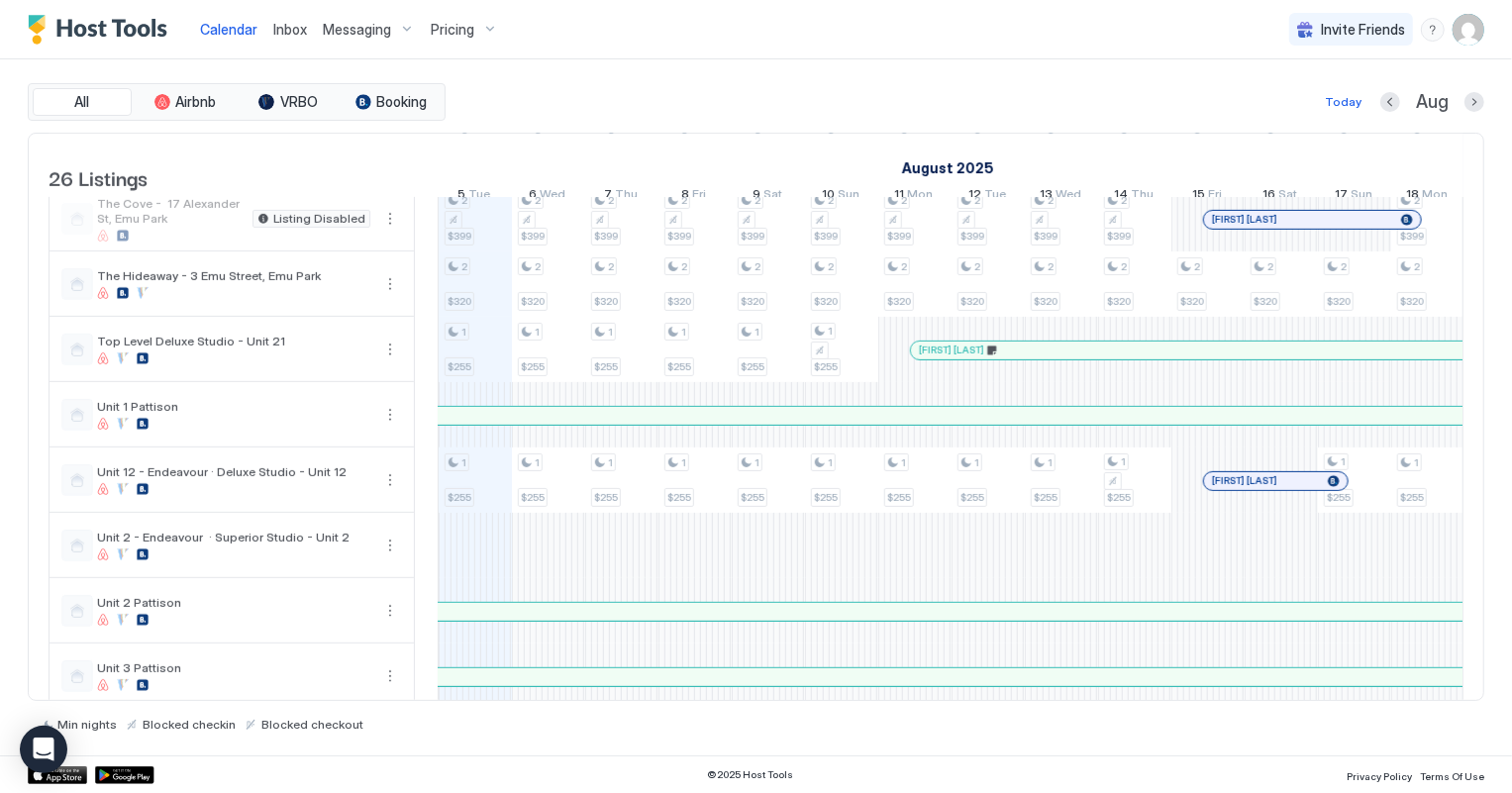 click on "Inbox" at bounding box center (290, 29) 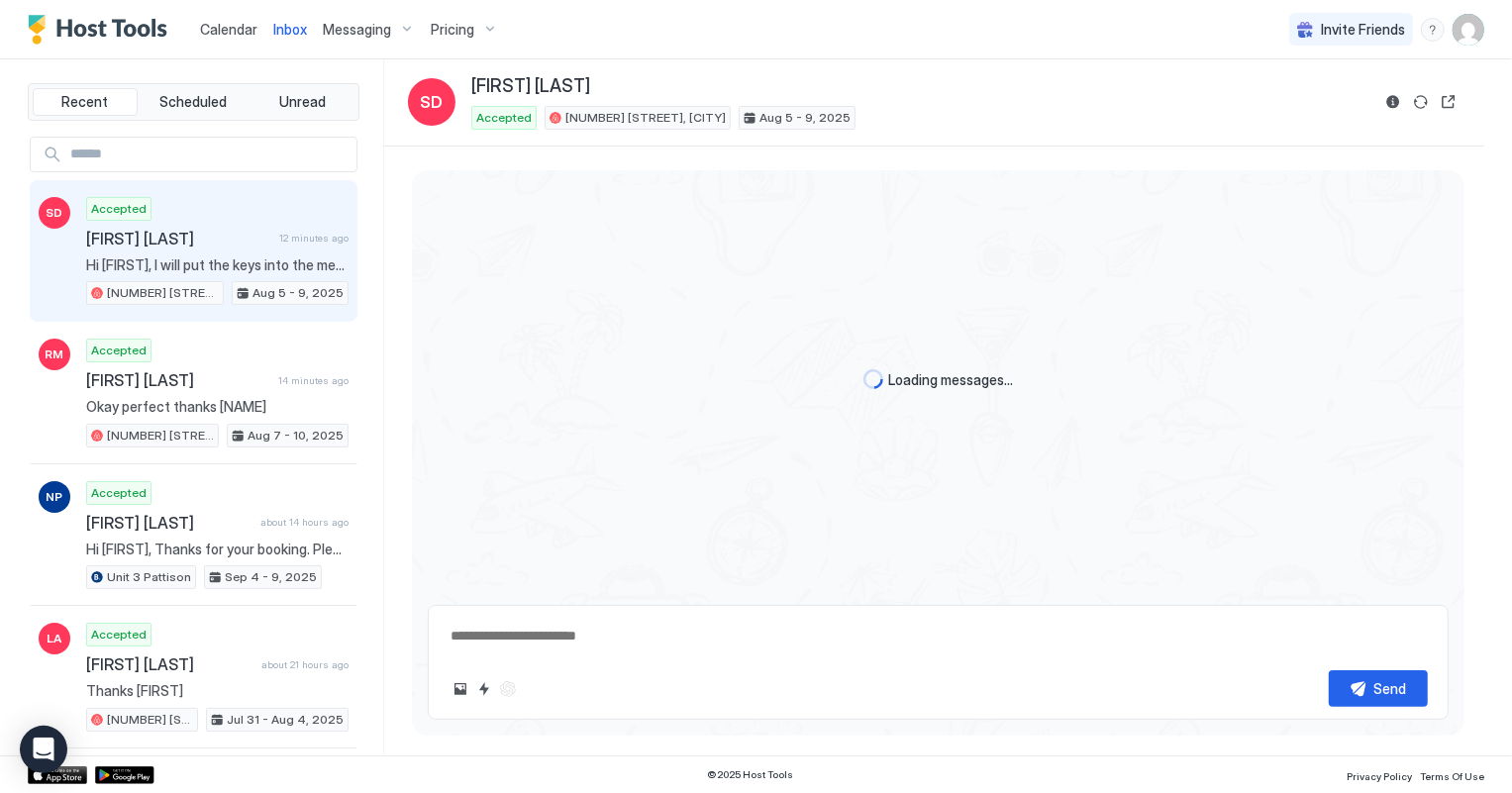 scroll, scrollTop: 773, scrollLeft: 0, axis: vertical 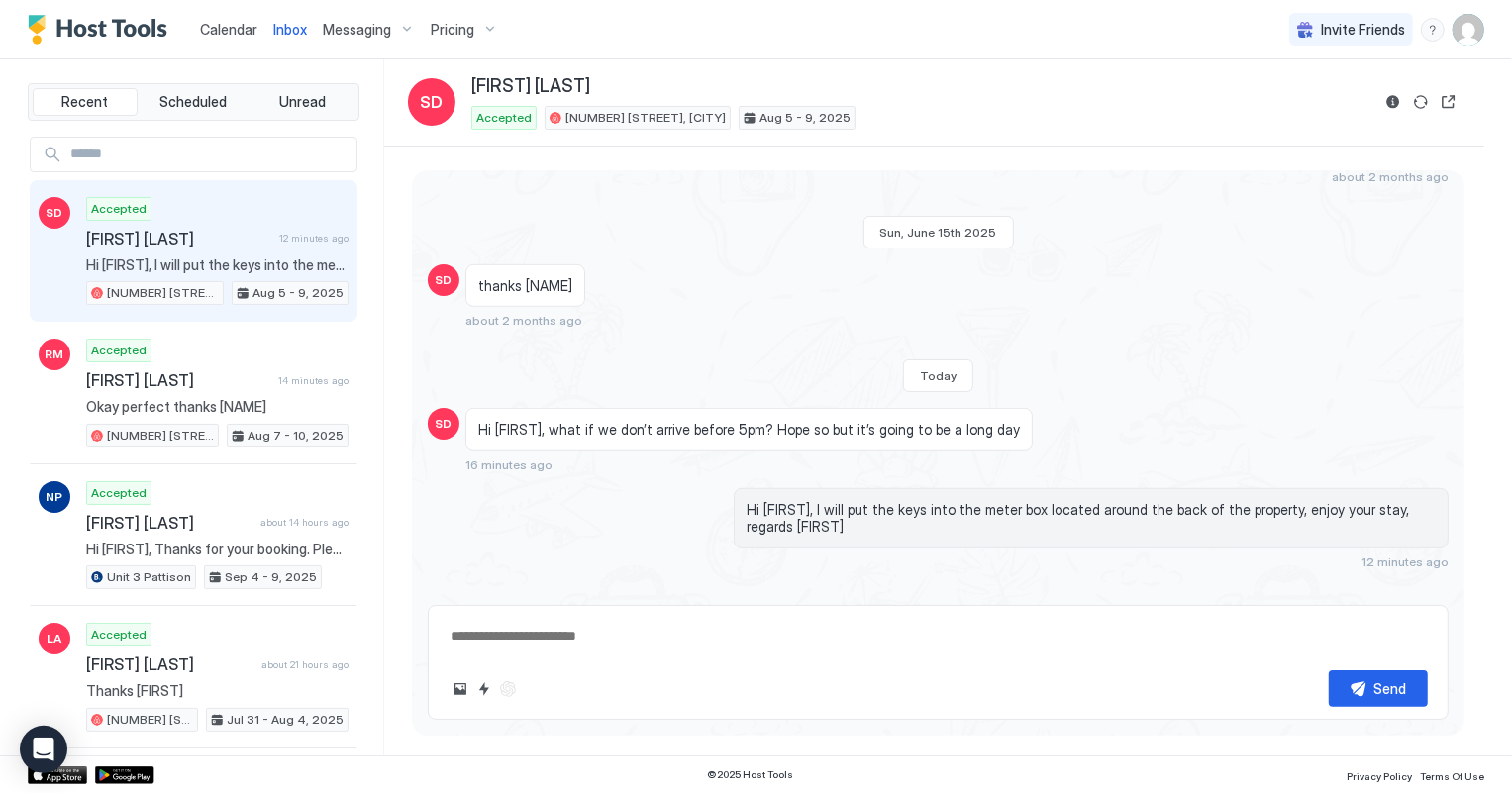 click on "Calendar" at bounding box center (229, 29) 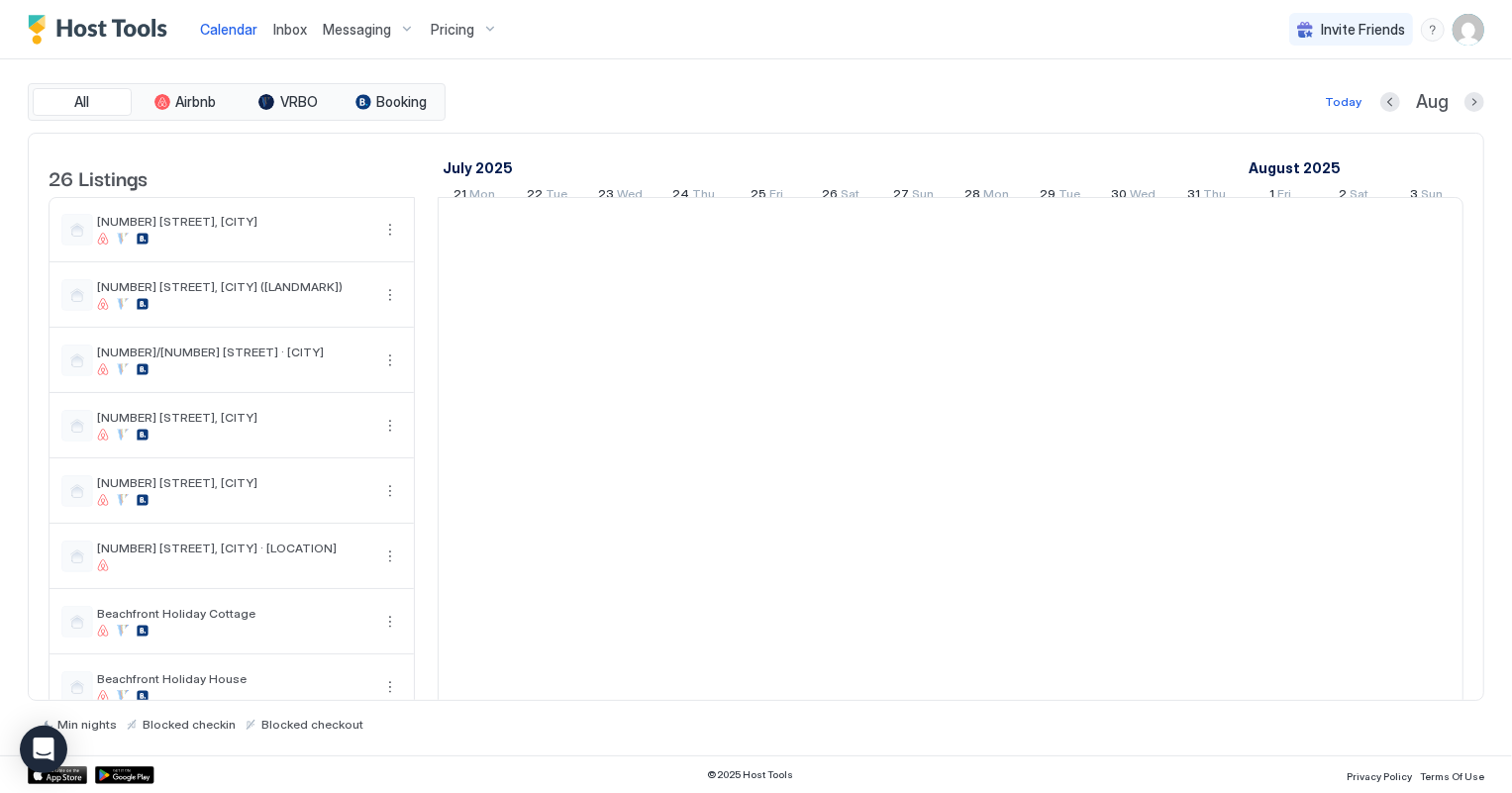 scroll, scrollTop: 0, scrollLeft: 1099, axis: horizontal 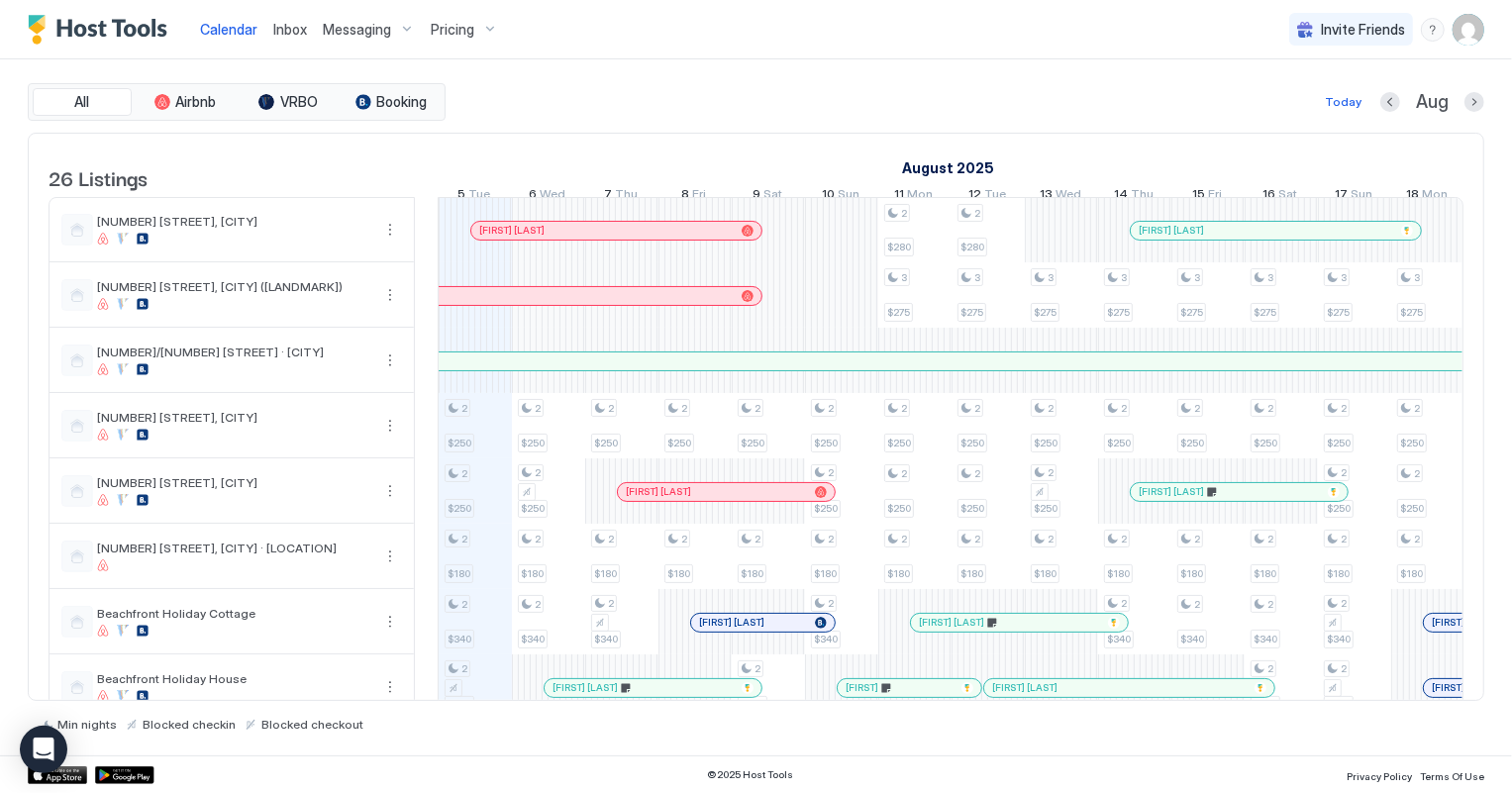 click on "Inbox" at bounding box center [290, 29] 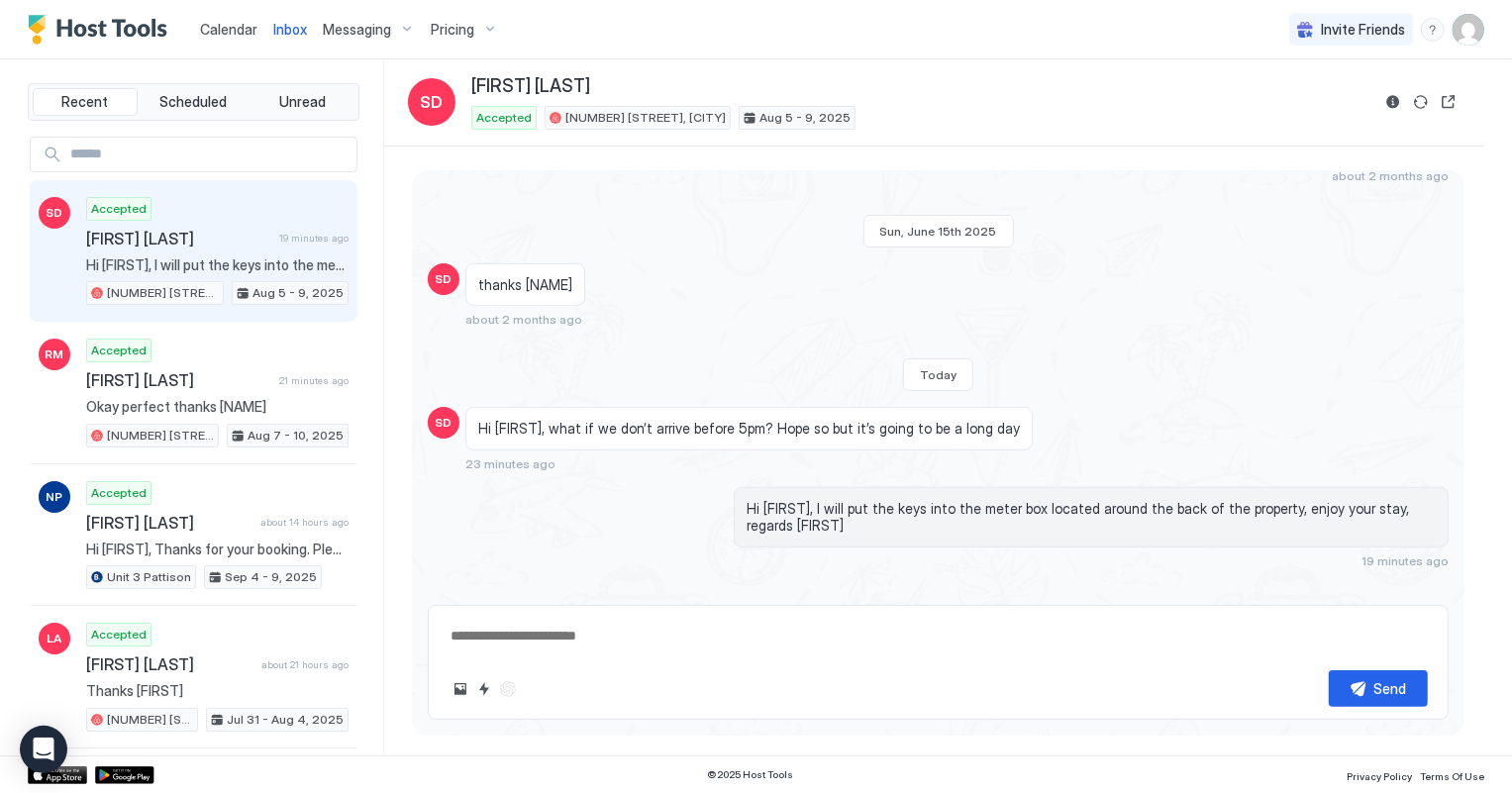 scroll, scrollTop: 773, scrollLeft: 0, axis: vertical 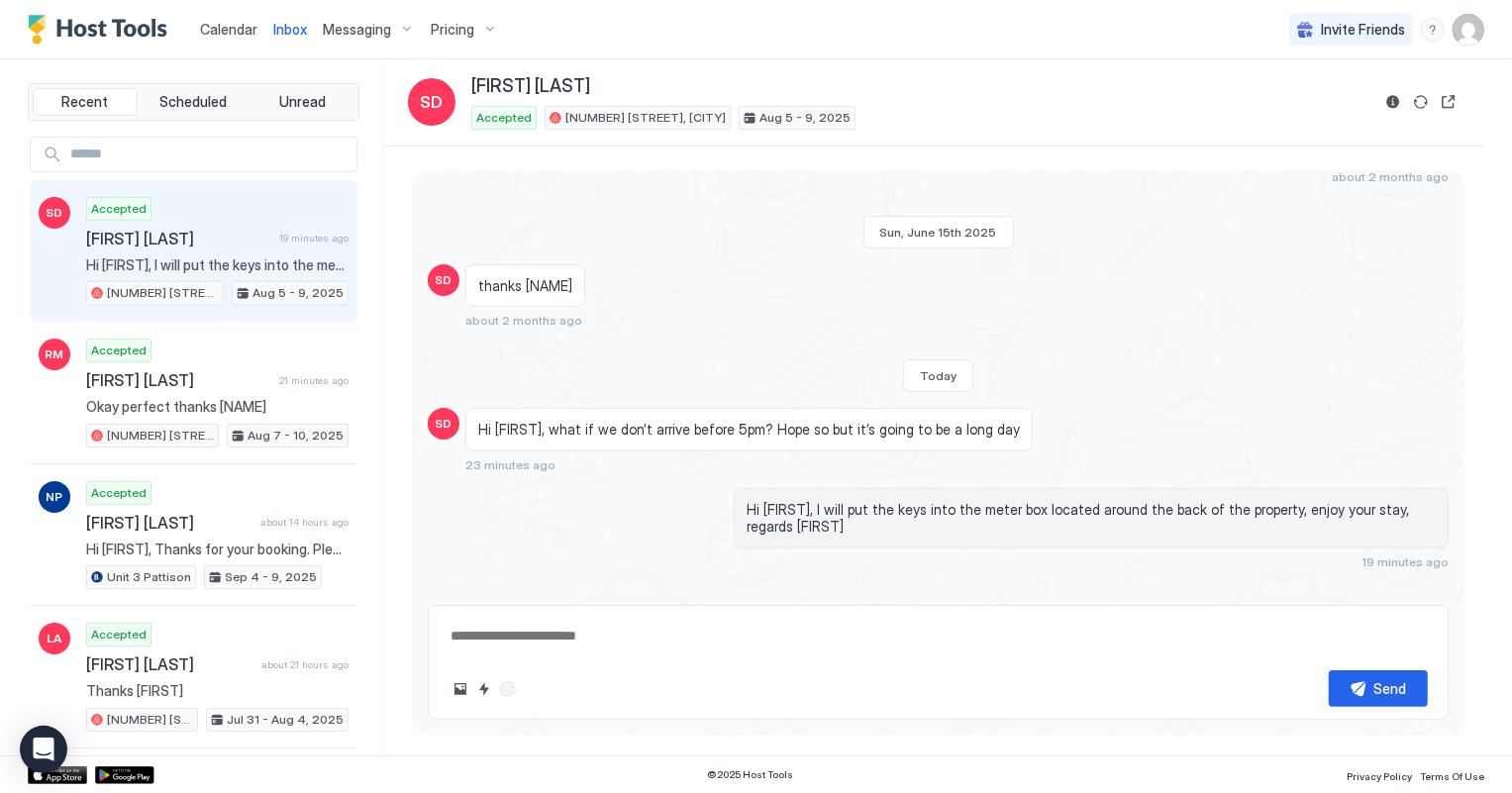 click on "Calendar" at bounding box center (229, 29) 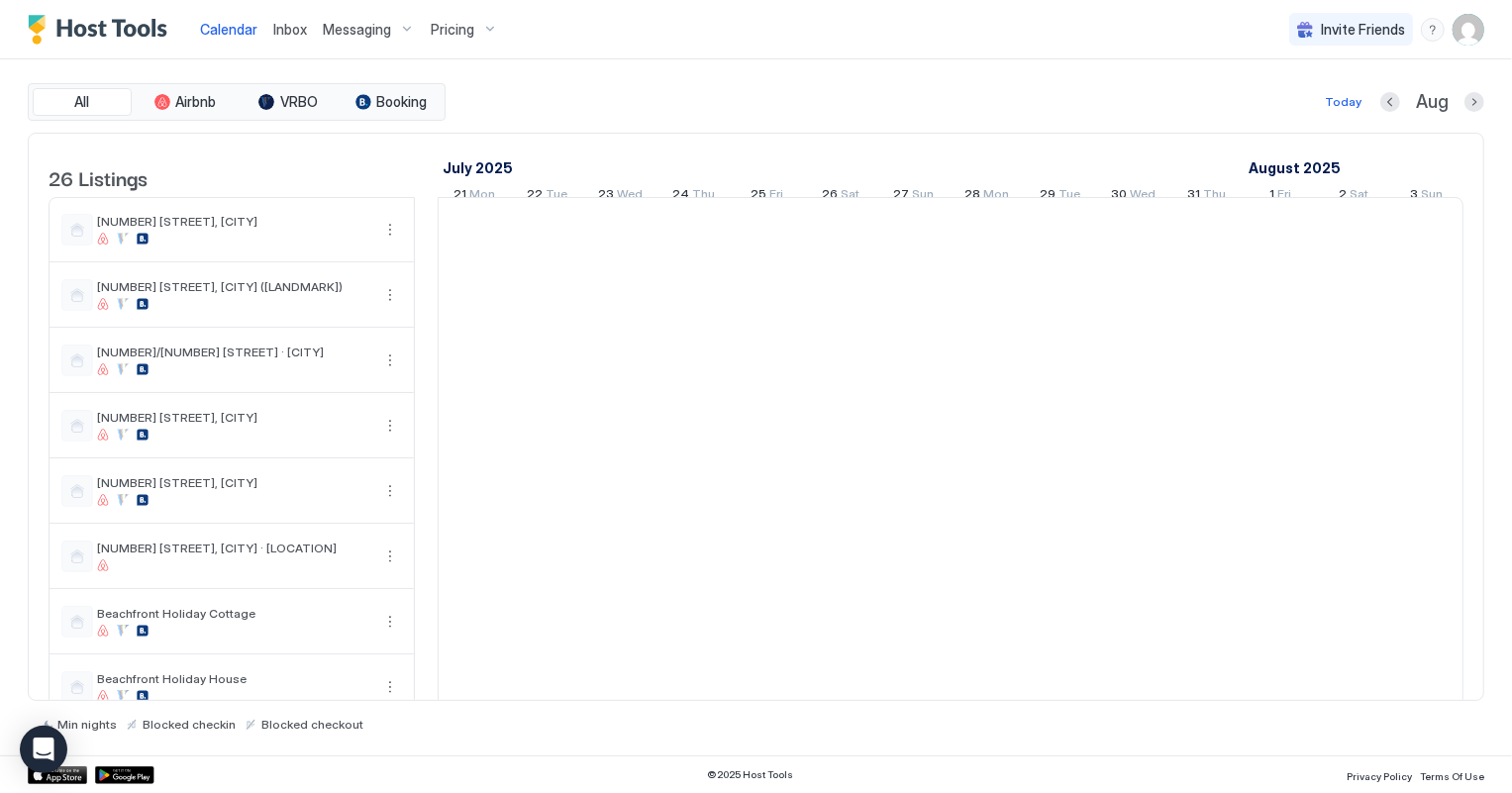 scroll, scrollTop: 0, scrollLeft: 1099, axis: horizontal 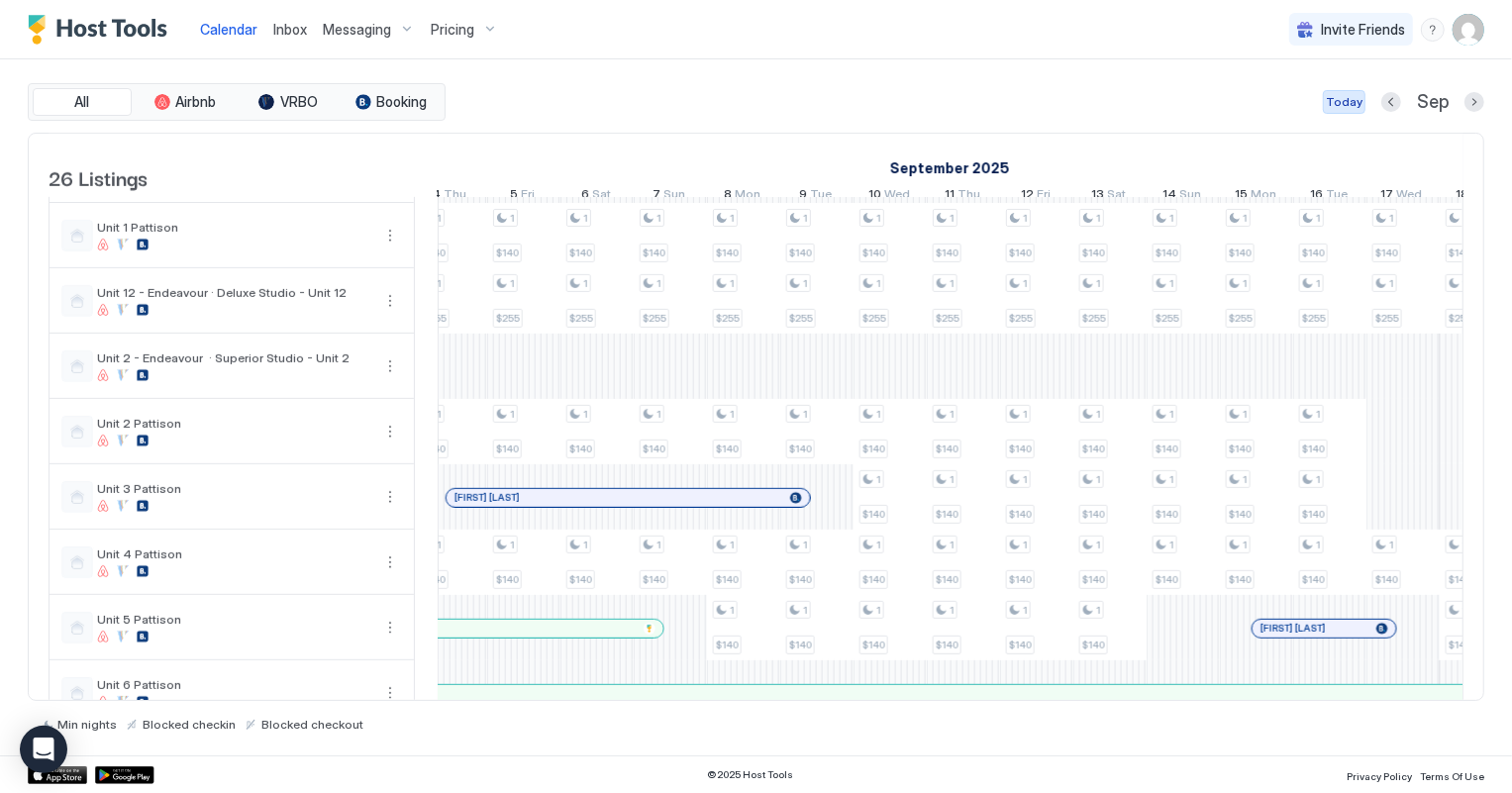 click on "Today" at bounding box center (1344, 102) 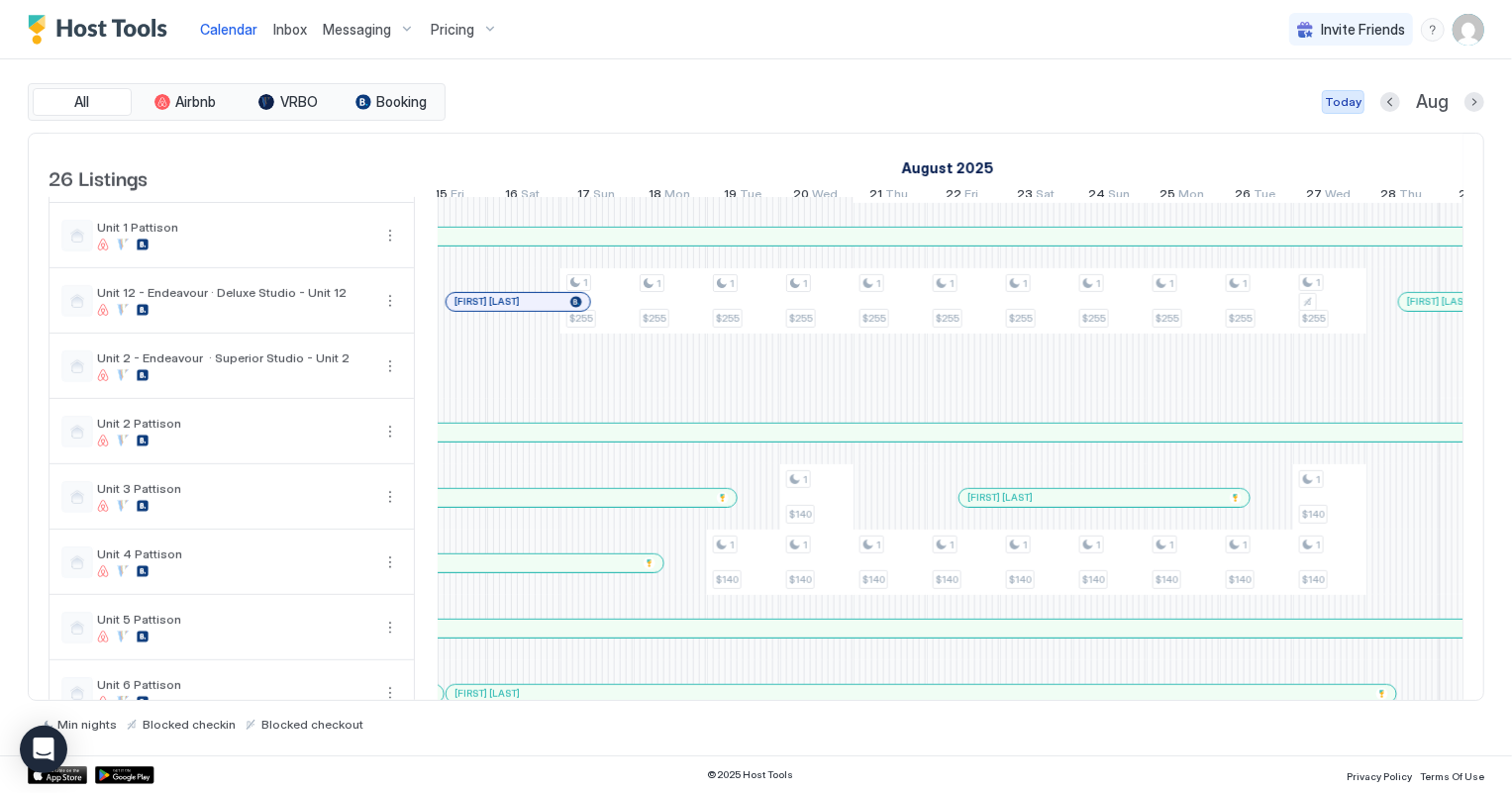 scroll, scrollTop: 0, scrollLeft: 1099, axis: horizontal 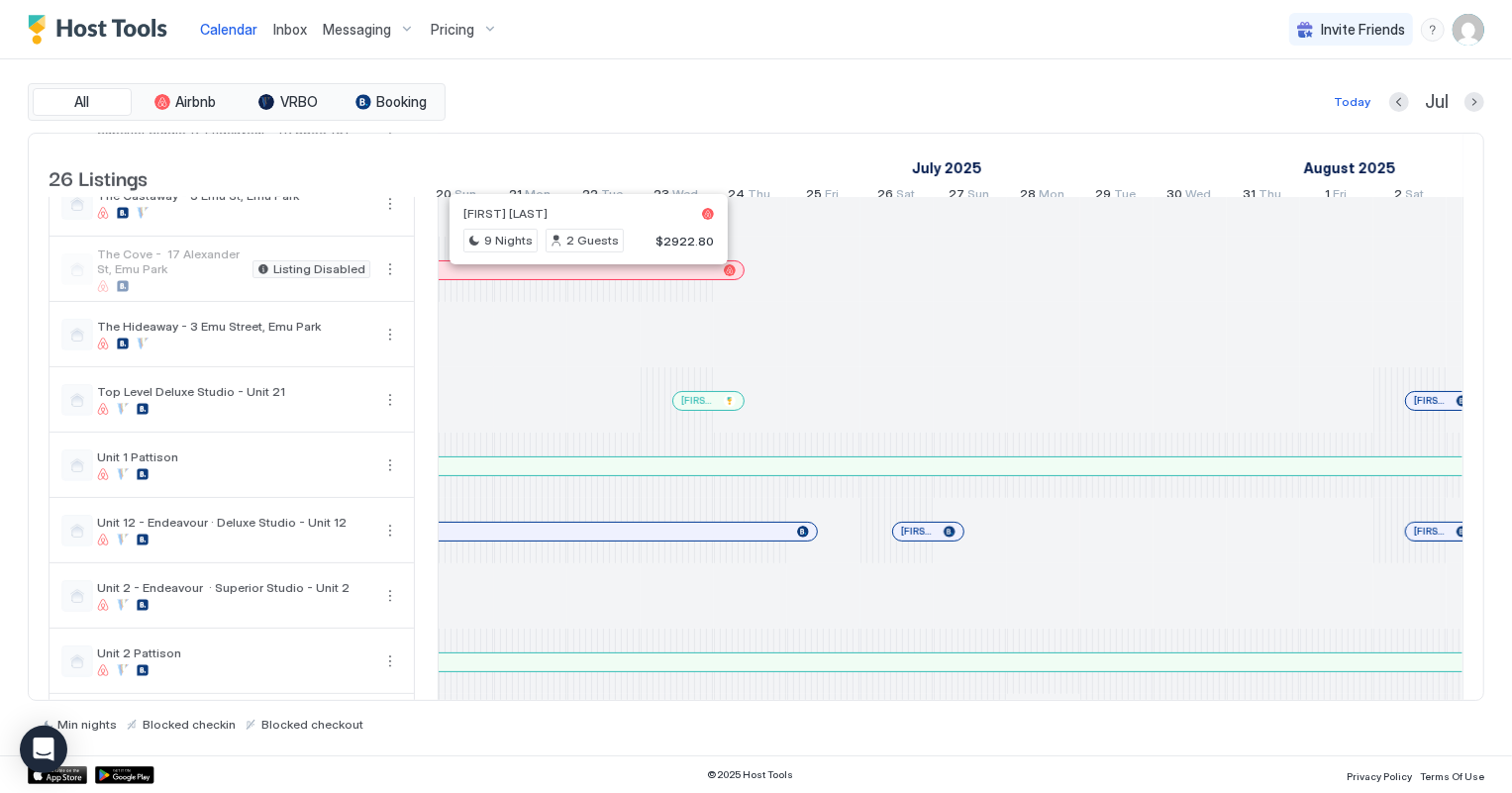 click at bounding box center (581, 270) 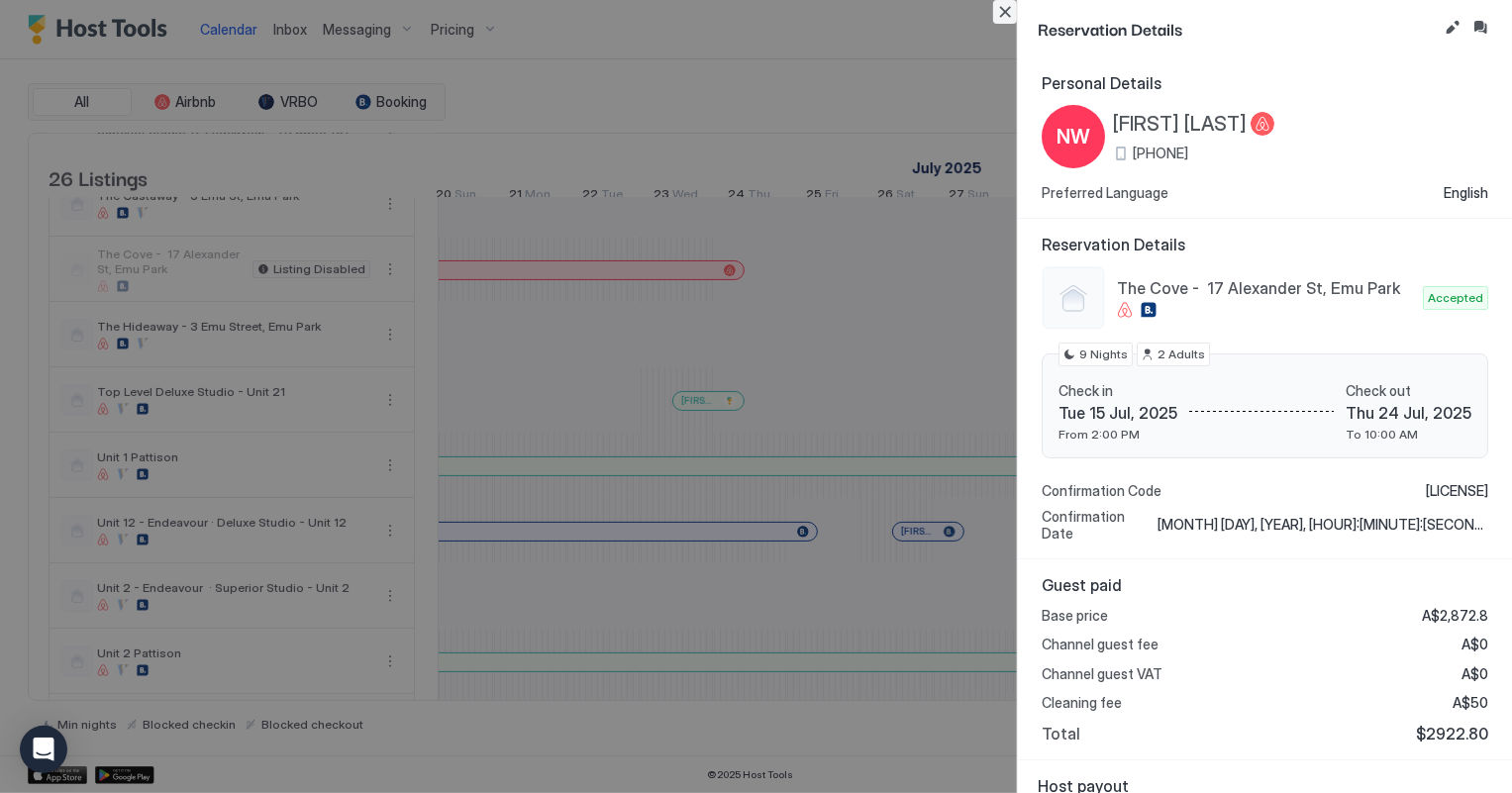 click at bounding box center (1005, 12) 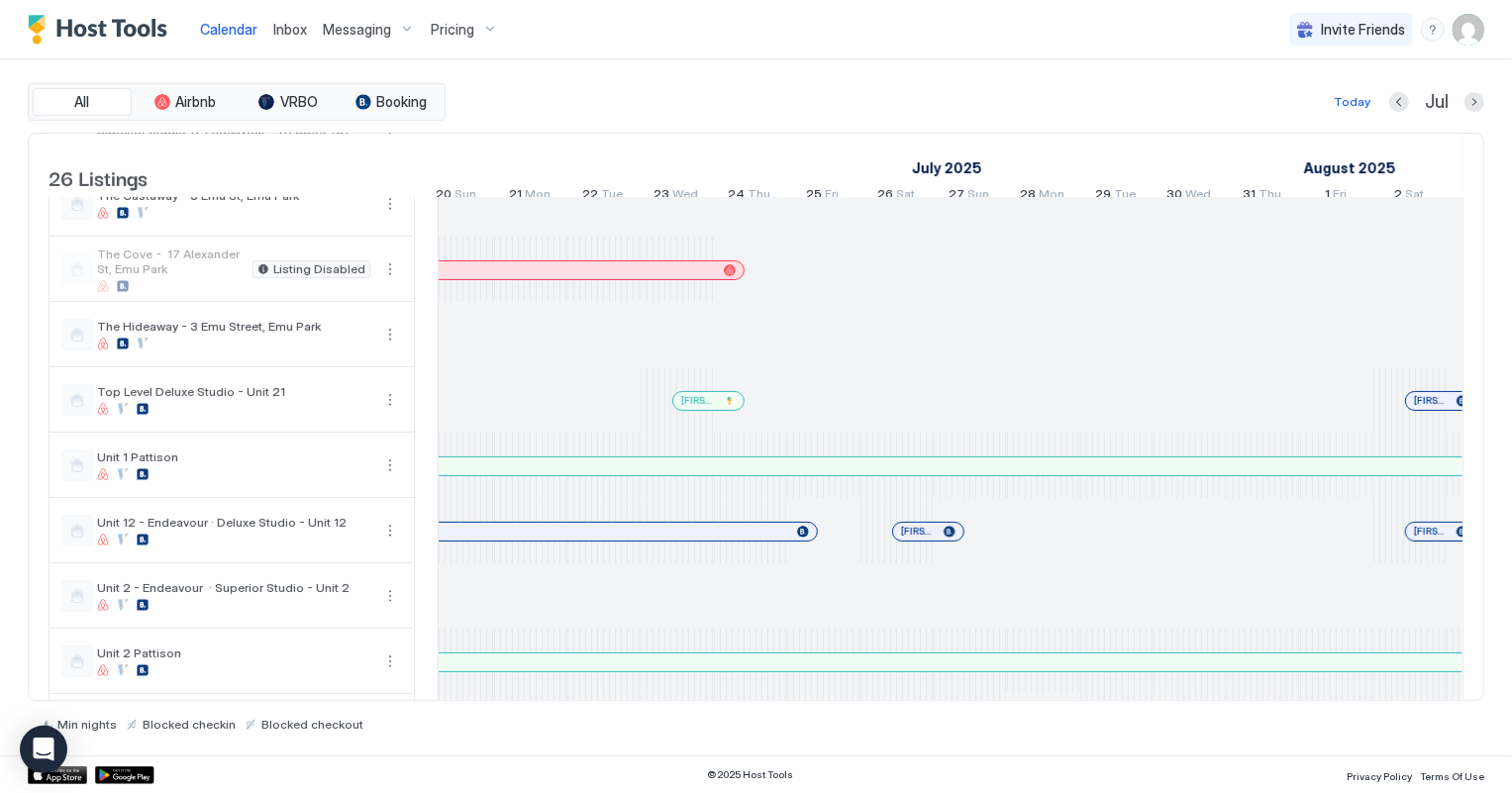 scroll, scrollTop: 0, scrollLeft: 1436, axis: horizontal 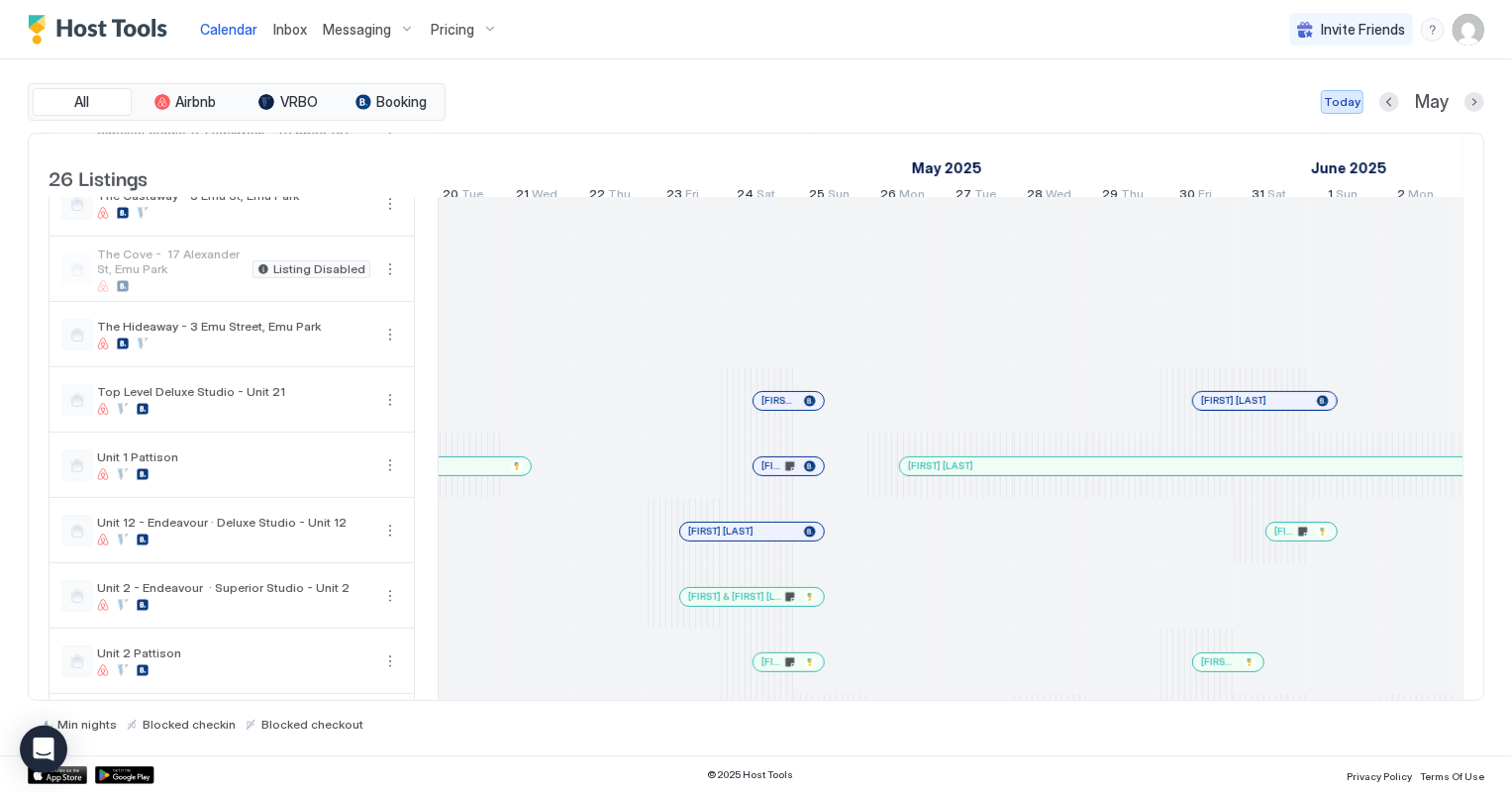click on "Today" at bounding box center (1342, 102) 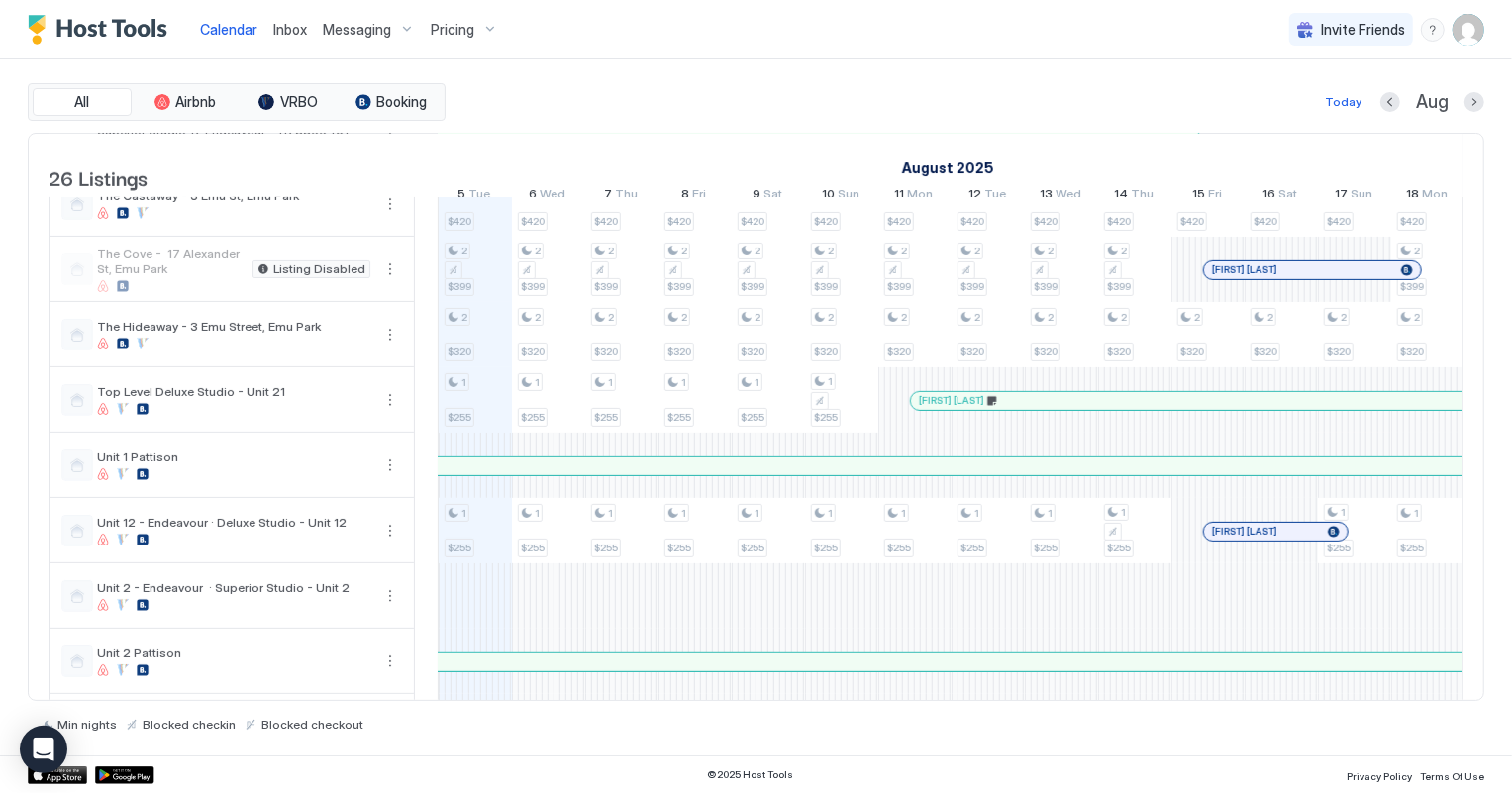 scroll, scrollTop: 0, scrollLeft: 1055, axis: horizontal 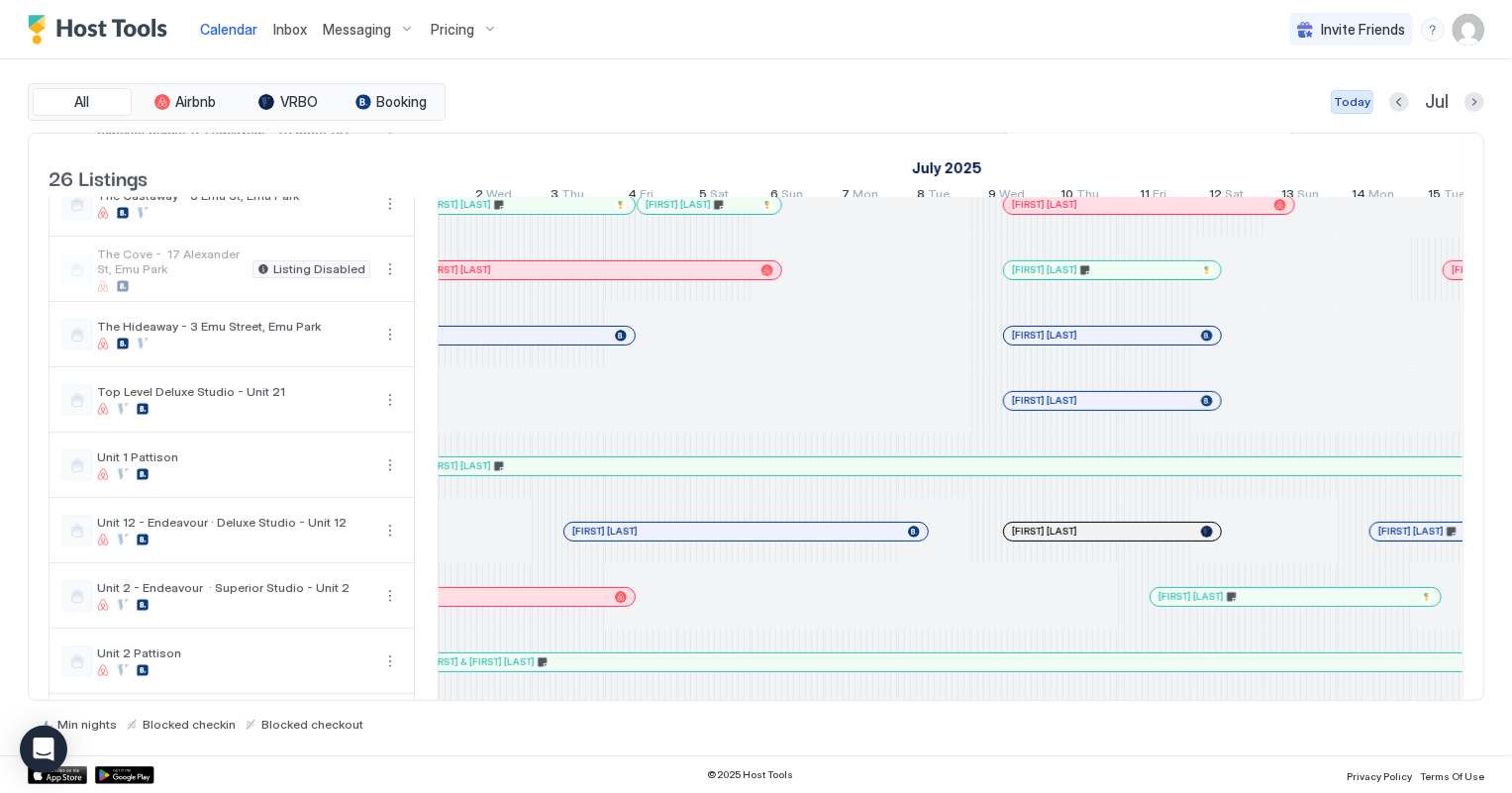 drag, startPoint x: 1361, startPoint y: 104, endPoint x: 791, endPoint y: 6, distance: 578.36321 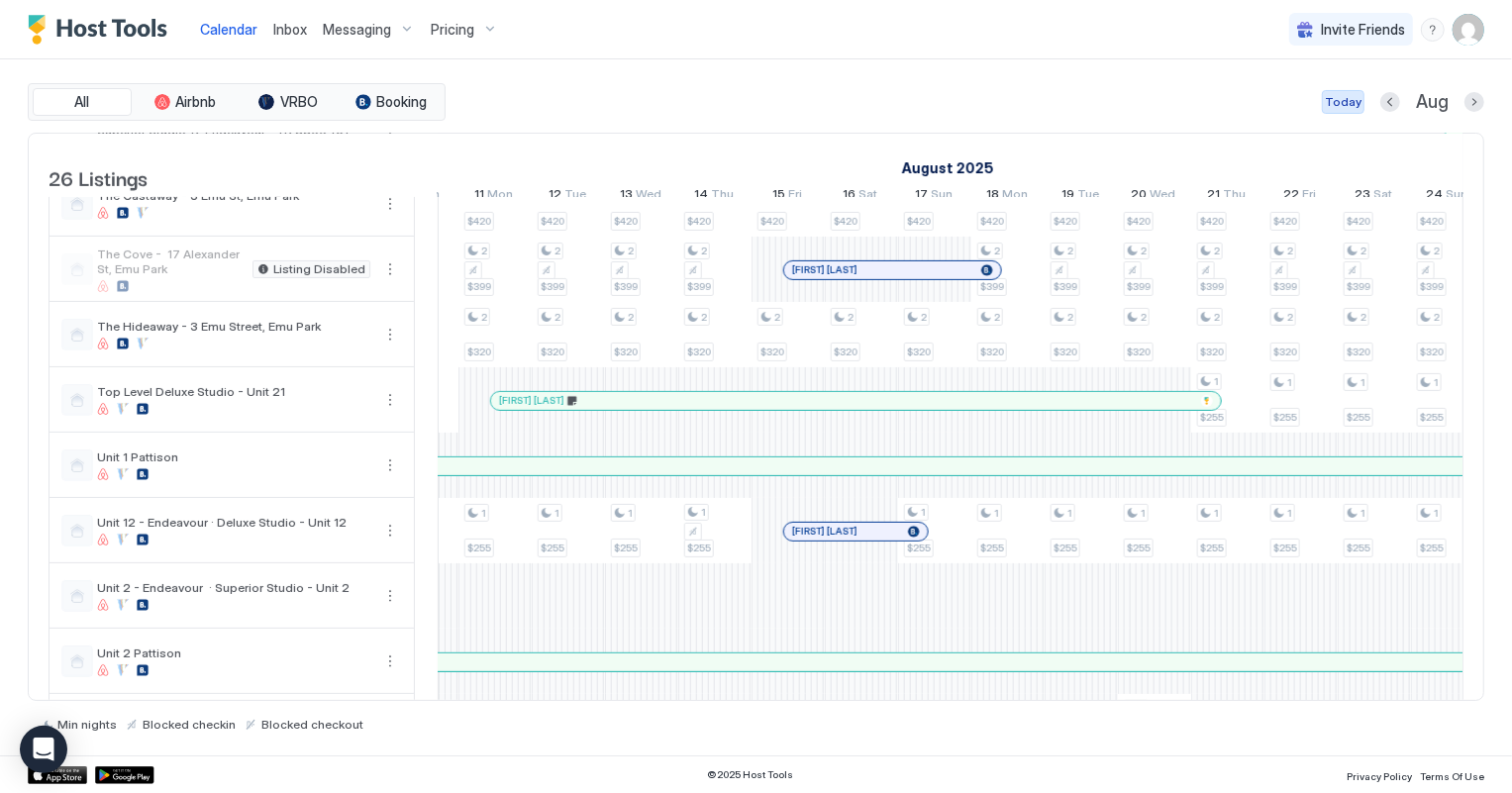 scroll, scrollTop: 0, scrollLeft: 1099, axis: horizontal 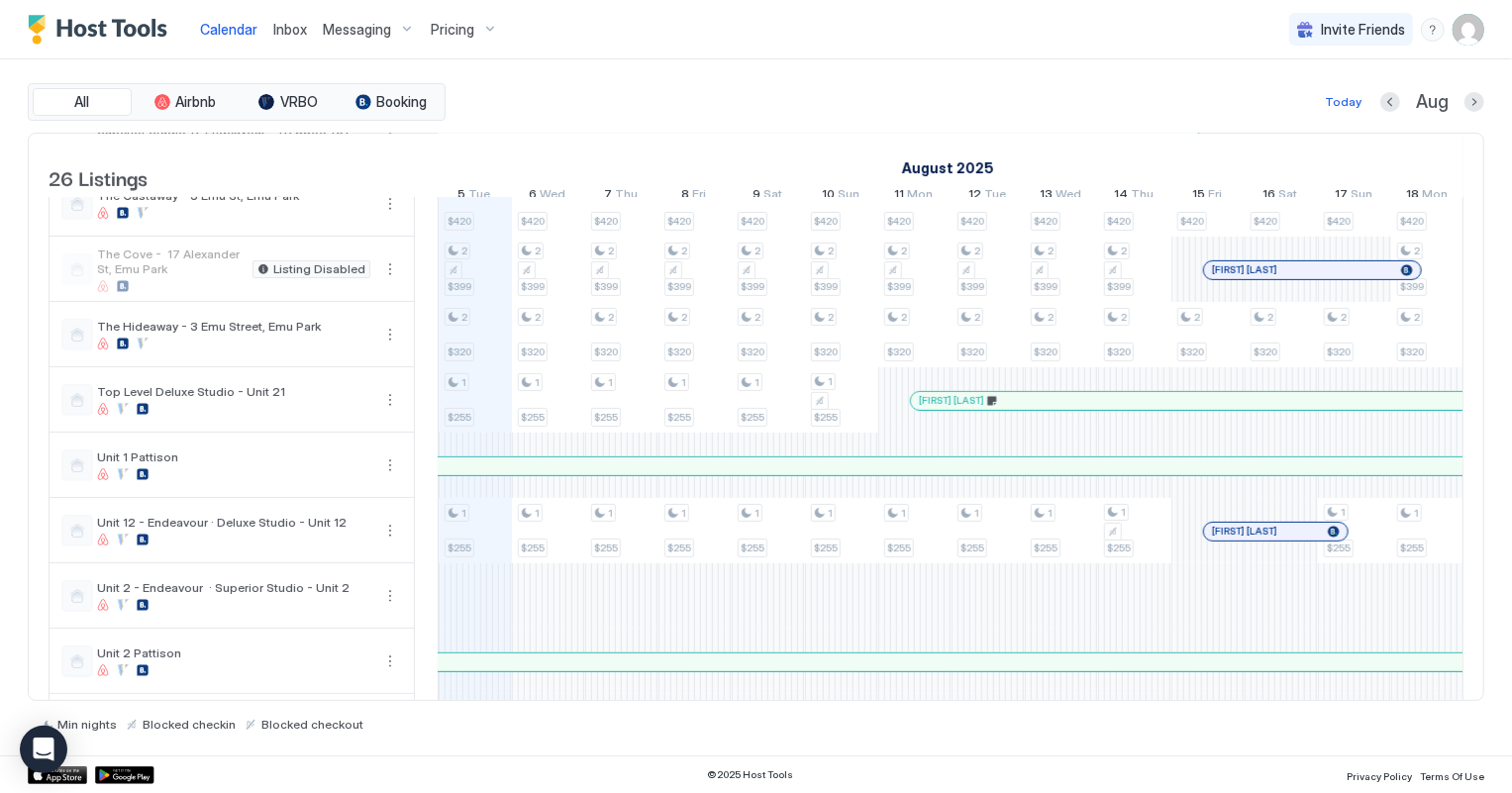 click on "Inbox" at bounding box center (290, 29) 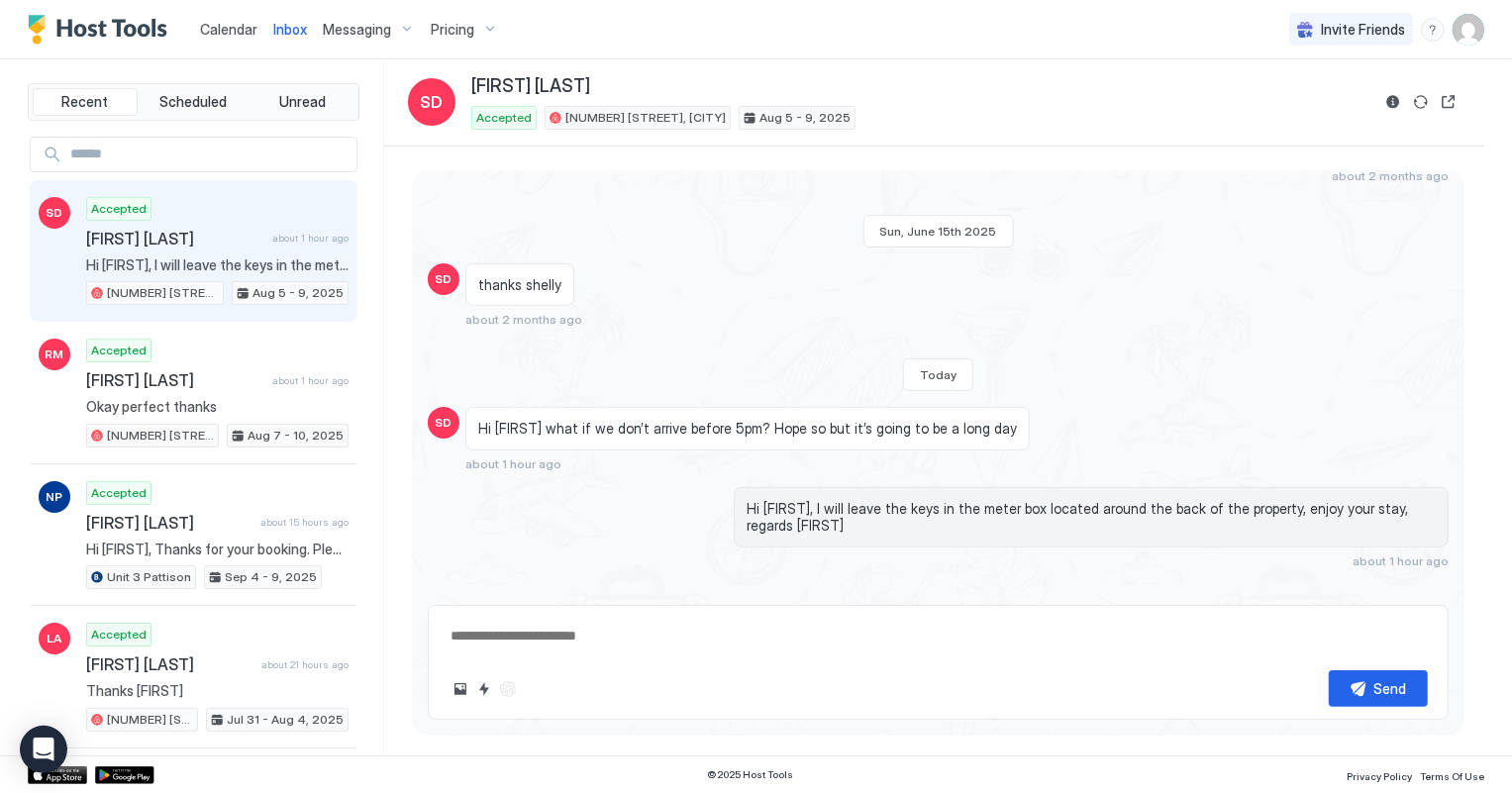 scroll, scrollTop: 773, scrollLeft: 0, axis: vertical 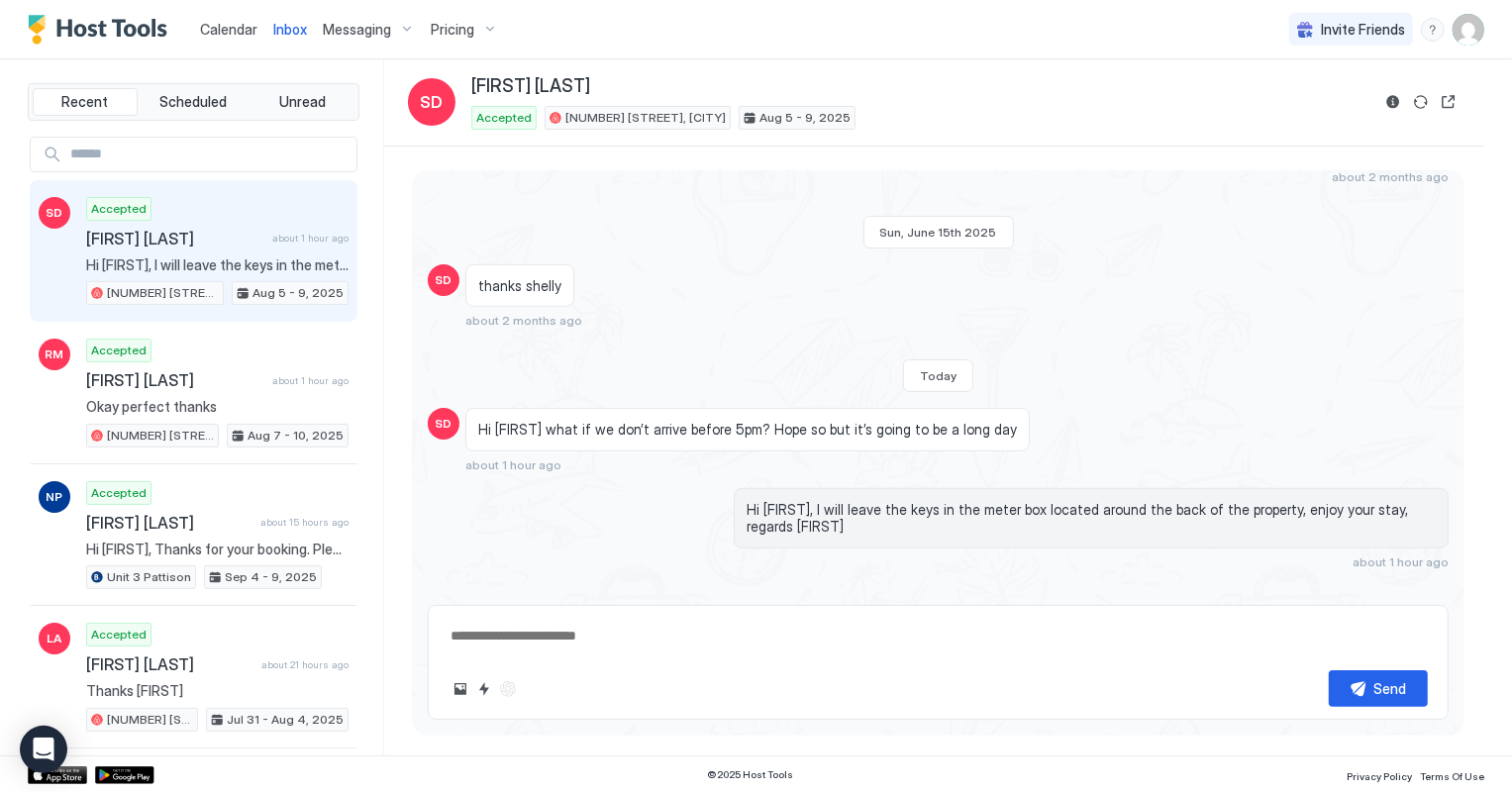click on "Calendar" at bounding box center [229, 29] 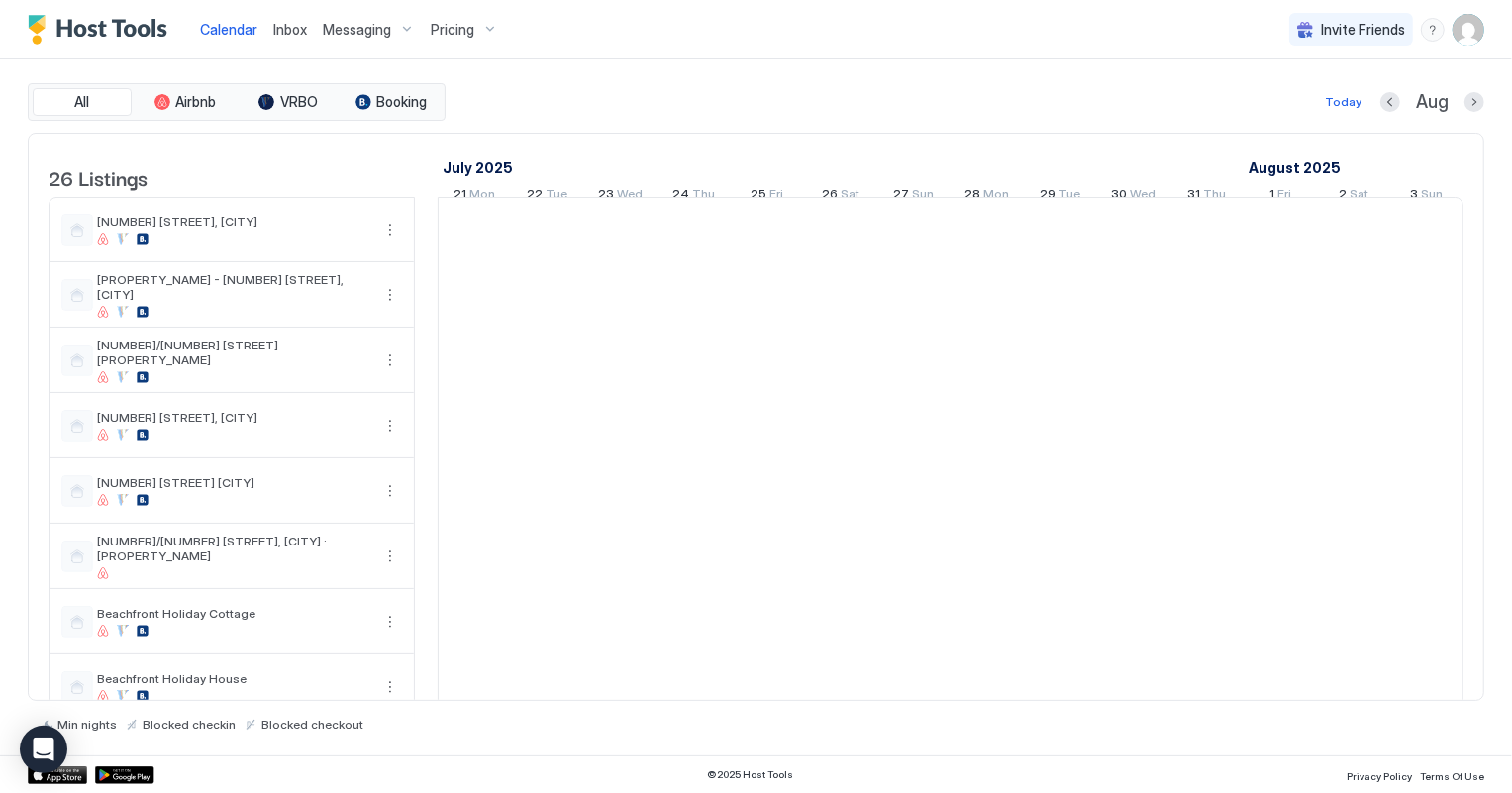 scroll, scrollTop: 0, scrollLeft: 1099, axis: horizontal 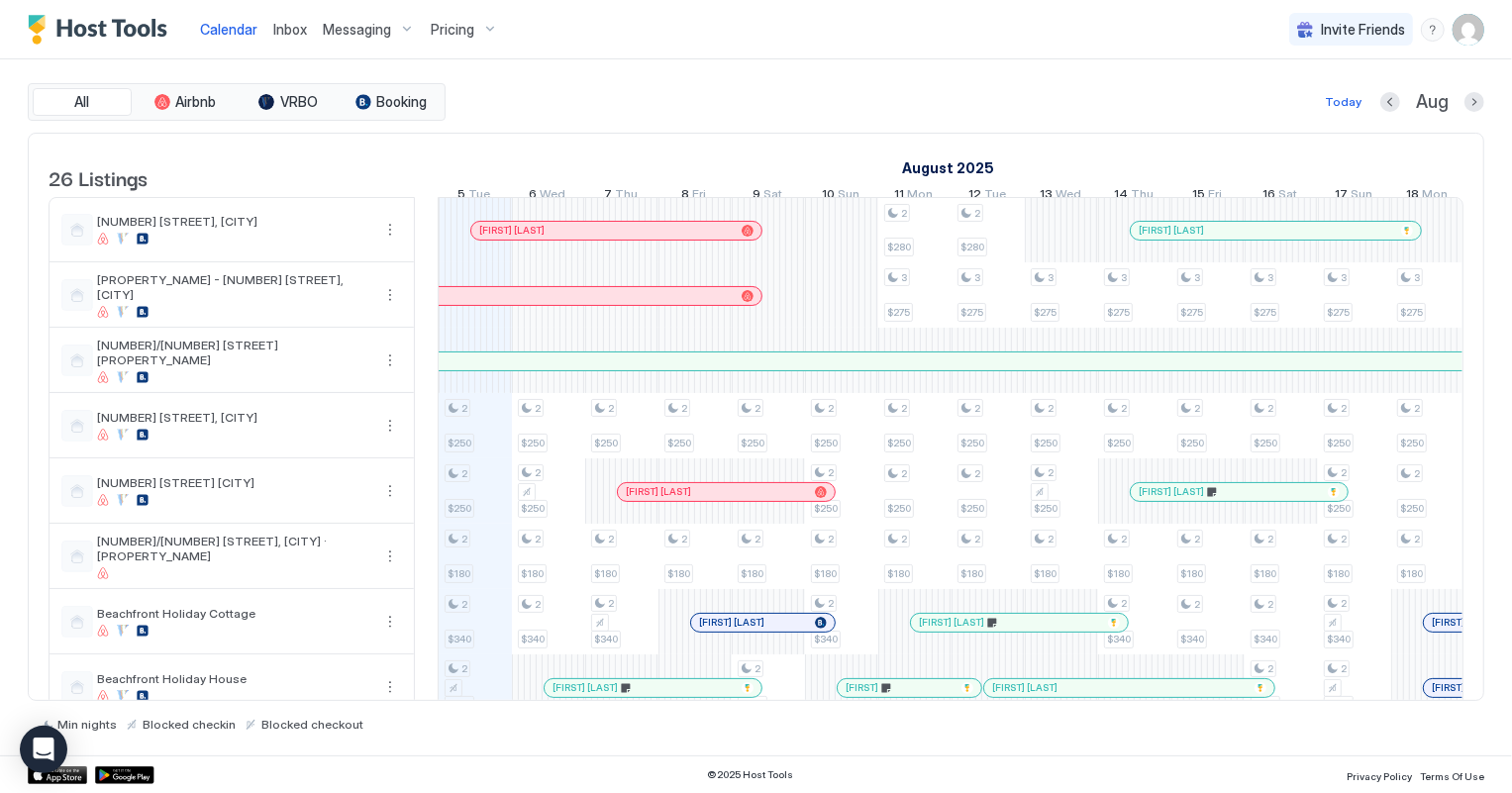click on "Inbox" at bounding box center [290, 29] 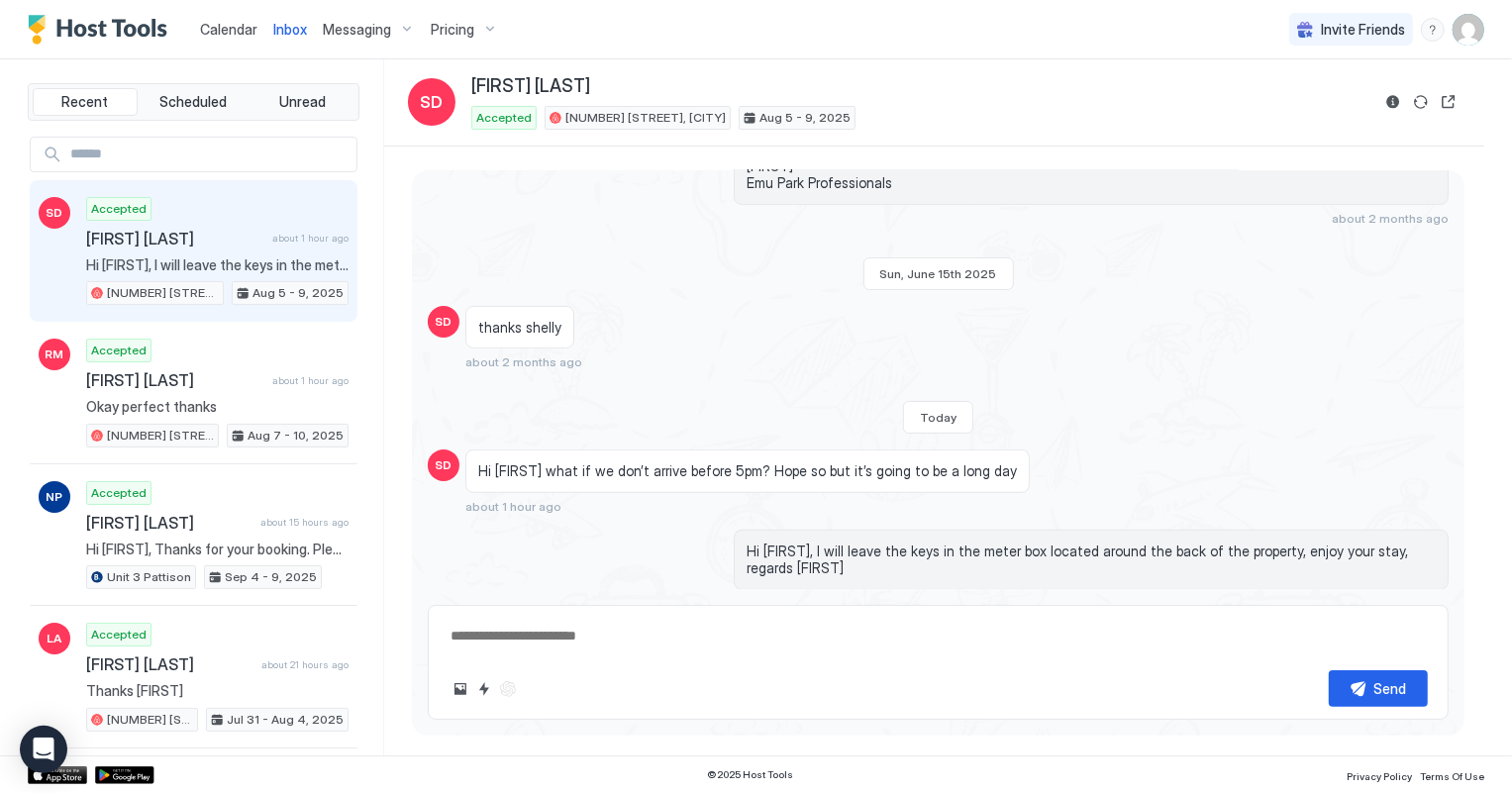 scroll, scrollTop: 773, scrollLeft: 0, axis: vertical 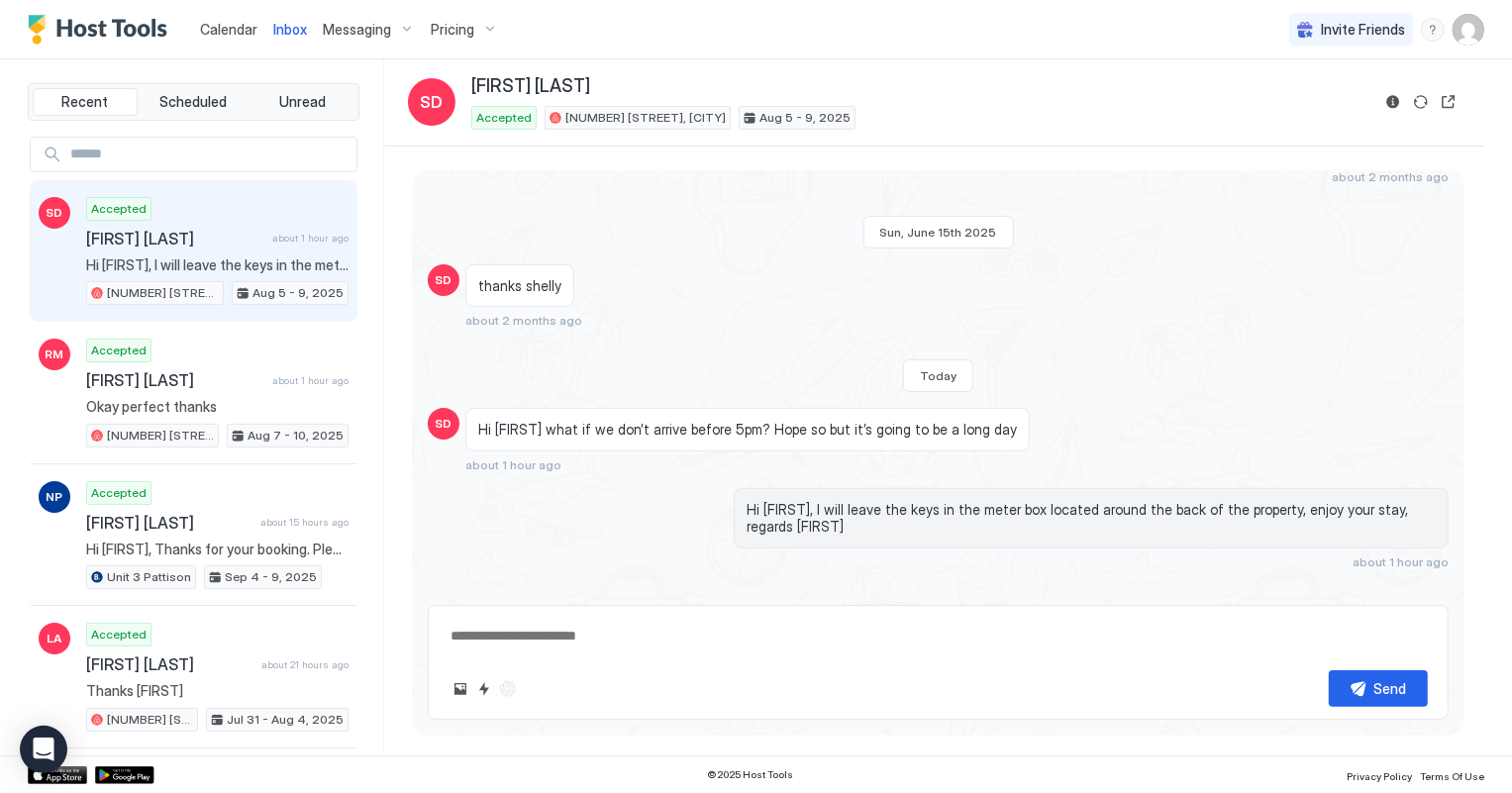 click on "Calendar" at bounding box center [229, 29] 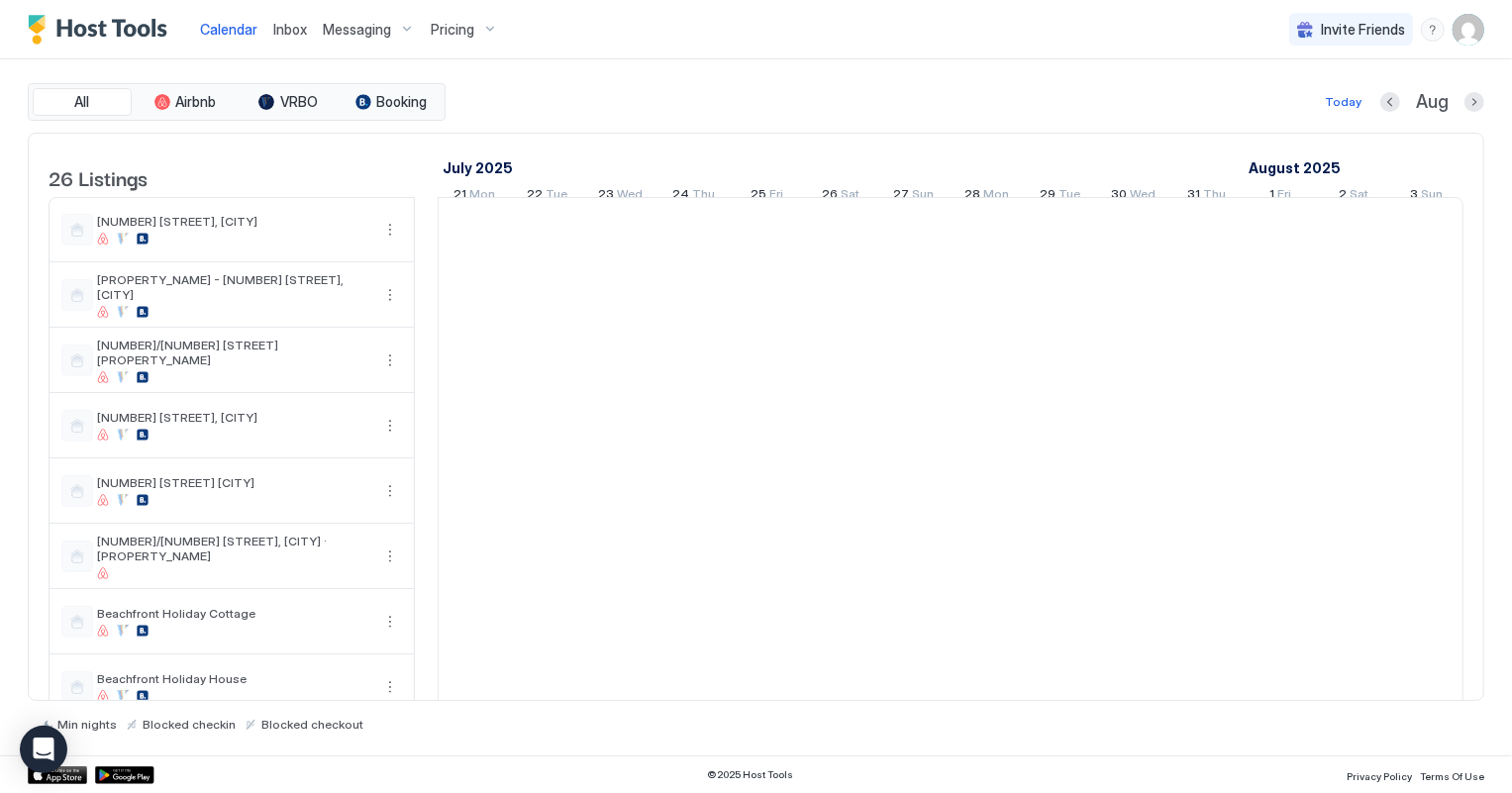 scroll, scrollTop: 0, scrollLeft: 1099, axis: horizontal 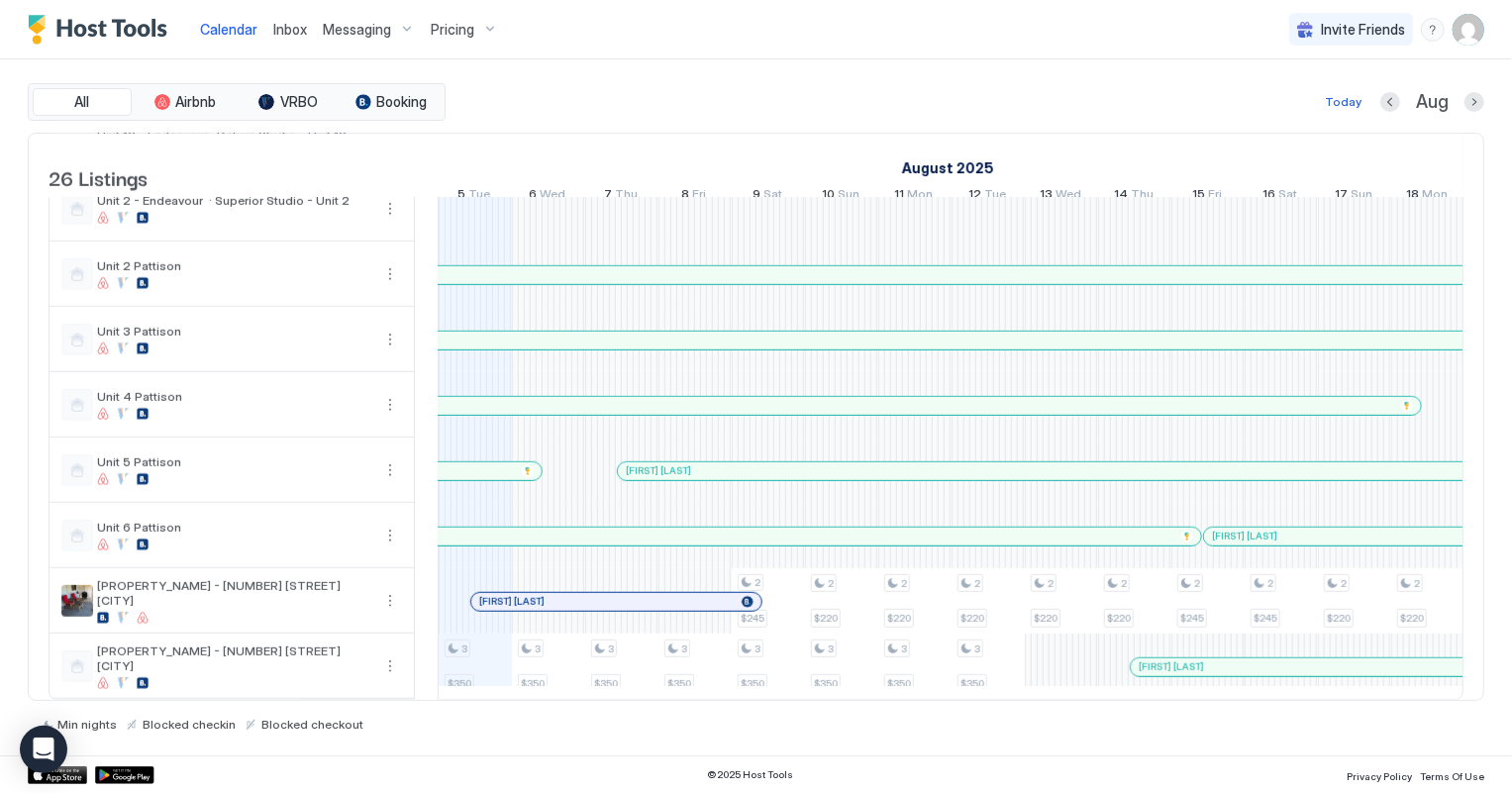 click on "[FIRST] [LAST]" at bounding box center (616, 602) 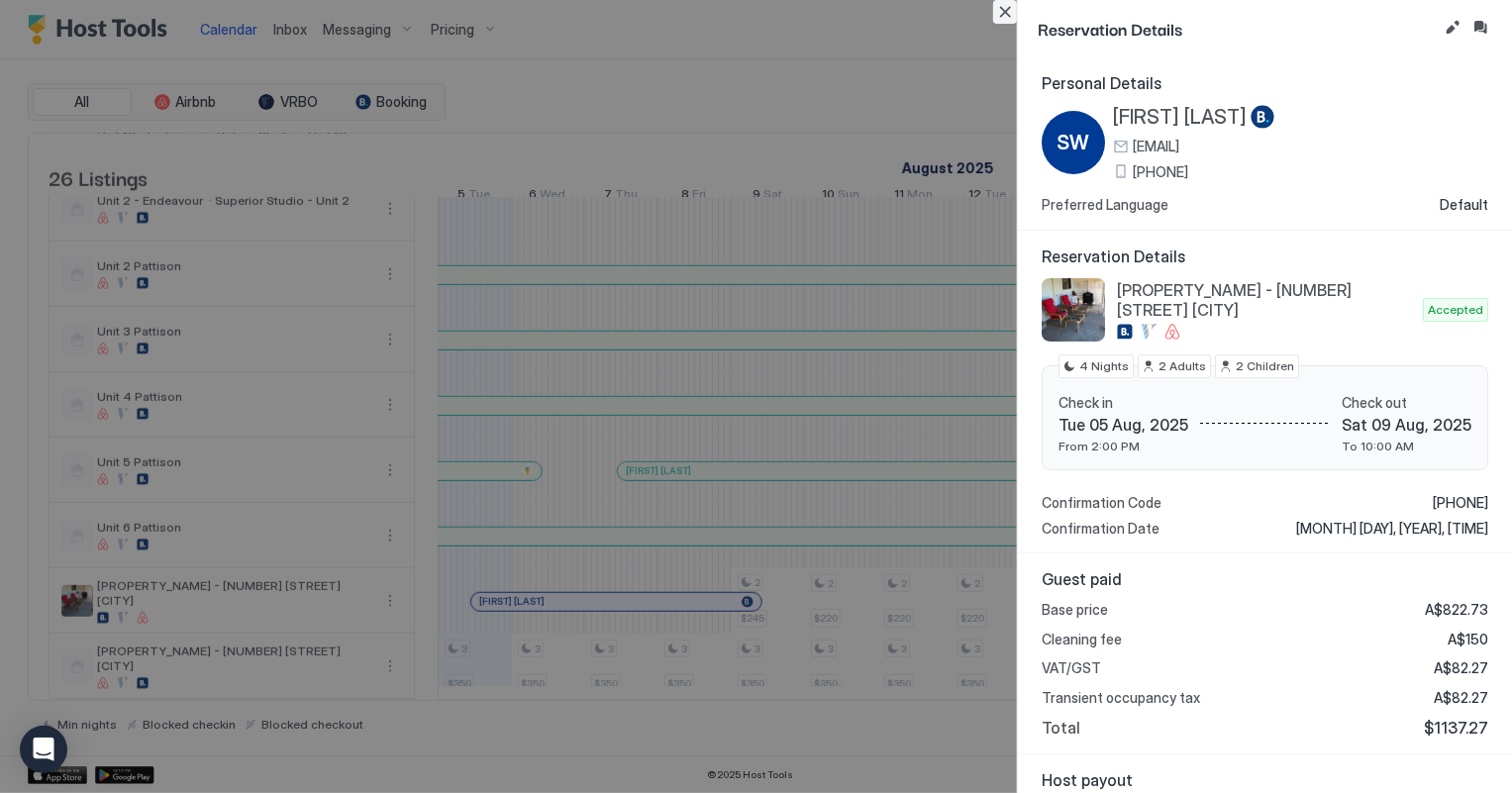 click at bounding box center [1005, 12] 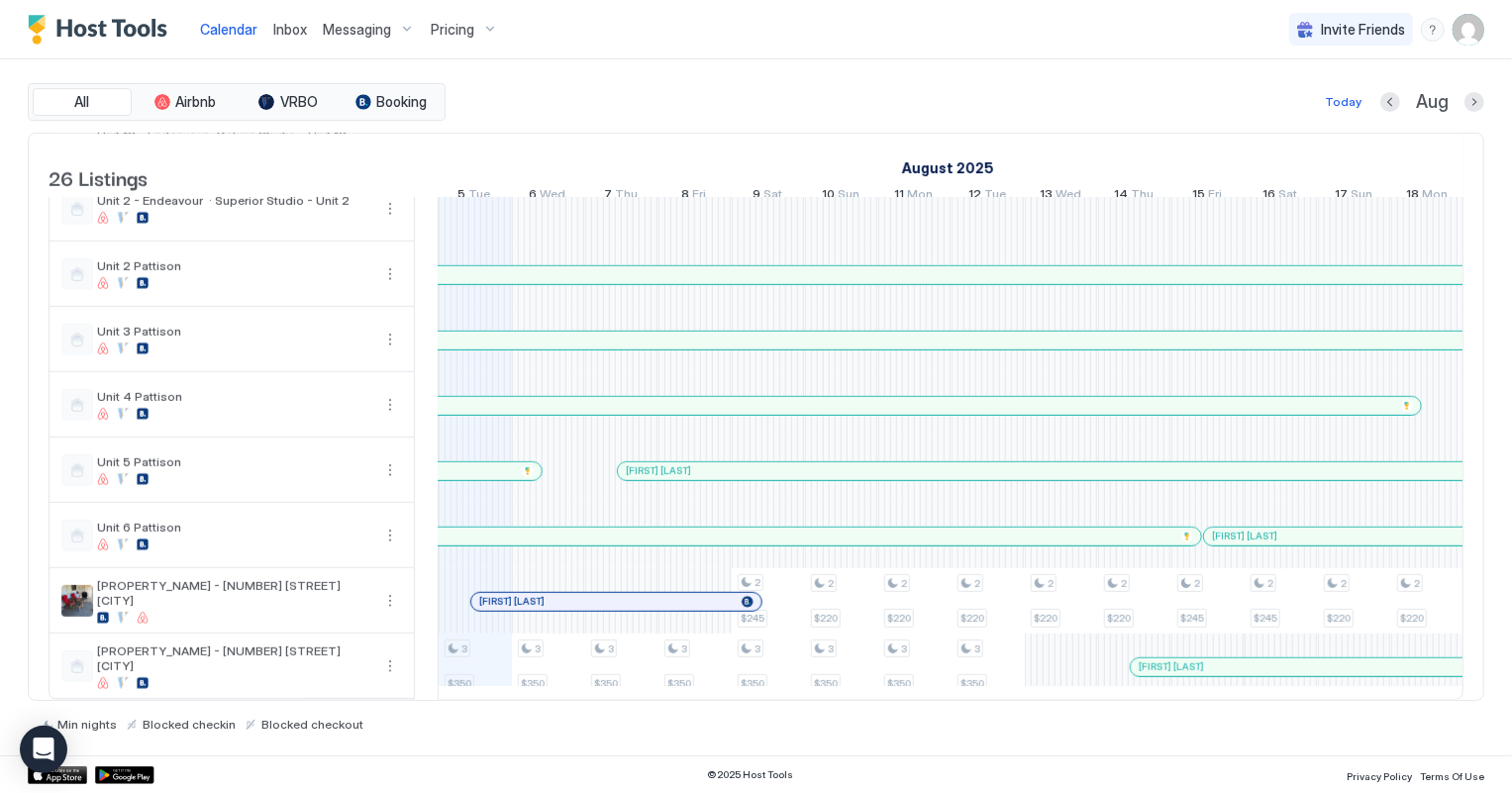 click on "Inbox" at bounding box center (290, 29) 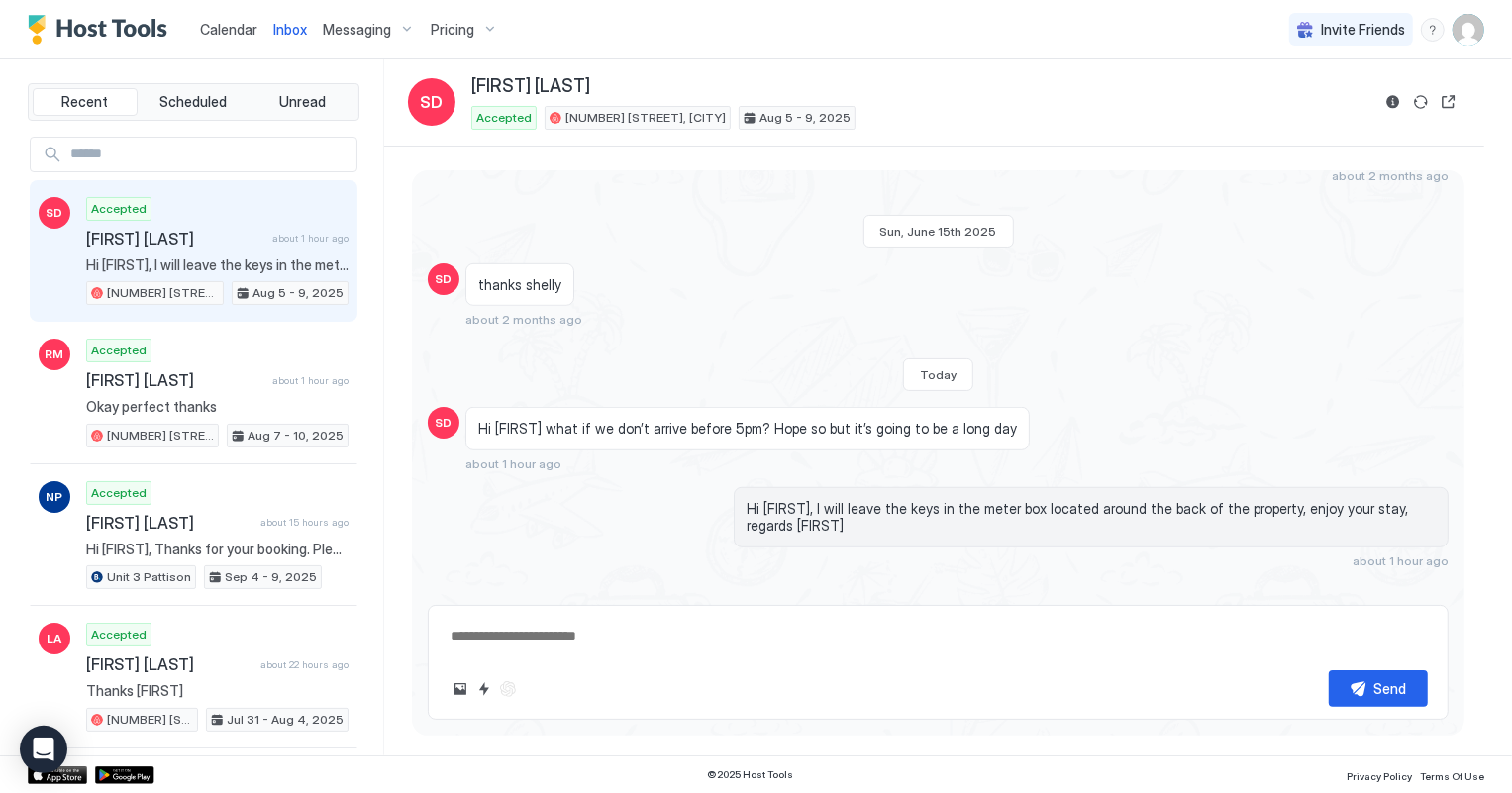 scroll, scrollTop: 773, scrollLeft: 0, axis: vertical 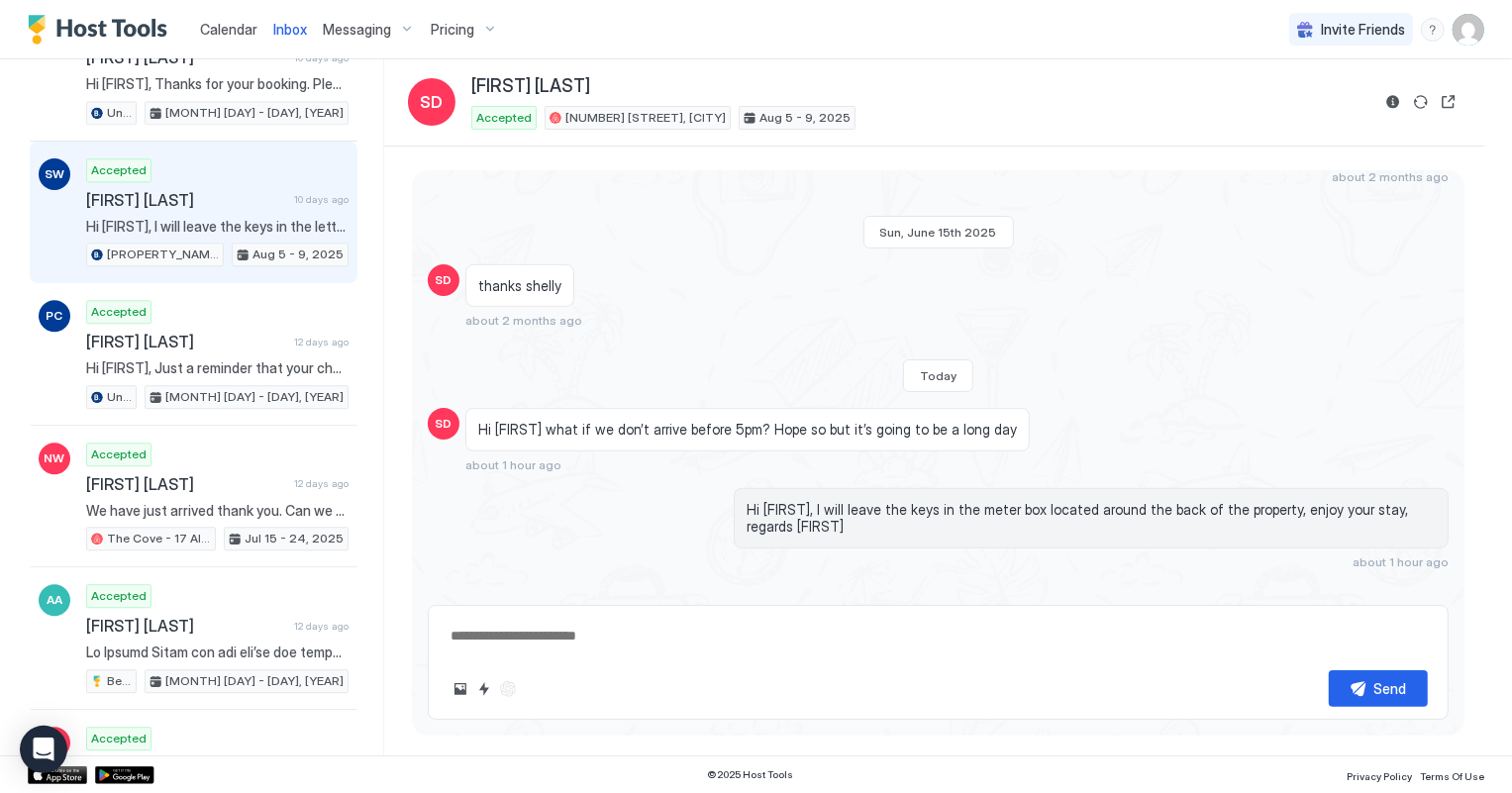click on "[FIRST] [LAST]" at bounding box center (186, 200) 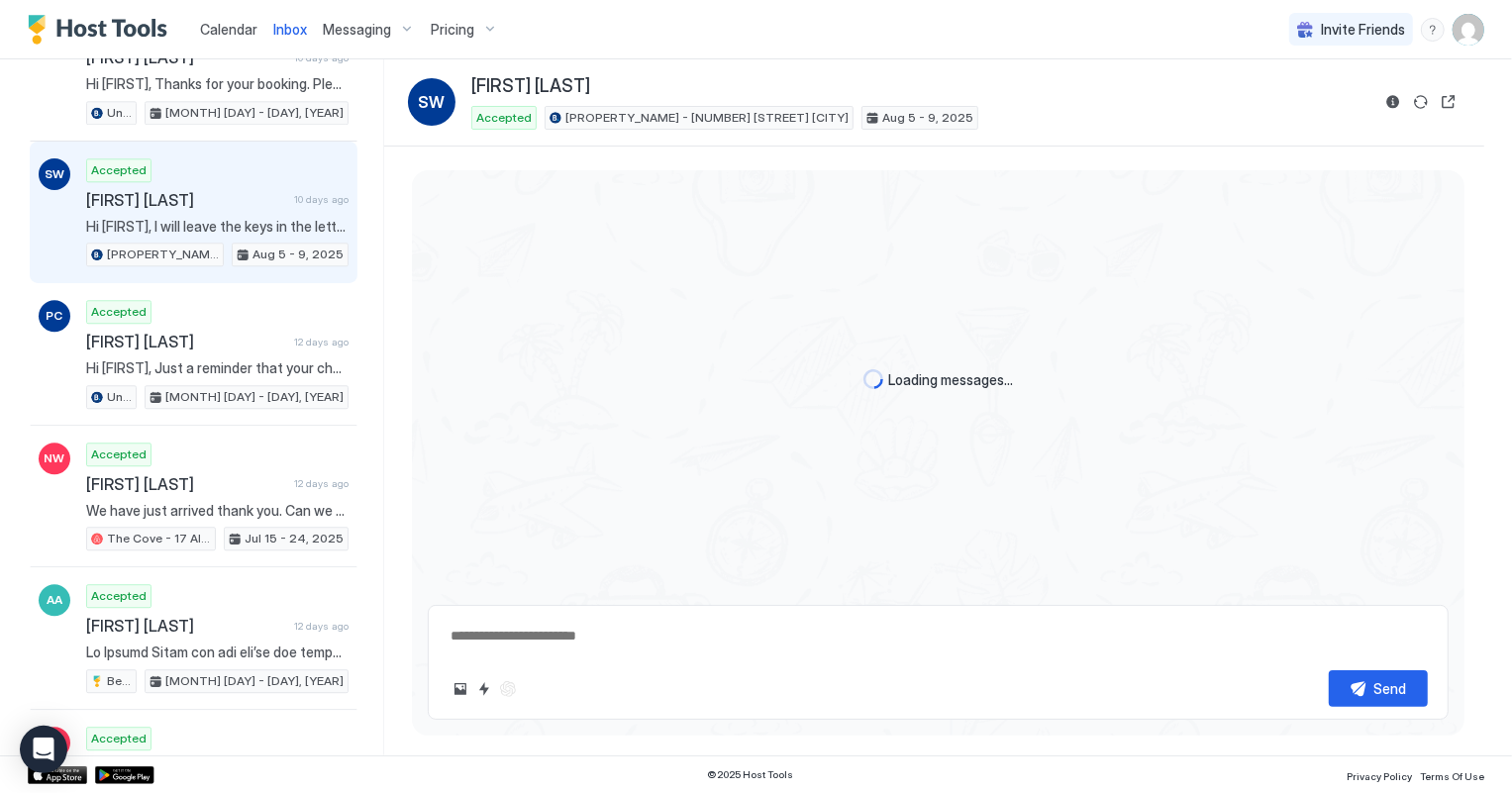 scroll, scrollTop: 267, scrollLeft: 0, axis: vertical 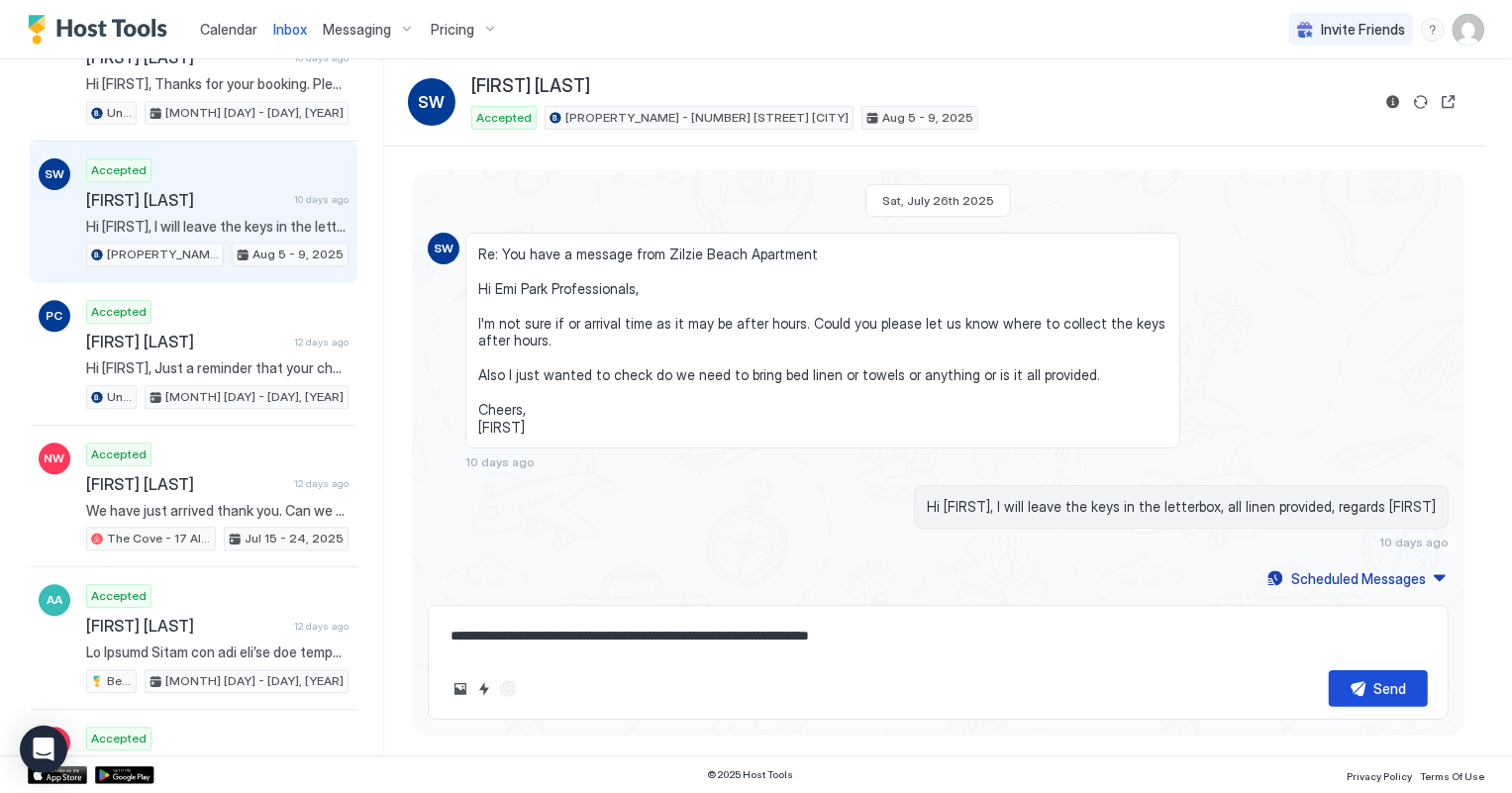 type on "**********" 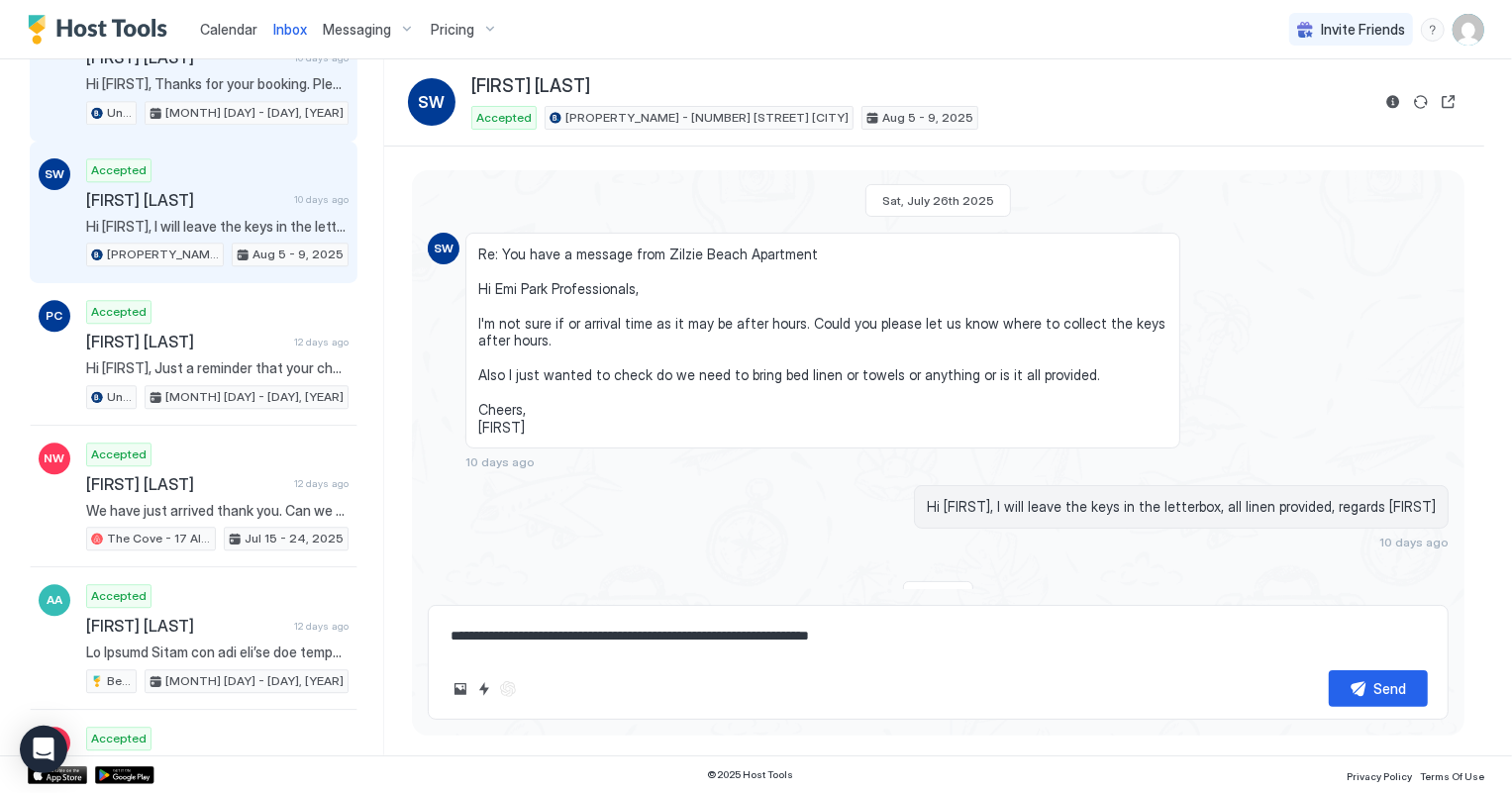 scroll, scrollTop: 411, scrollLeft: 0, axis: vertical 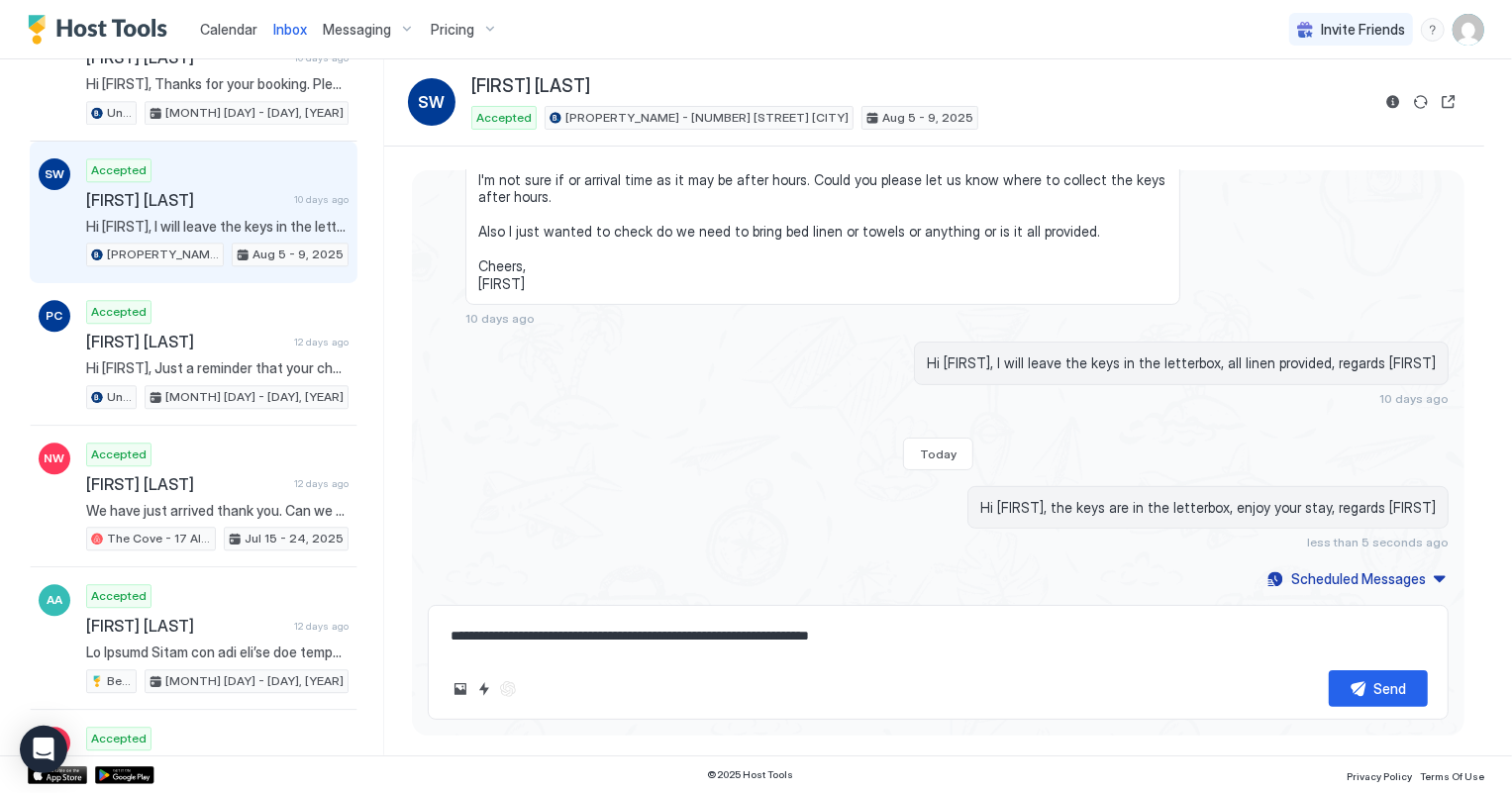 click on "Calendar" at bounding box center [229, 29] 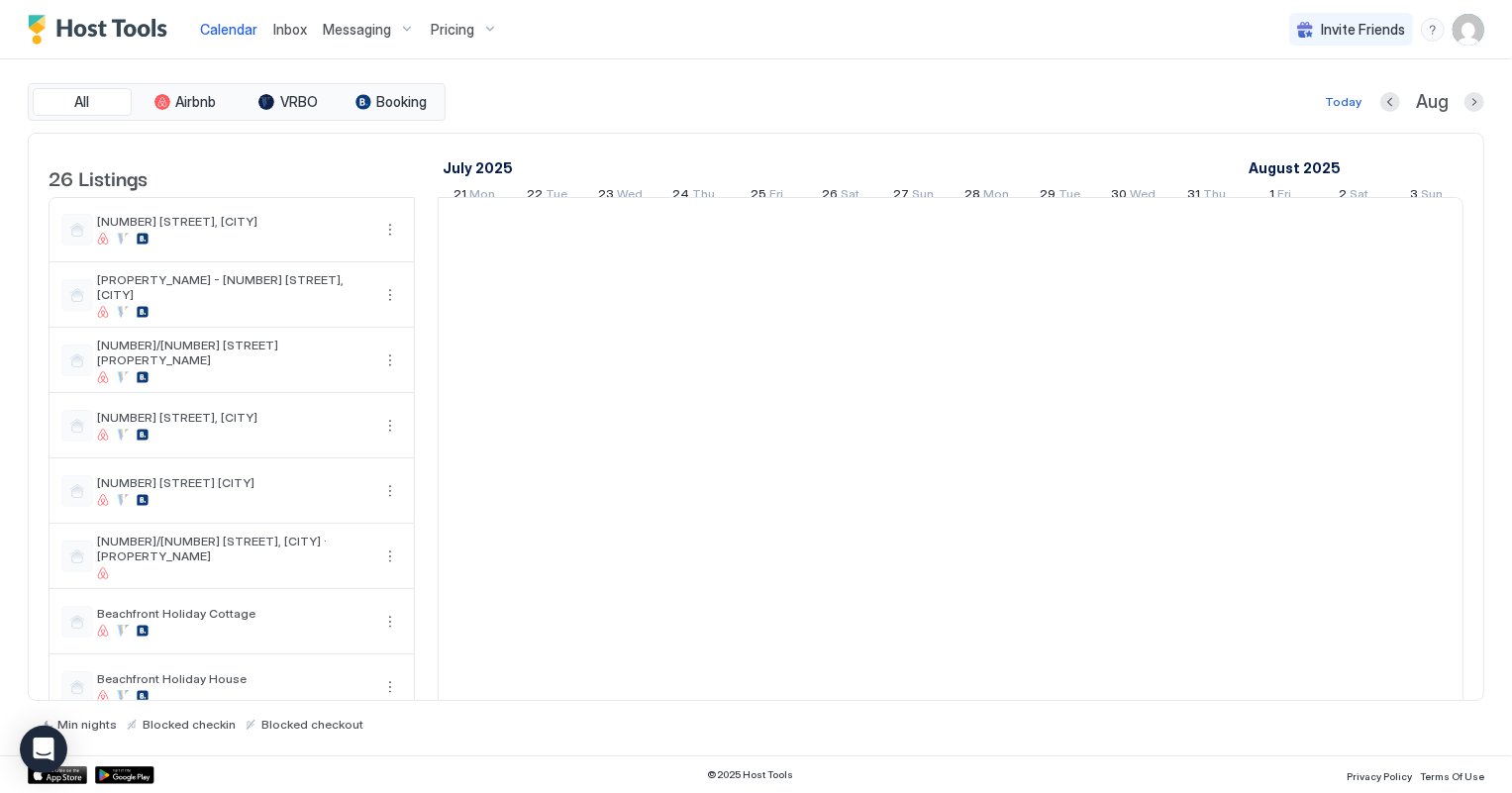 scroll, scrollTop: 0, scrollLeft: 1099, axis: horizontal 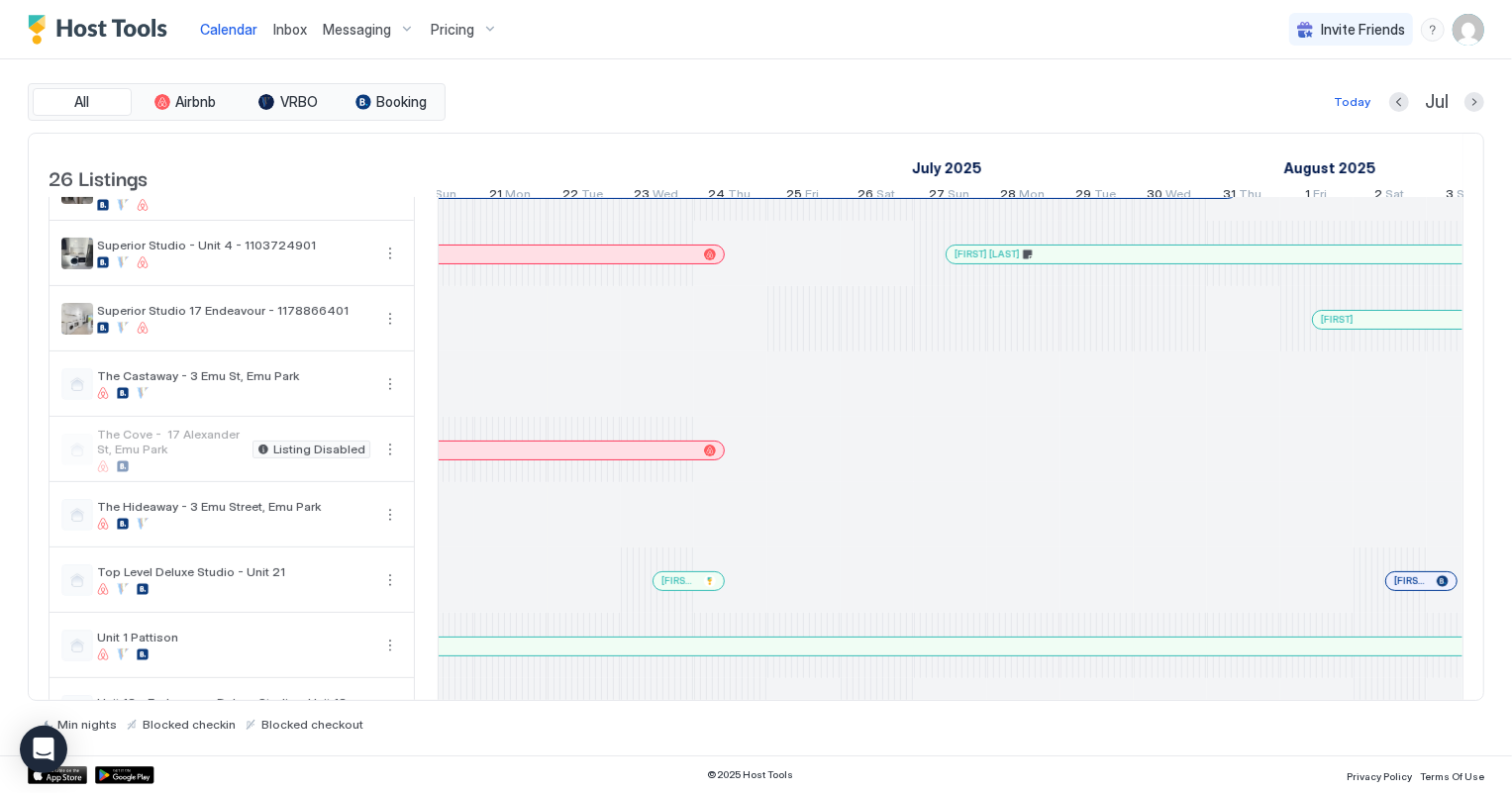 click on "Inbox" at bounding box center [290, 29] 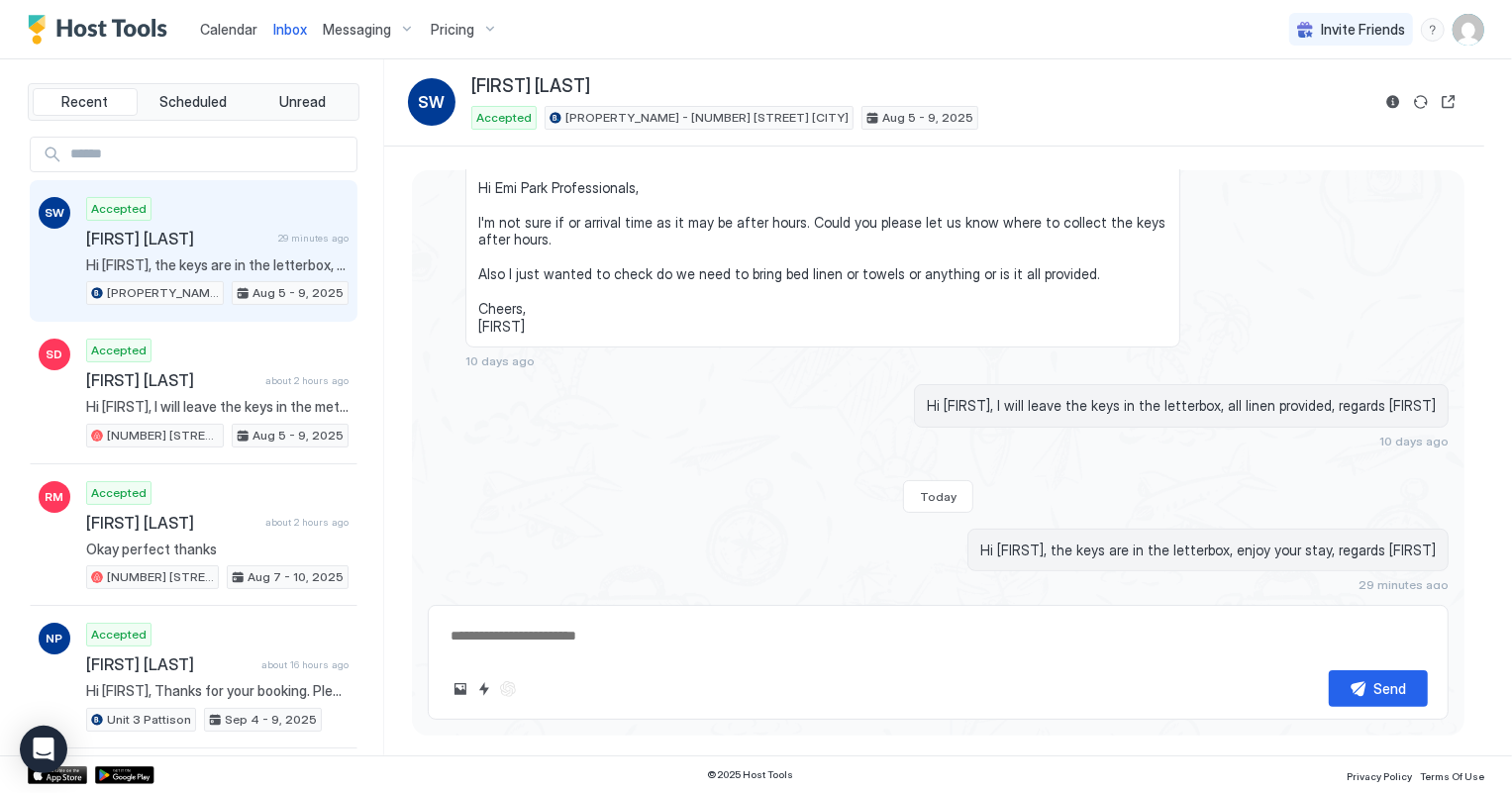 scroll, scrollTop: 411, scrollLeft: 0, axis: vertical 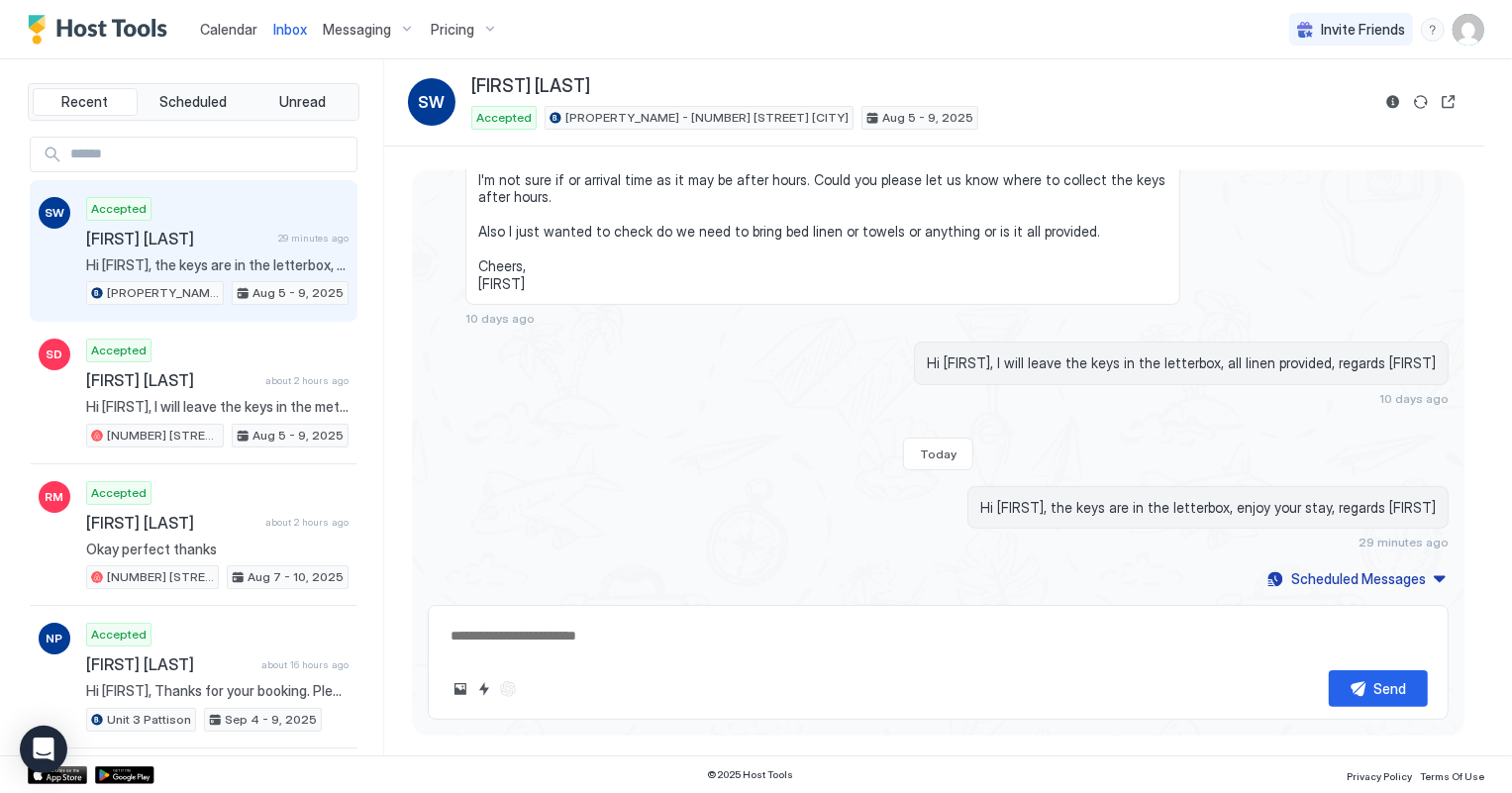 click on "Calendar" at bounding box center [229, 29] 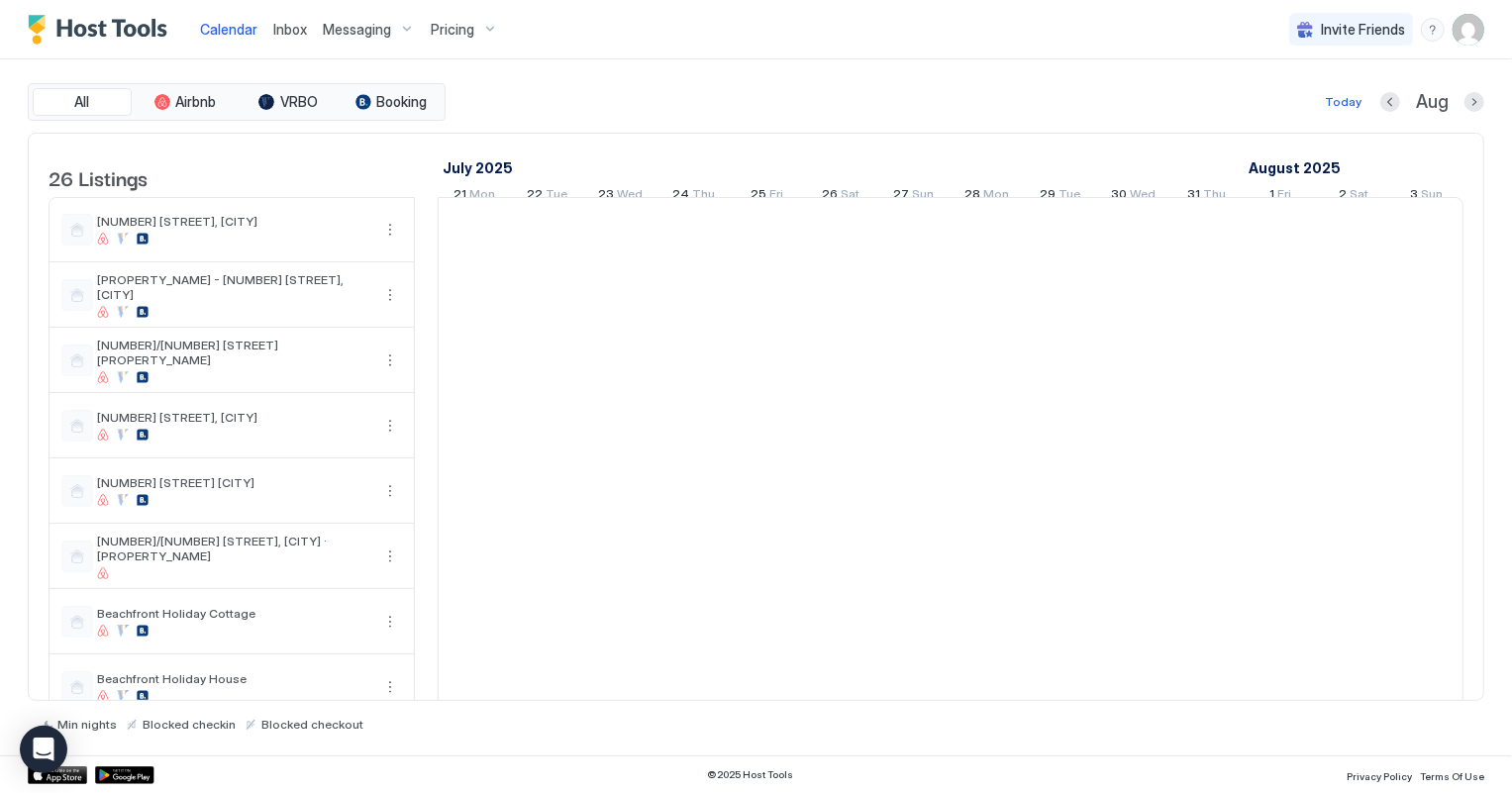 scroll, scrollTop: 0, scrollLeft: 1099, axis: horizontal 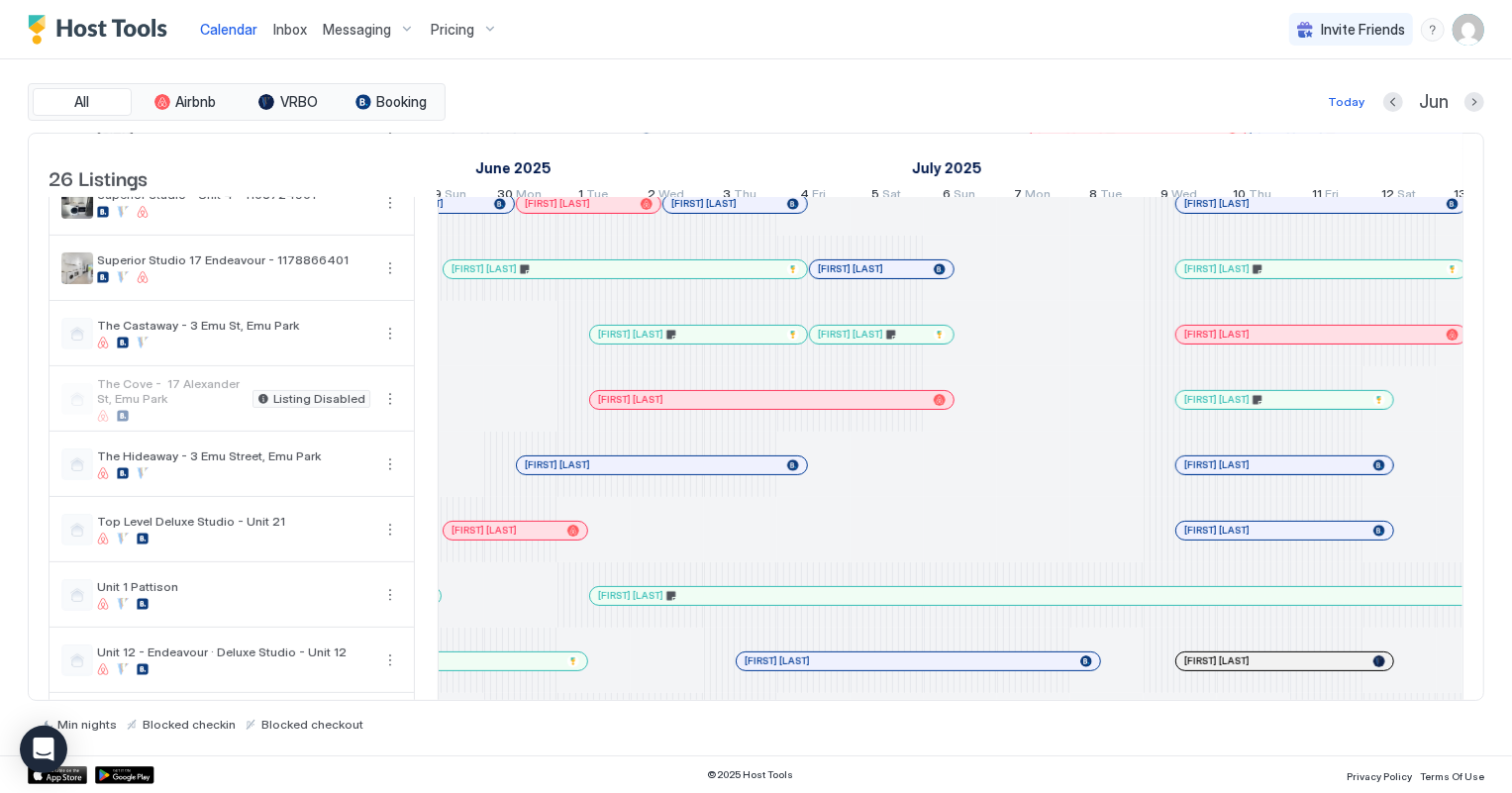 click at bounding box center (649, 465) 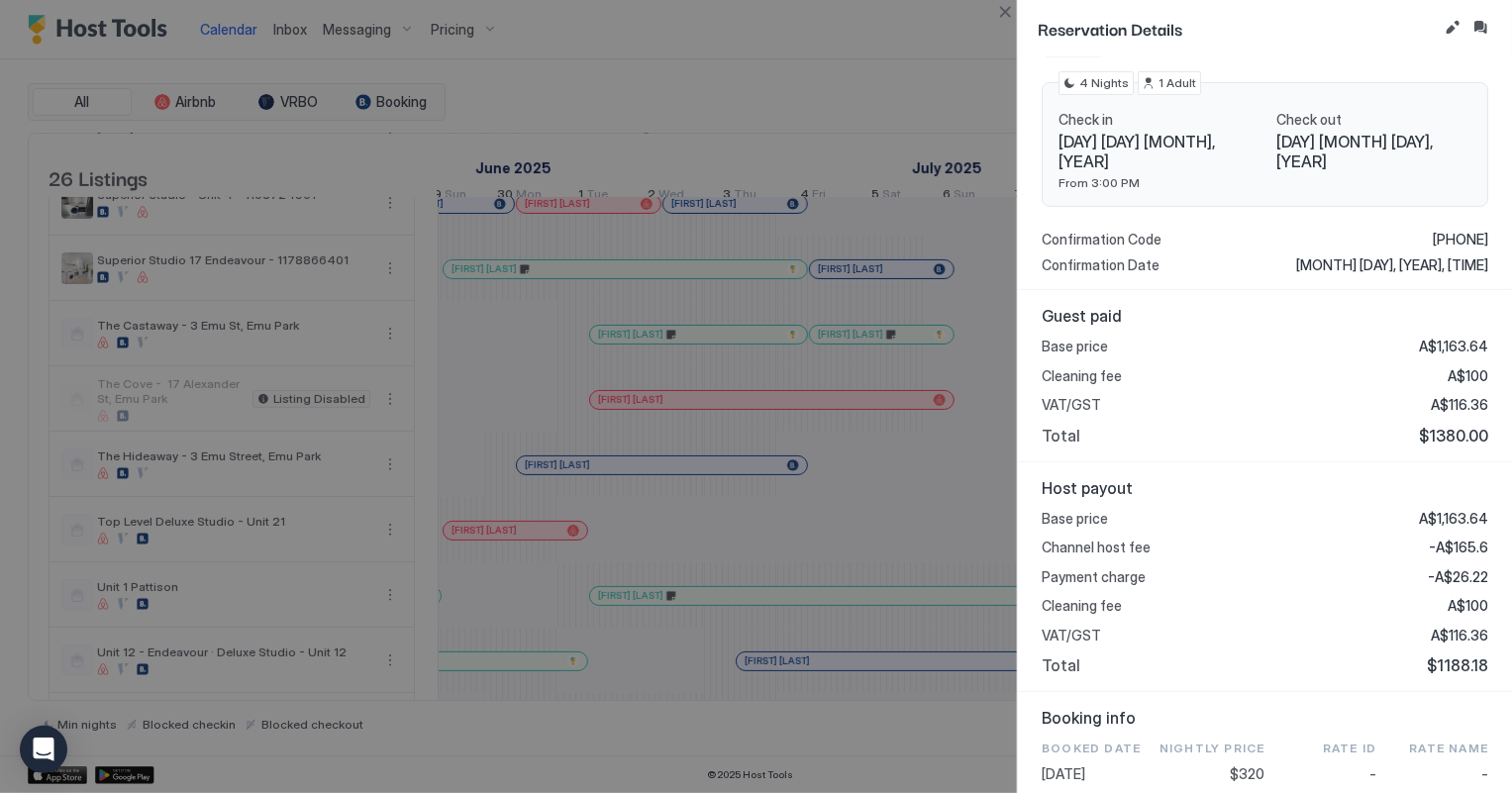 scroll, scrollTop: 279, scrollLeft: 0, axis: vertical 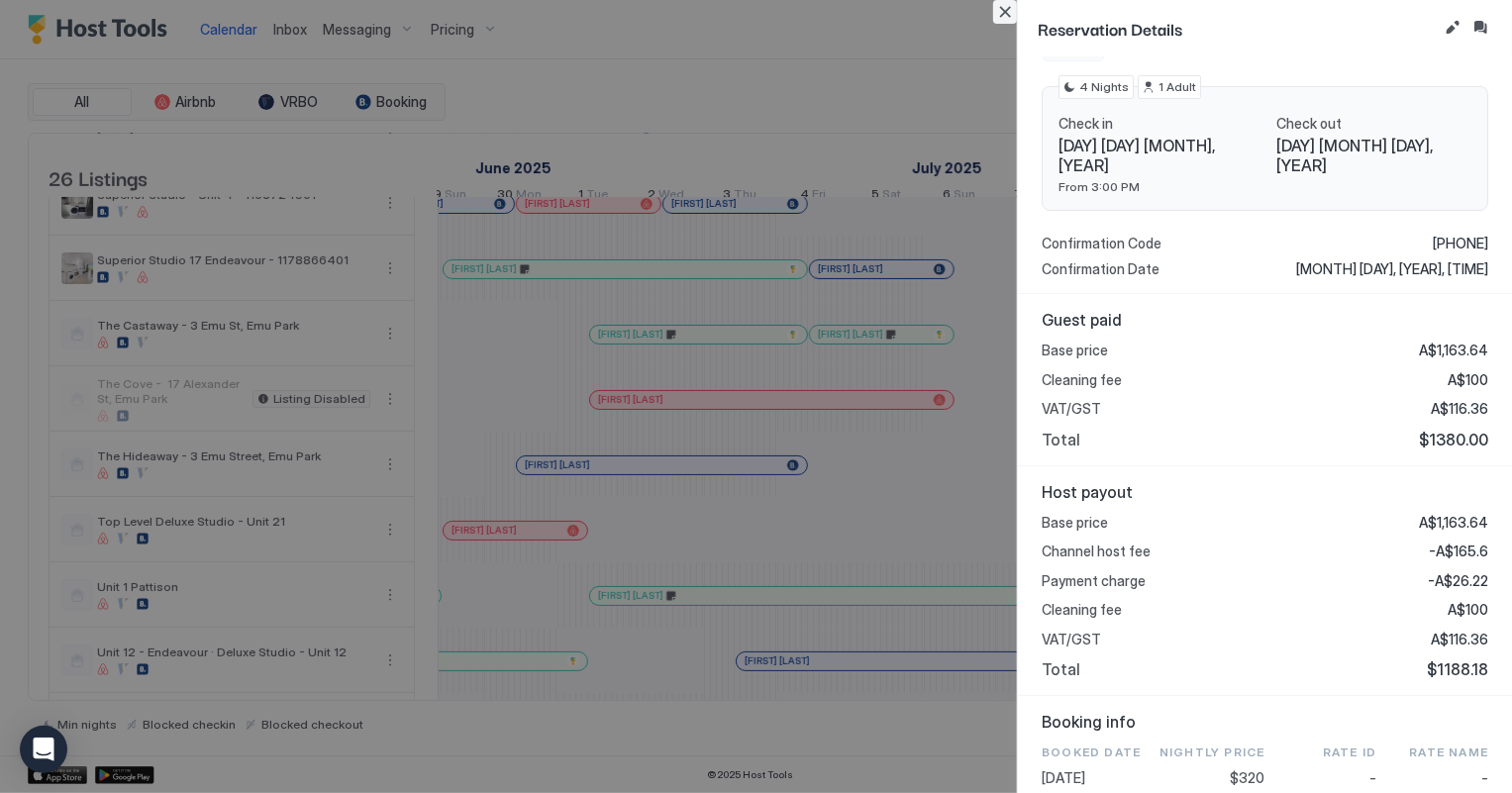 click at bounding box center [1005, 12] 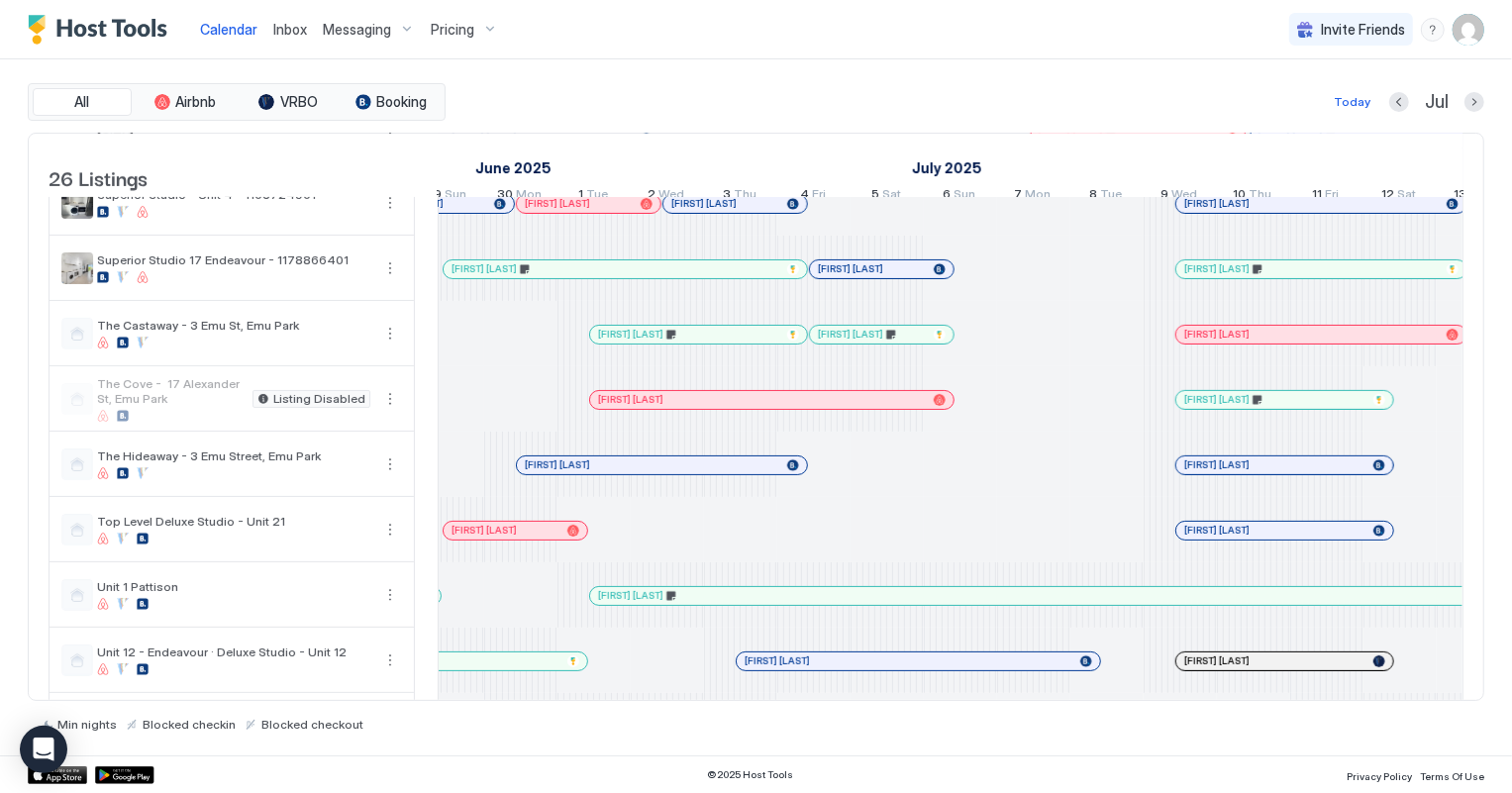 scroll, scrollTop: 0, scrollLeft: 1574, axis: horizontal 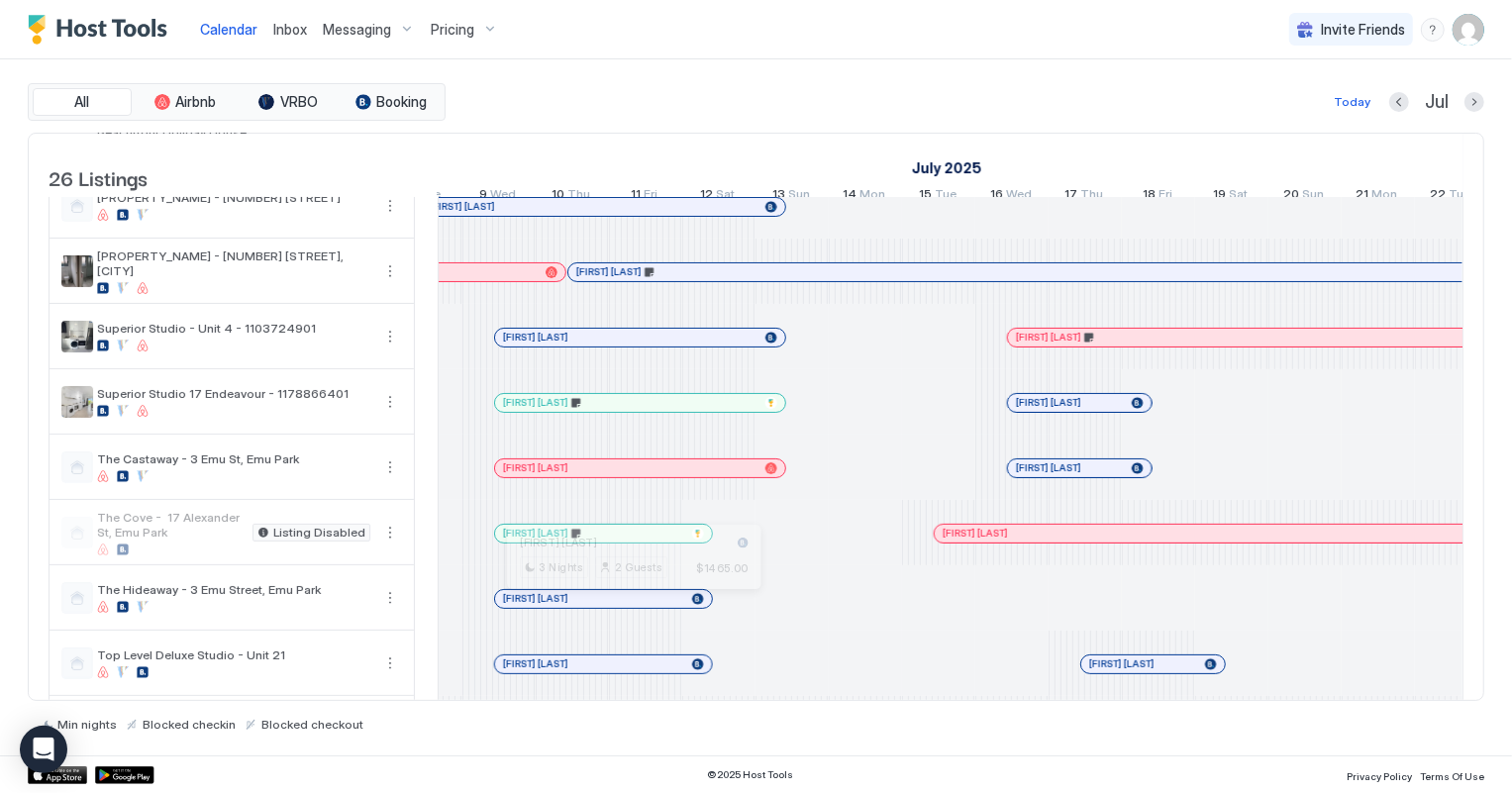 click at bounding box center (626, 599) 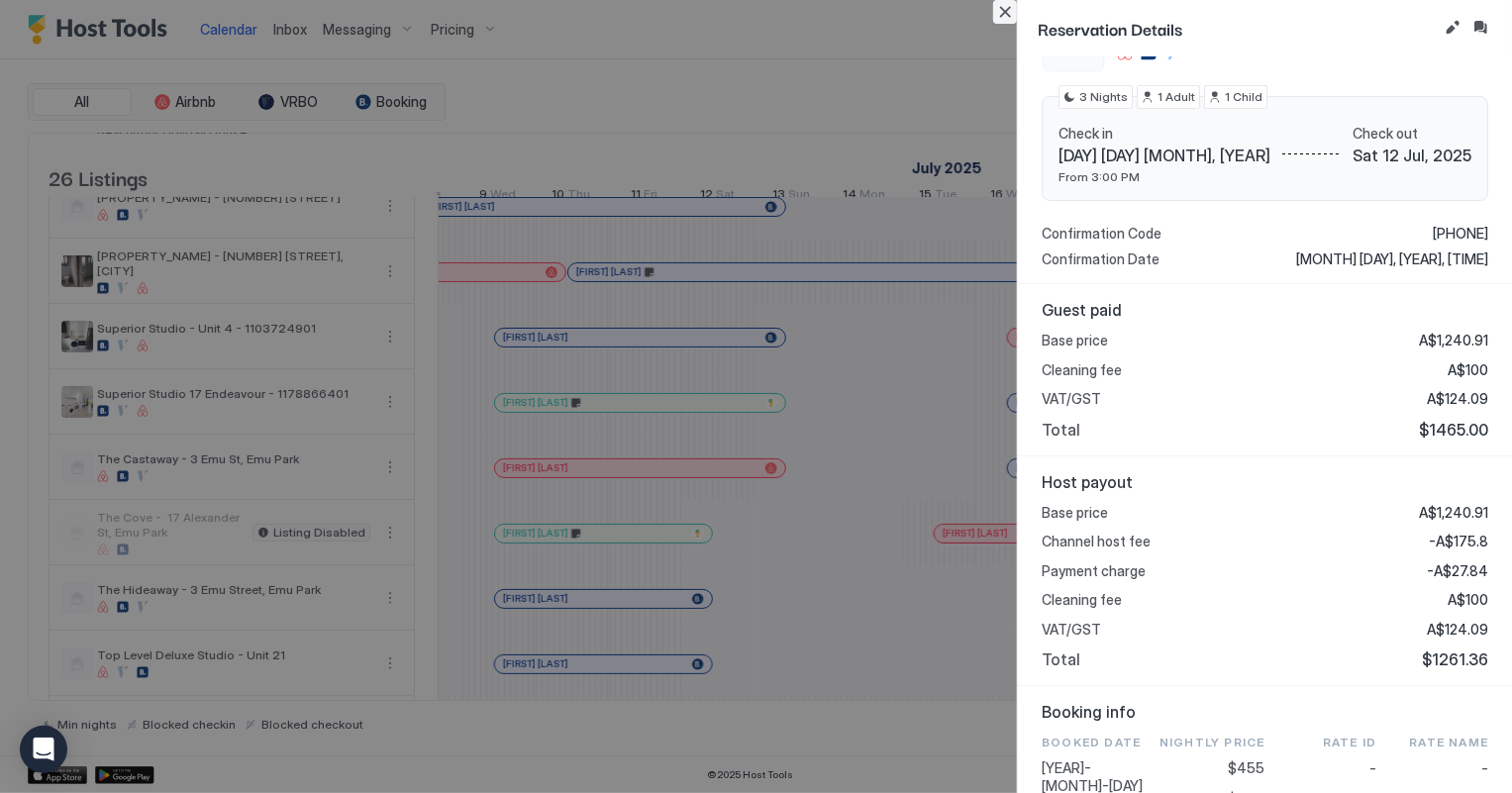 drag, startPoint x: 1004, startPoint y: 10, endPoint x: 839, endPoint y: 2, distance: 165.19383 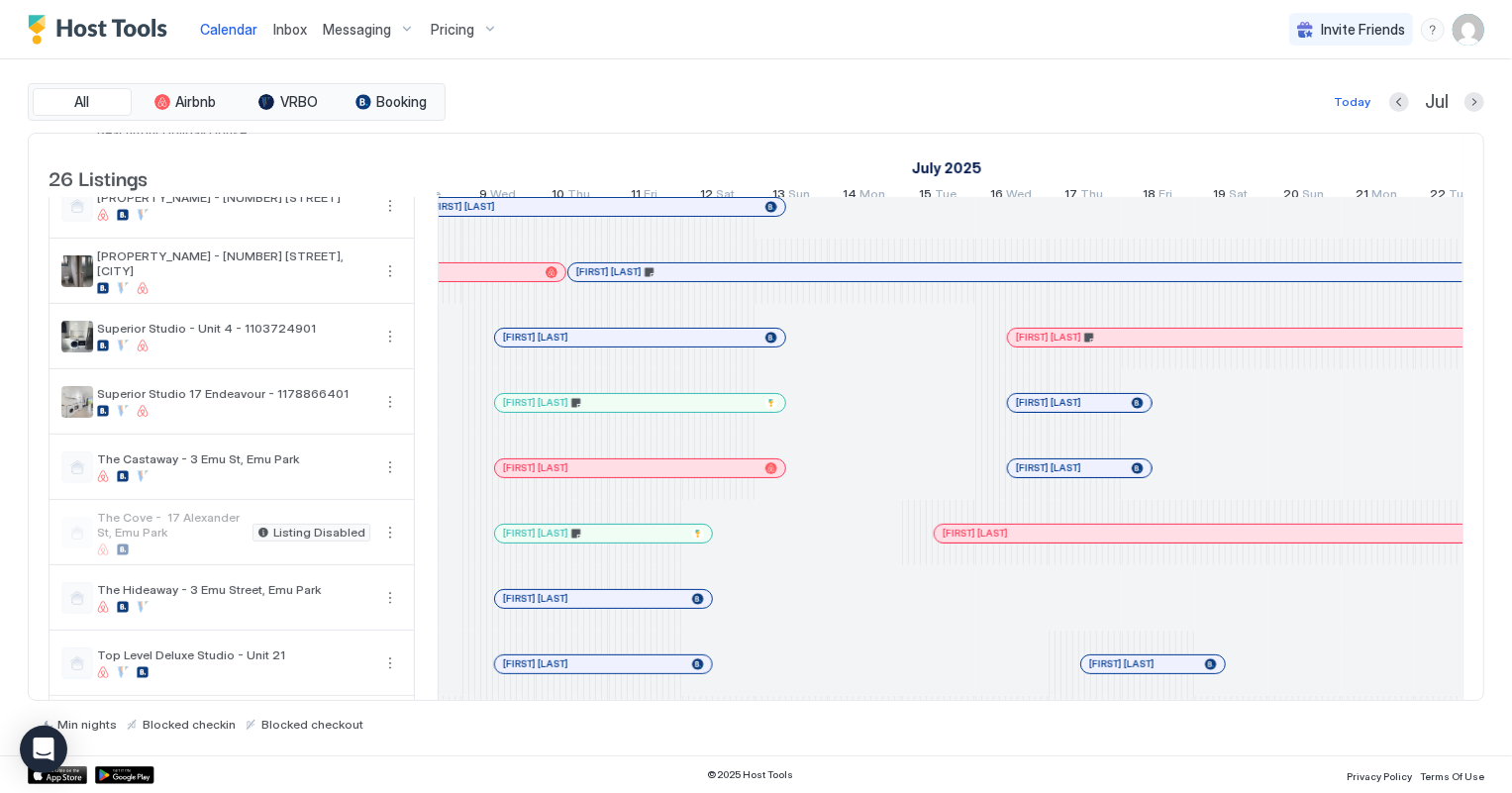 scroll, scrollTop: 0, scrollLeft: 2150, axis: horizontal 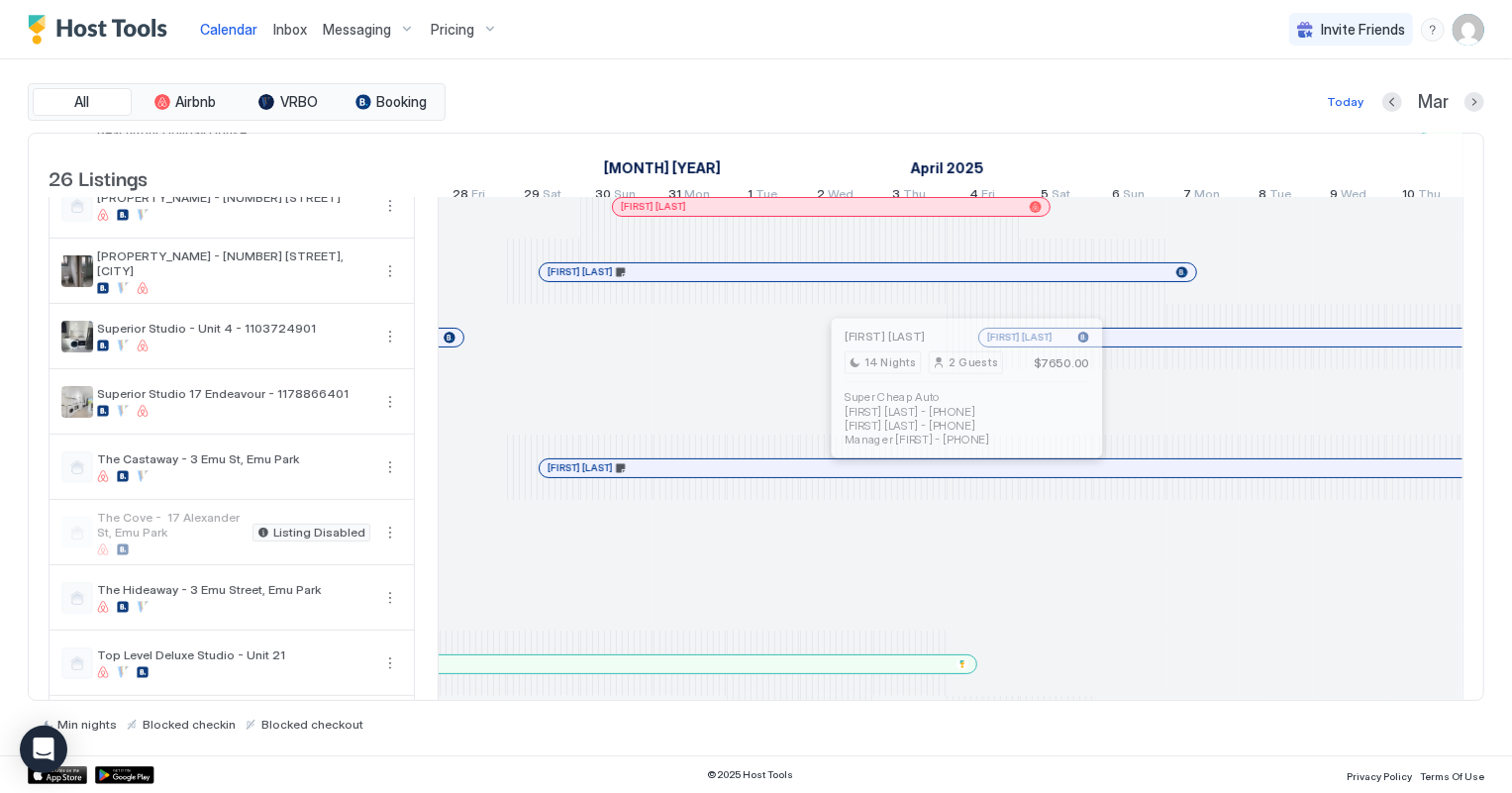 click at bounding box center (958, 468) 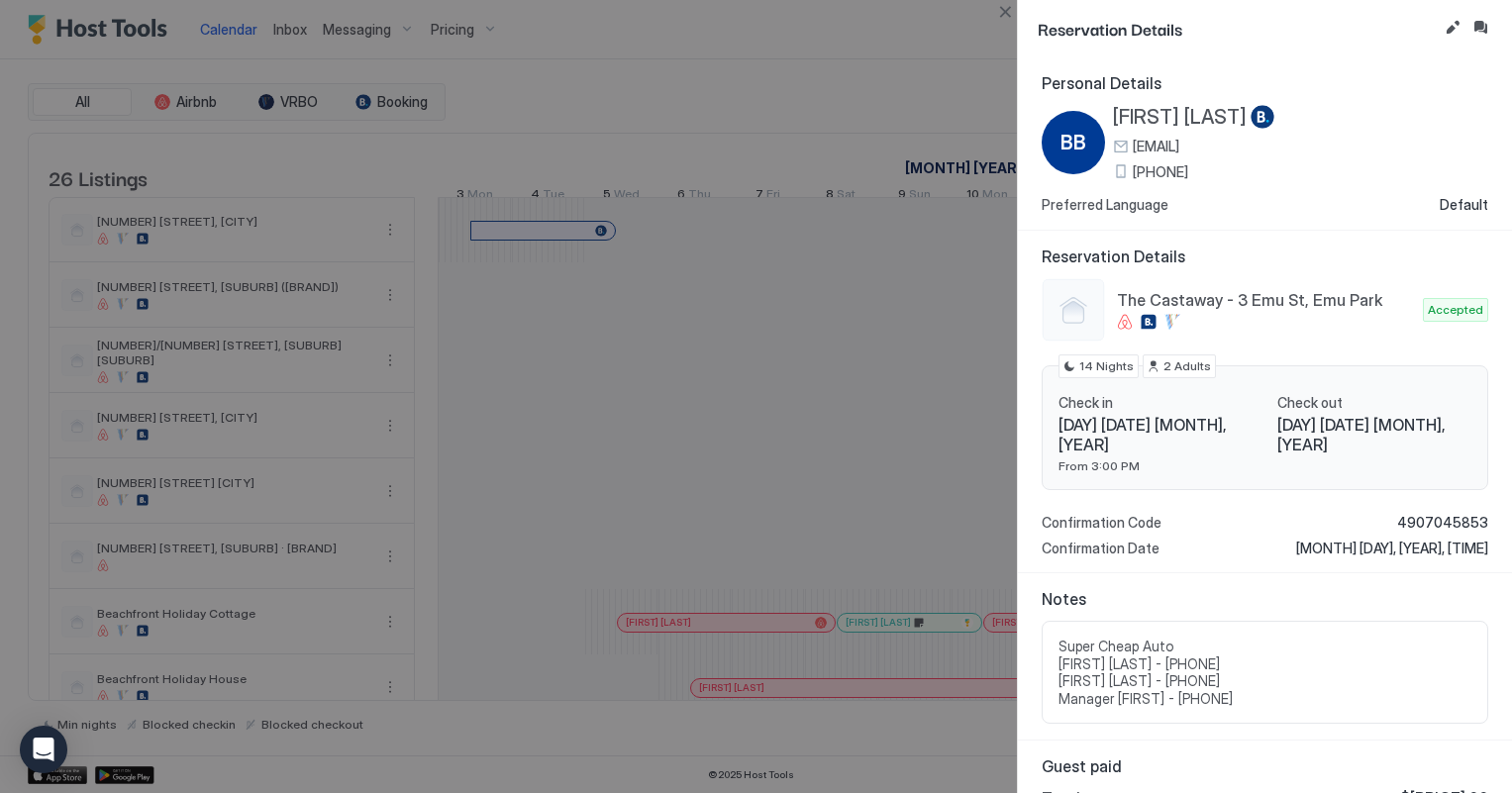scroll, scrollTop: 0, scrollLeft: 0, axis: both 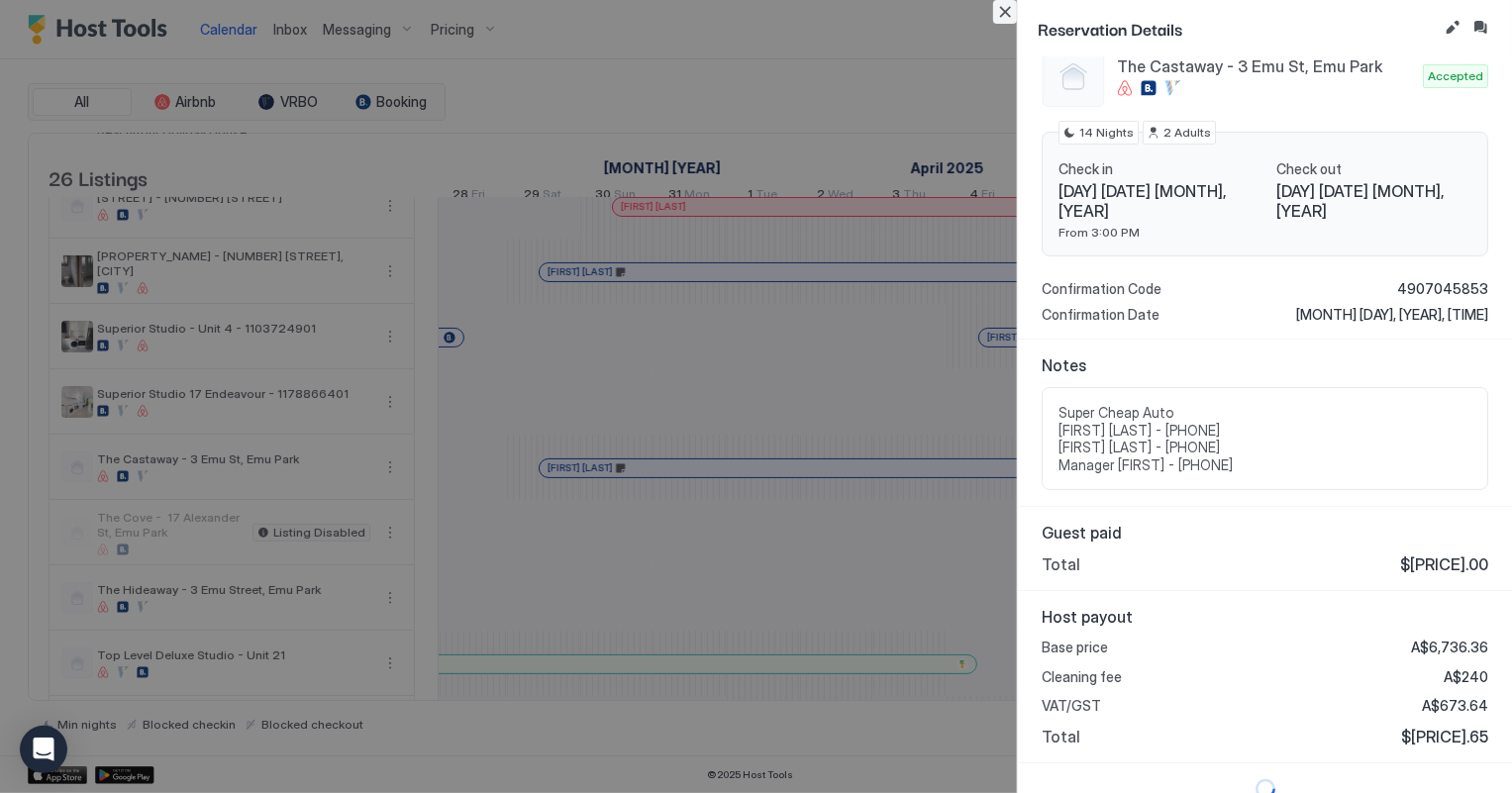 click at bounding box center (1005, 12) 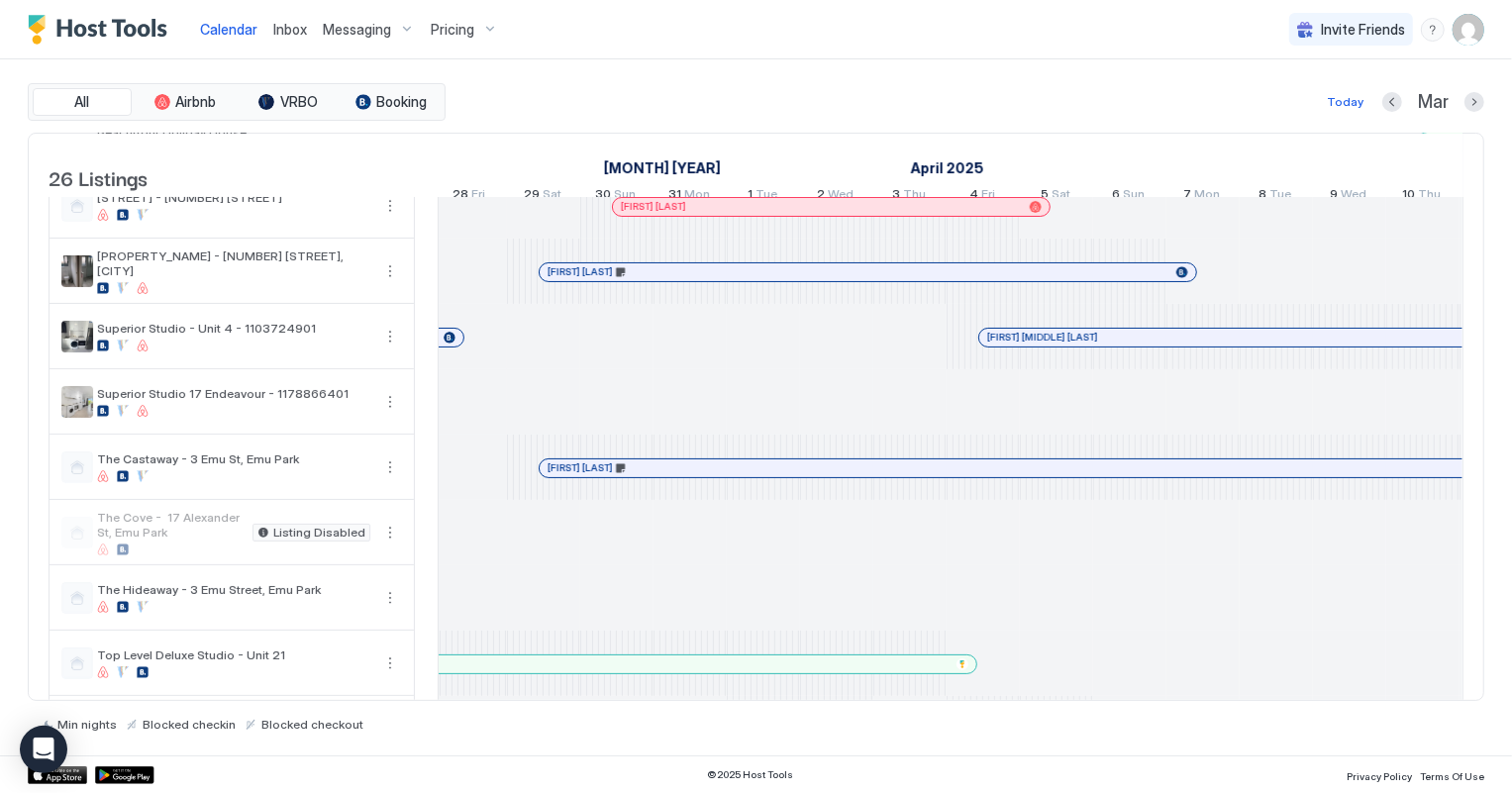 scroll, scrollTop: 0, scrollLeft: 1872, axis: horizontal 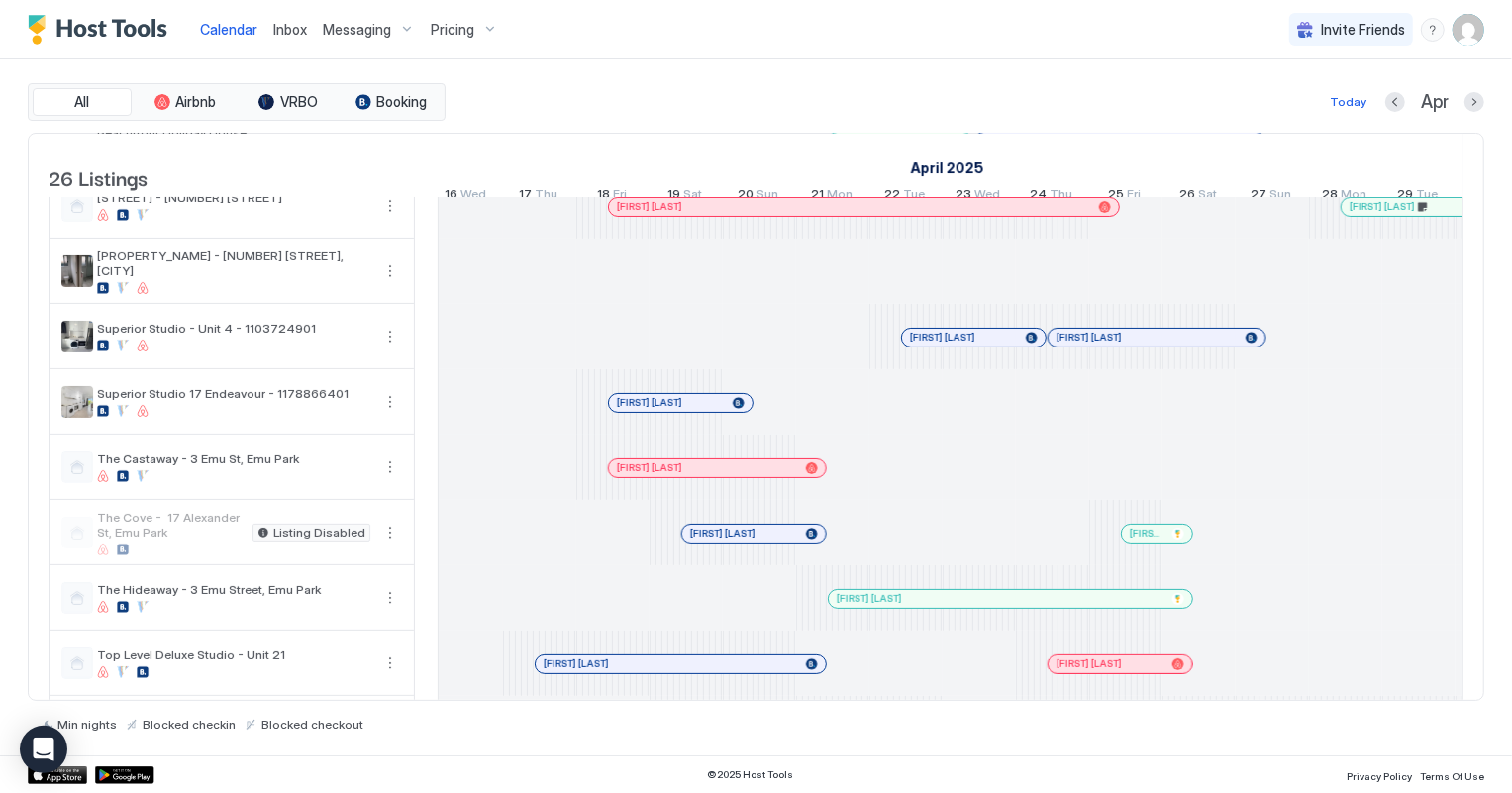 click at bounding box center (696, 468) 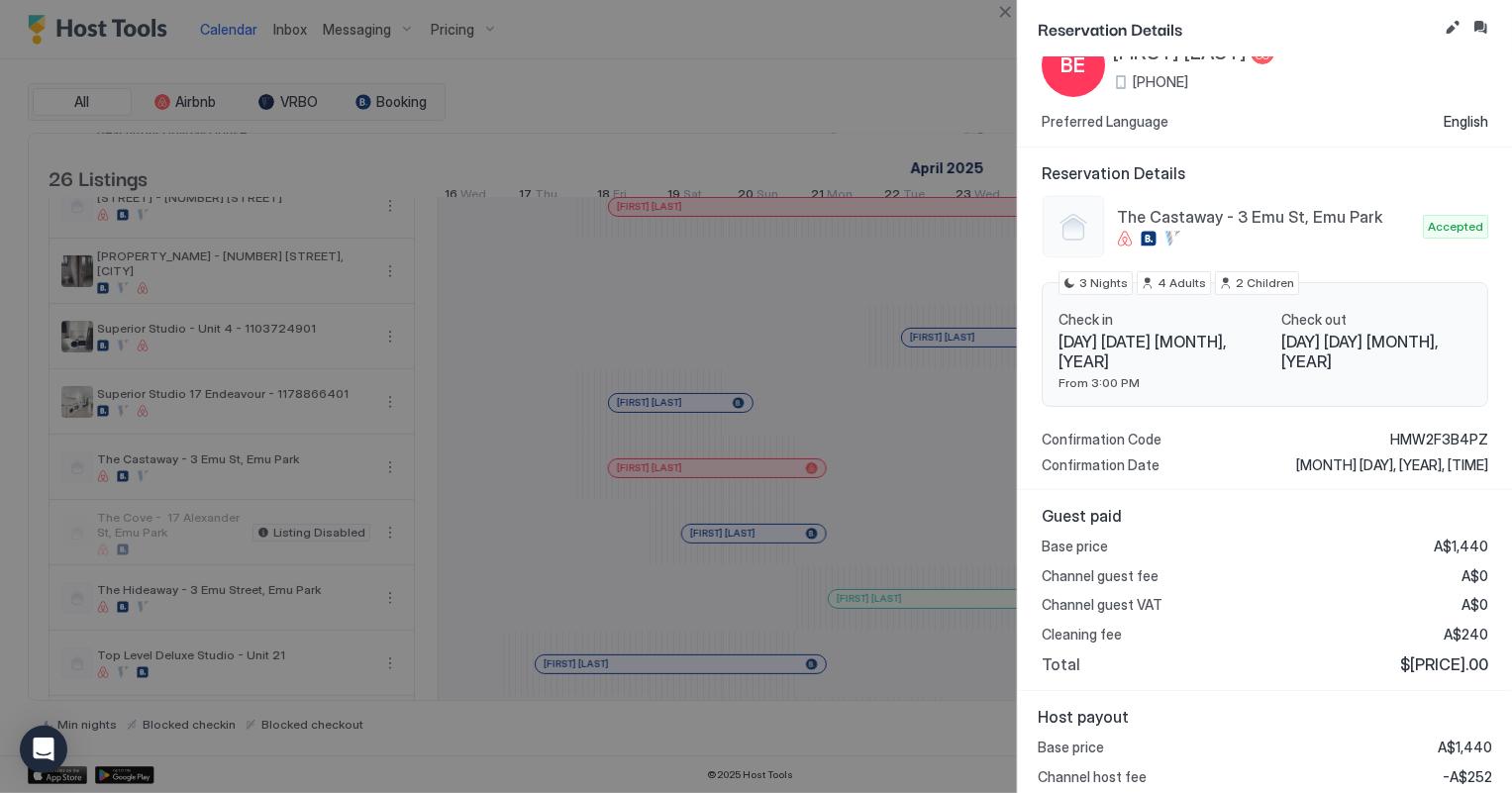 scroll, scrollTop: 149, scrollLeft: 0, axis: vertical 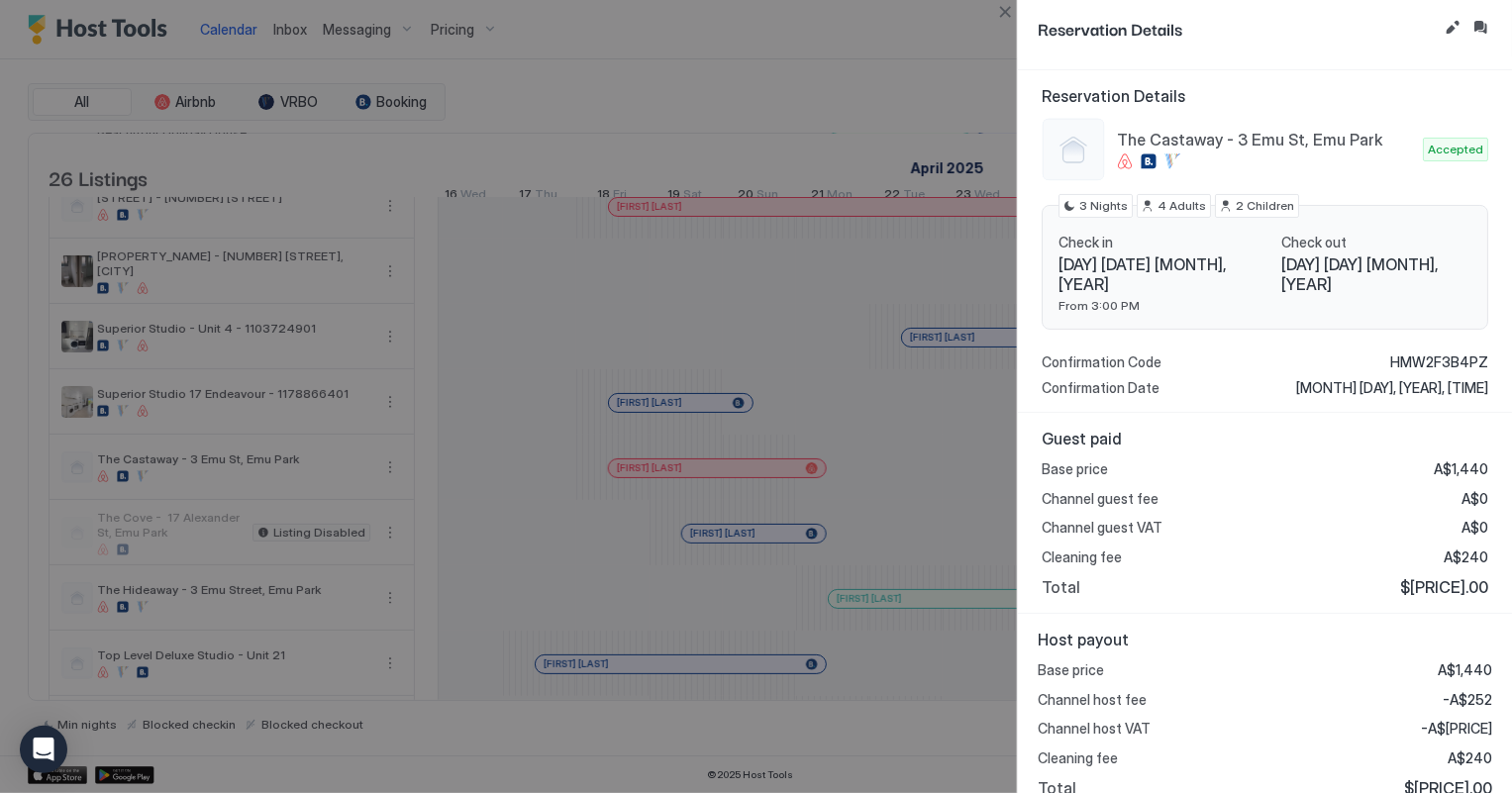 click on "Channel guest fee A$0" at bounding box center [1264, 499] 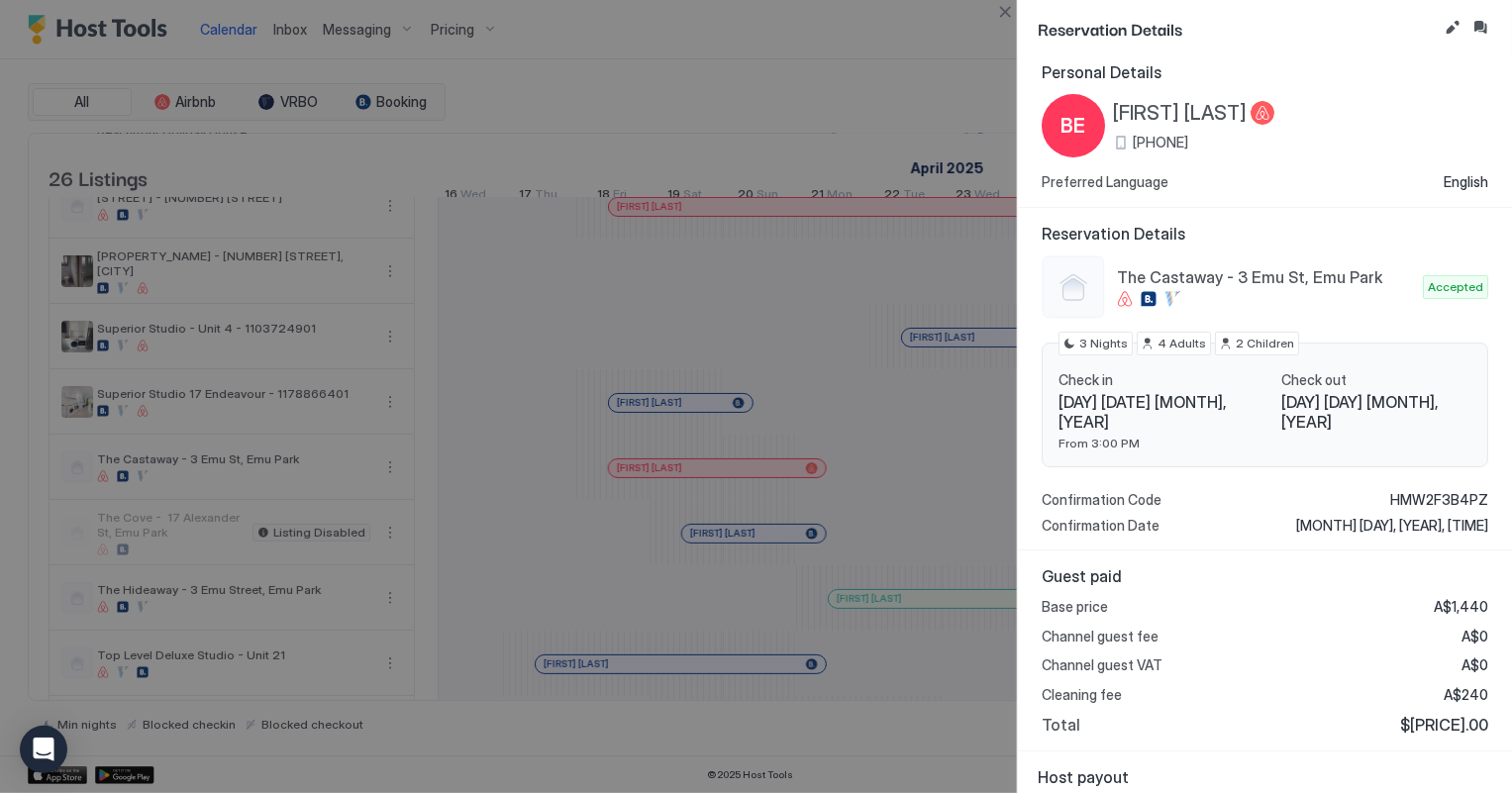 scroll, scrollTop: 0, scrollLeft: 0, axis: both 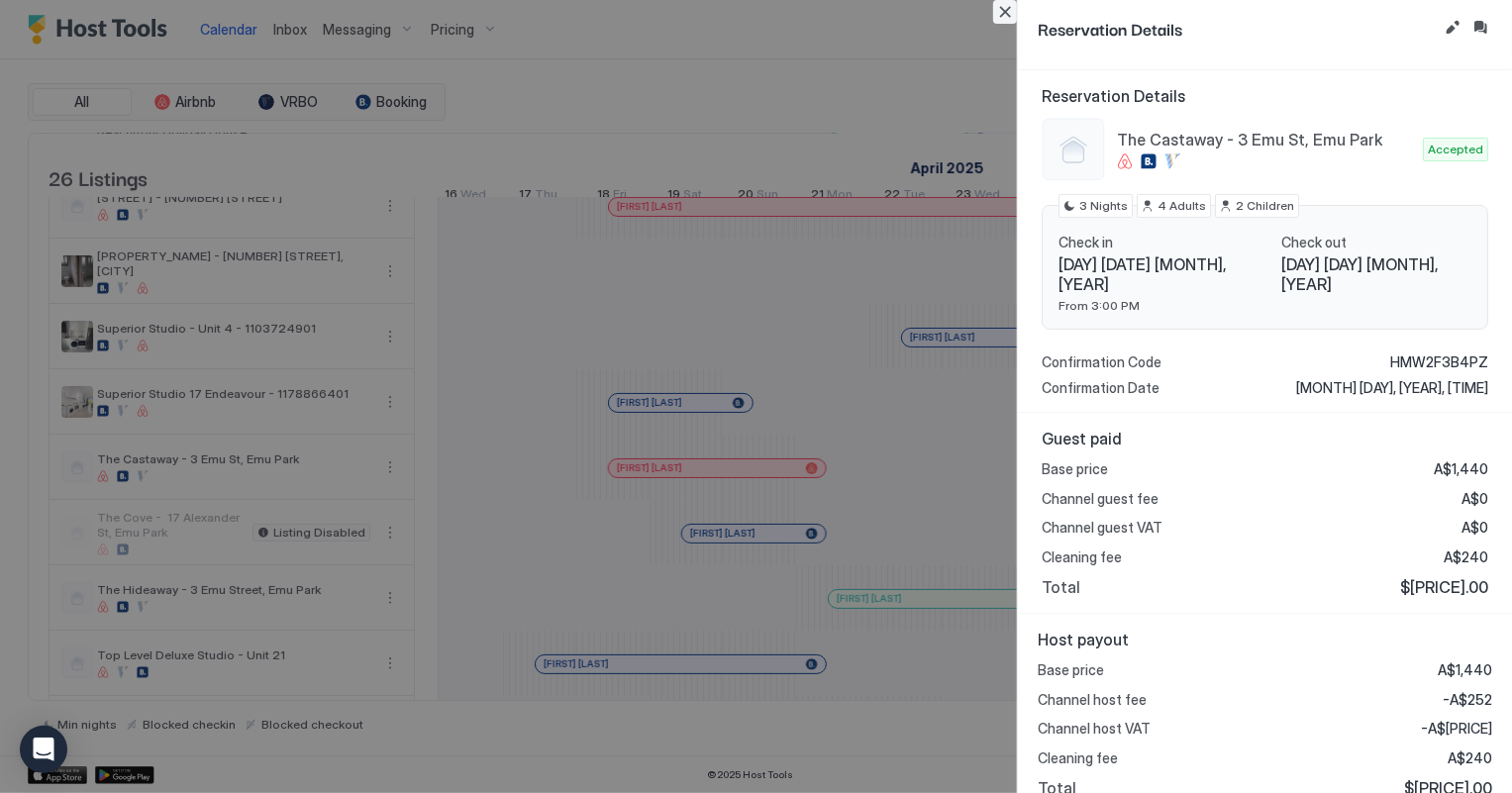 click at bounding box center [1005, 12] 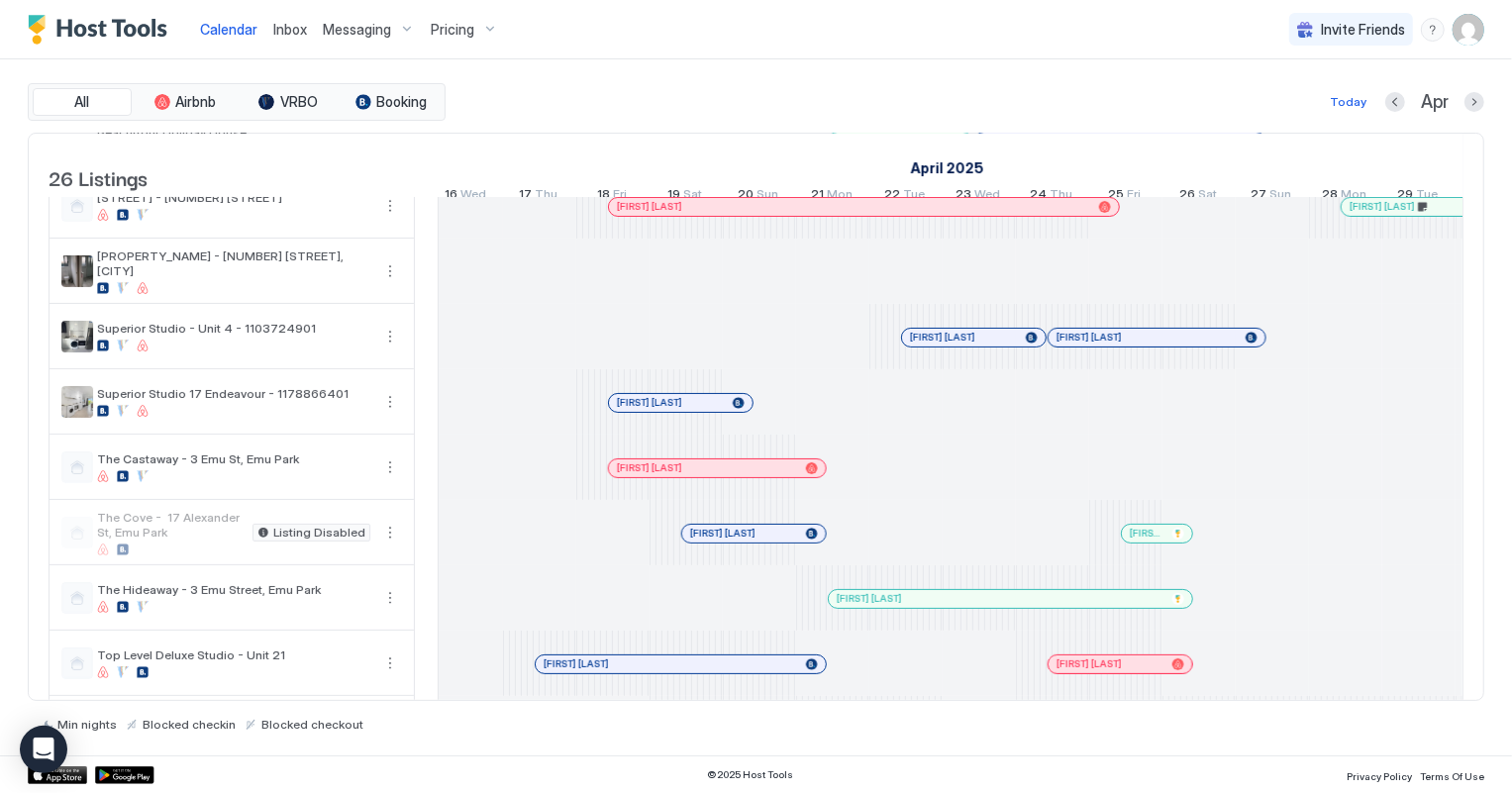scroll, scrollTop: 0, scrollLeft: 1803, axis: horizontal 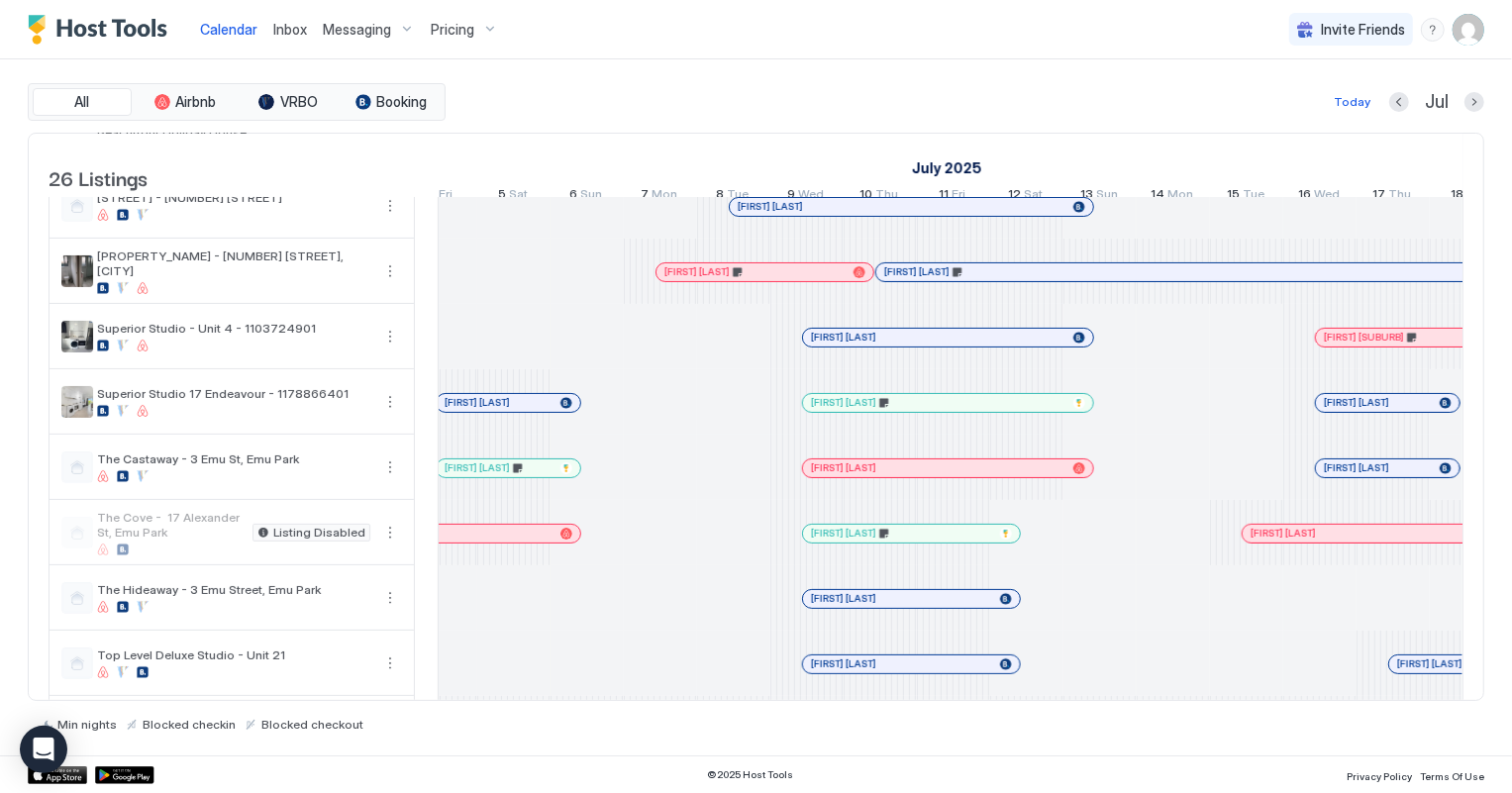 click on "[FIRST] [LAST]" at bounding box center (948, 468) 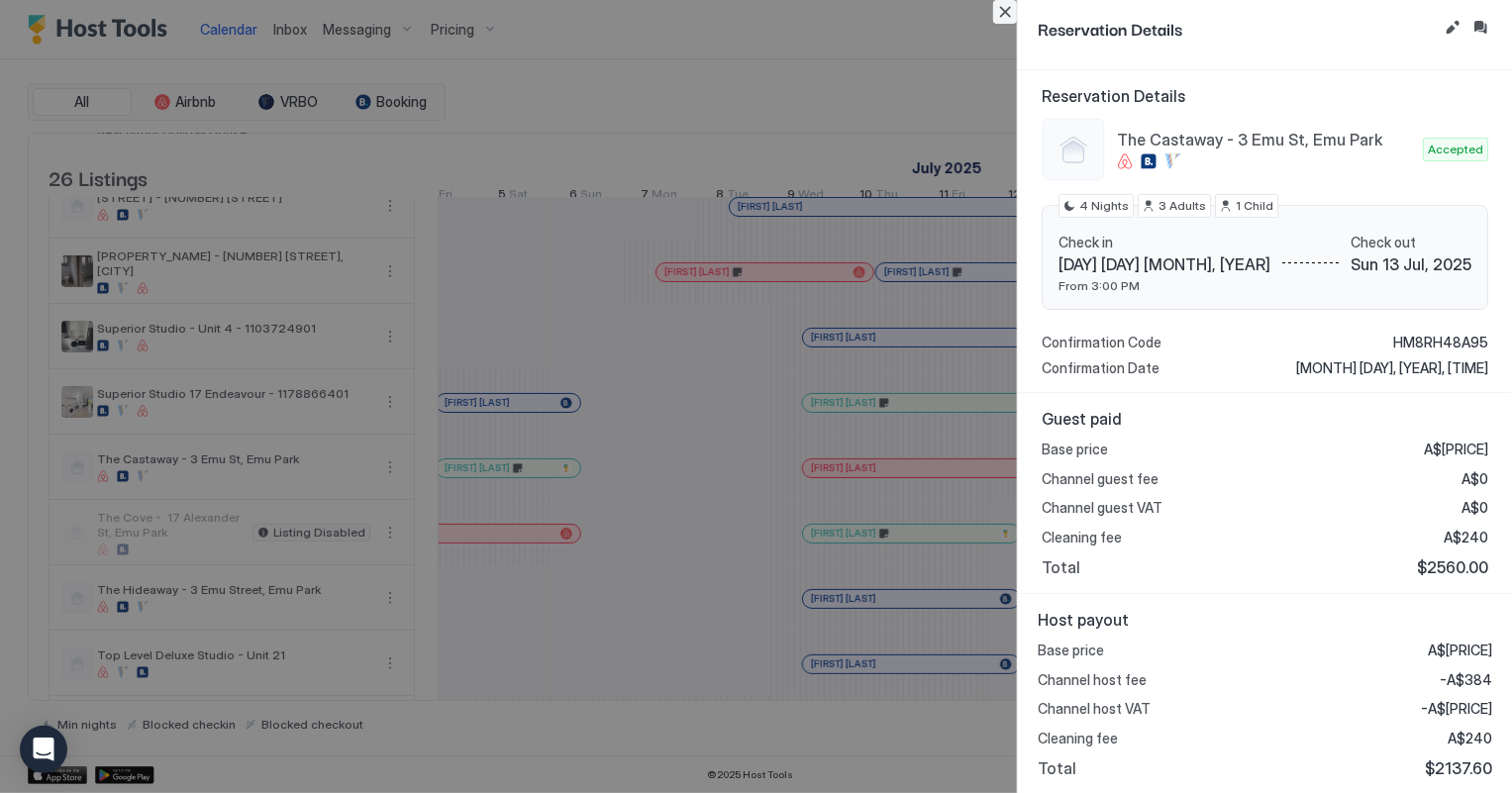 drag, startPoint x: 1007, startPoint y: 11, endPoint x: 1094, endPoint y: 225, distance: 231.00866 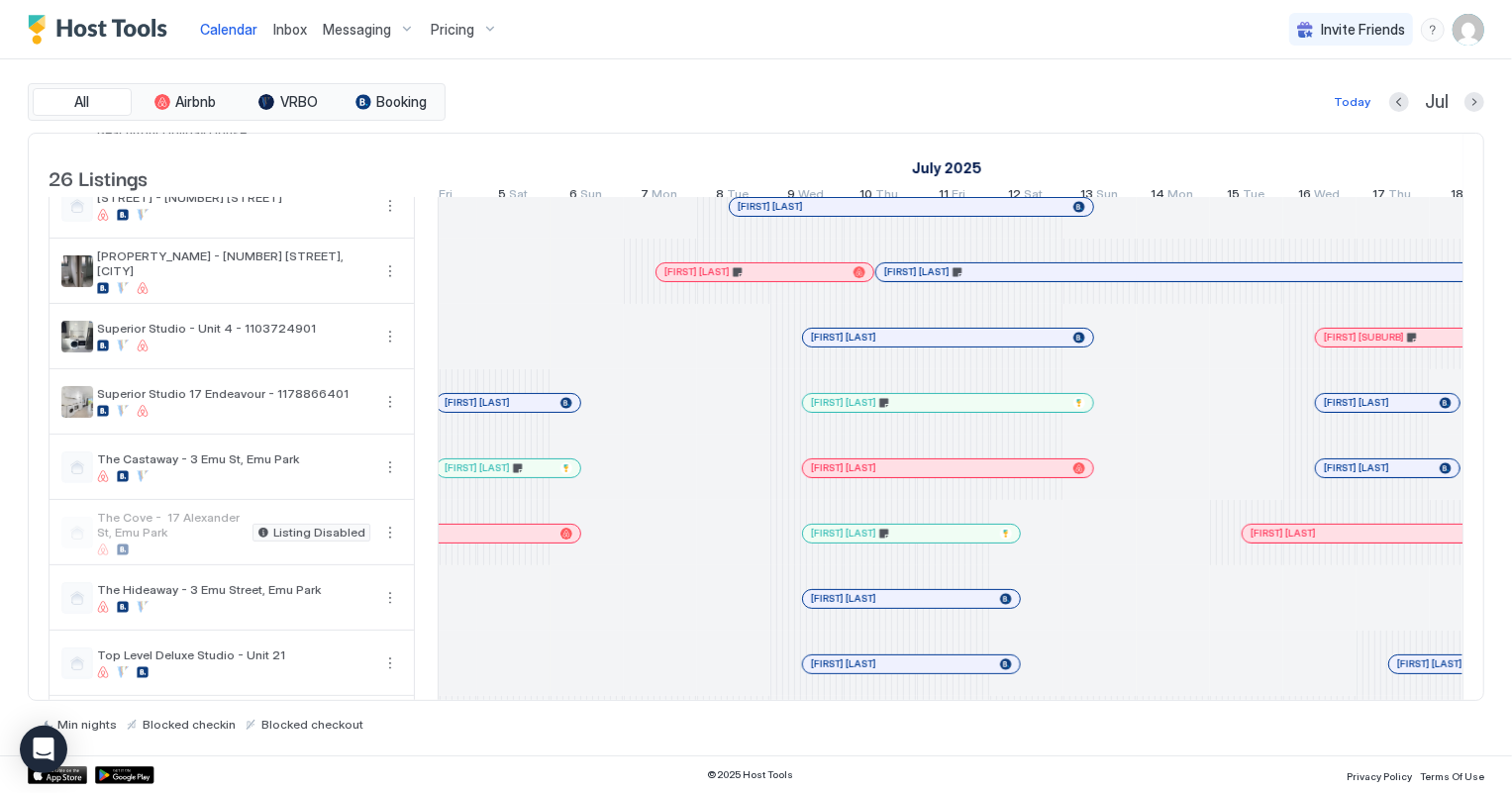 scroll, scrollTop: 0, scrollLeft: 1749, axis: horizontal 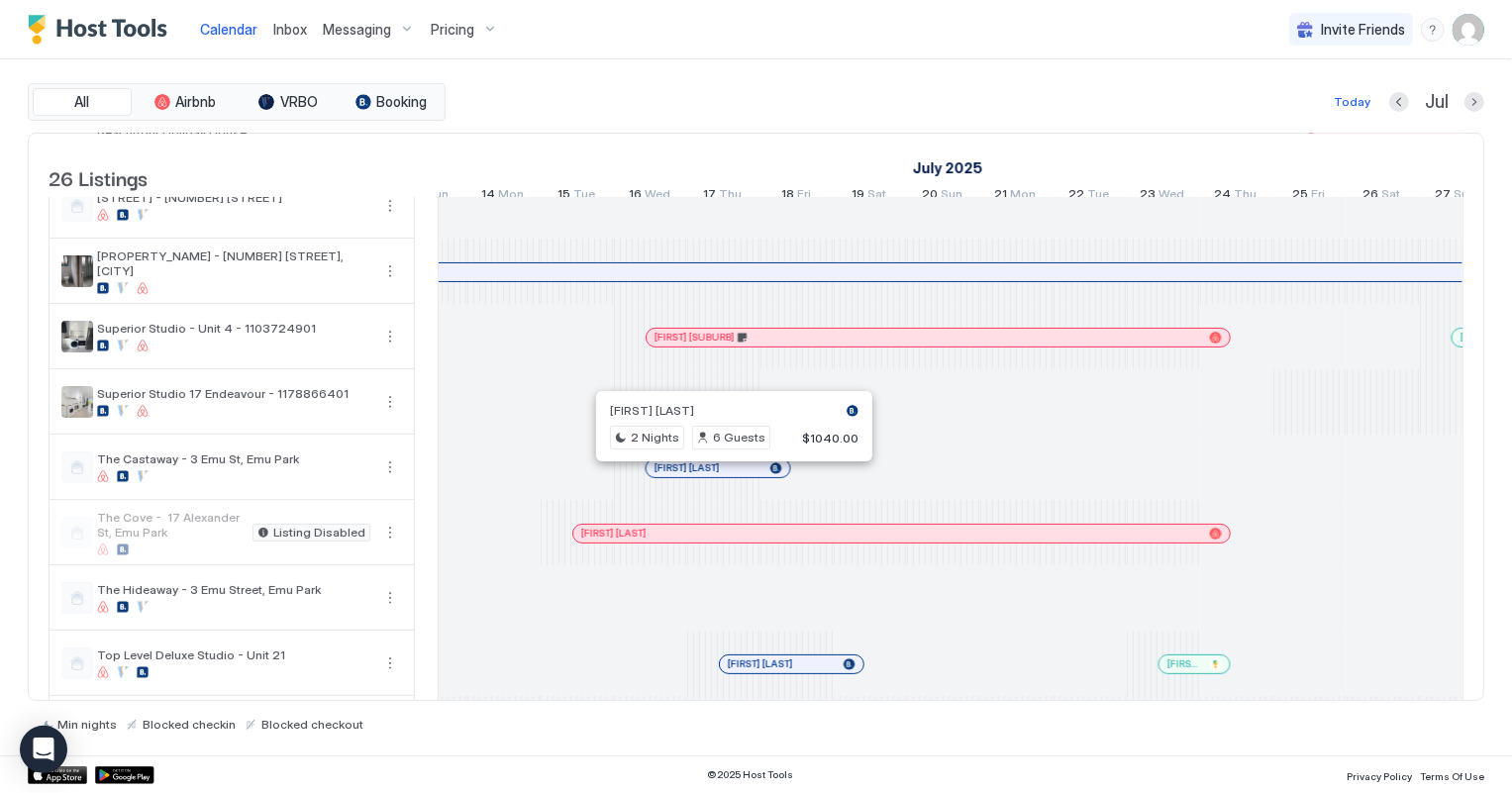 click at bounding box center [728, 468] 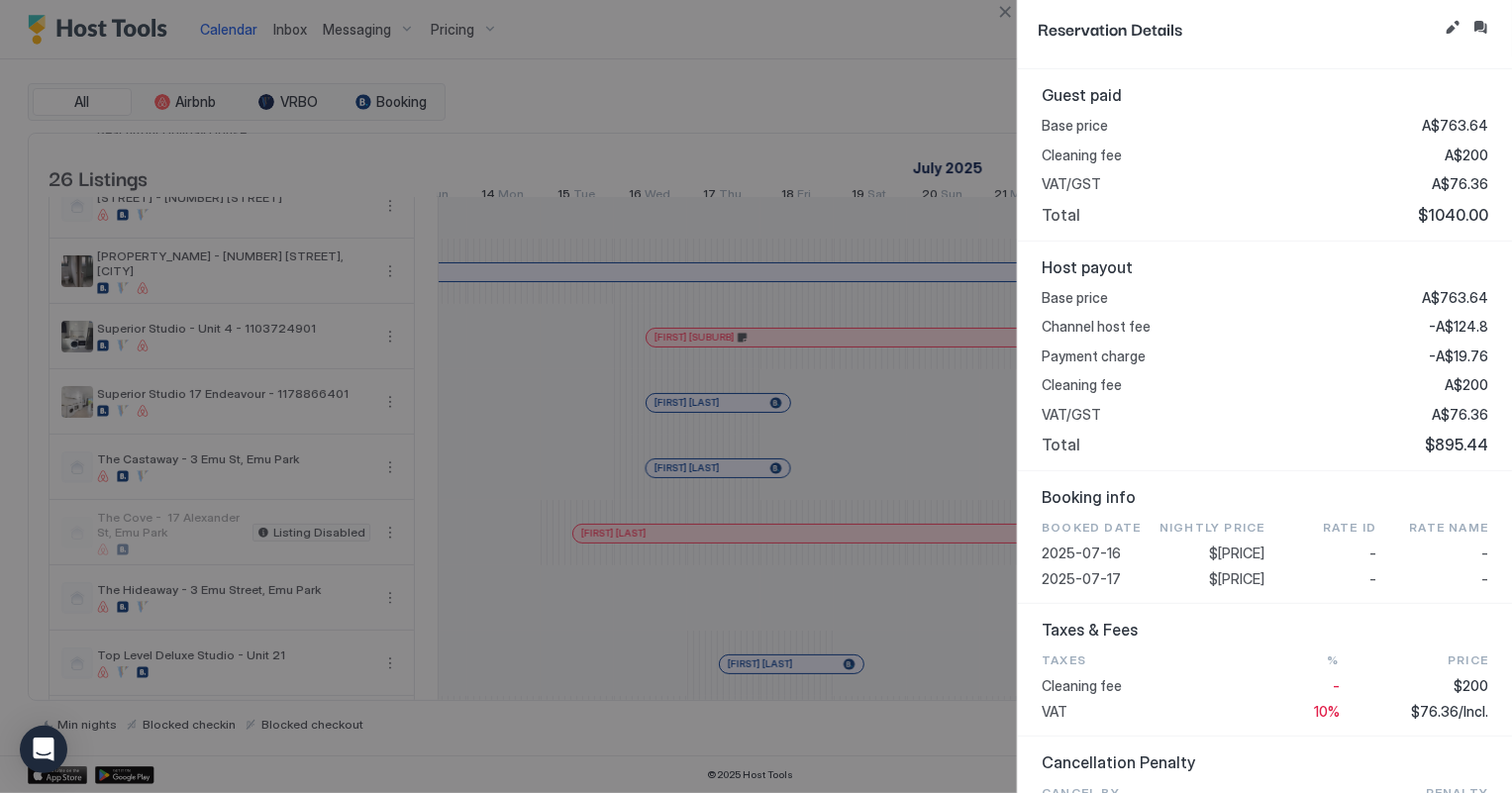 scroll, scrollTop: 359, scrollLeft: 0, axis: vertical 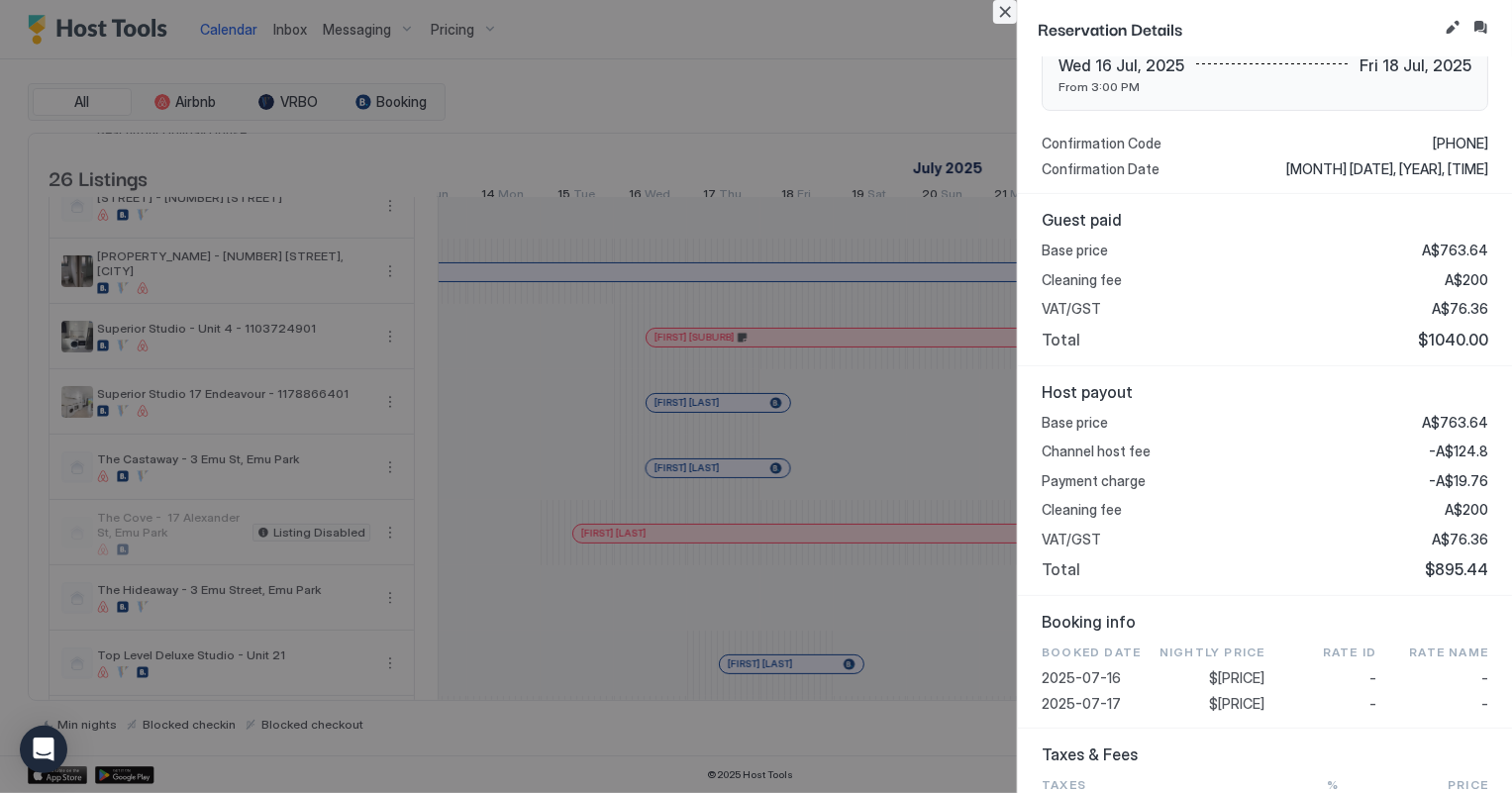 drag, startPoint x: 1006, startPoint y: 12, endPoint x: 963, endPoint y: 16, distance: 43.185646 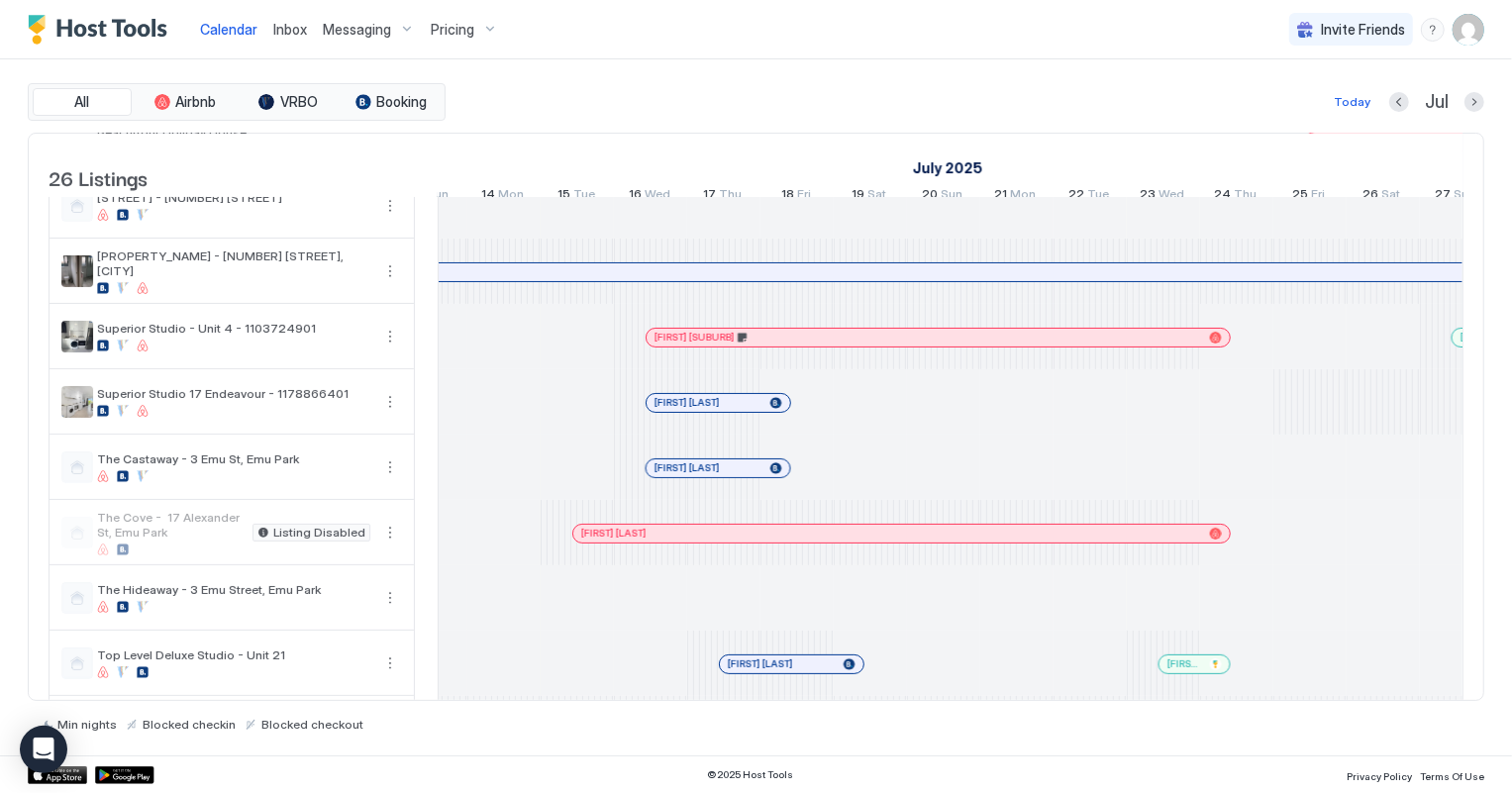 scroll, scrollTop: 0, scrollLeft: 2436, axis: horizontal 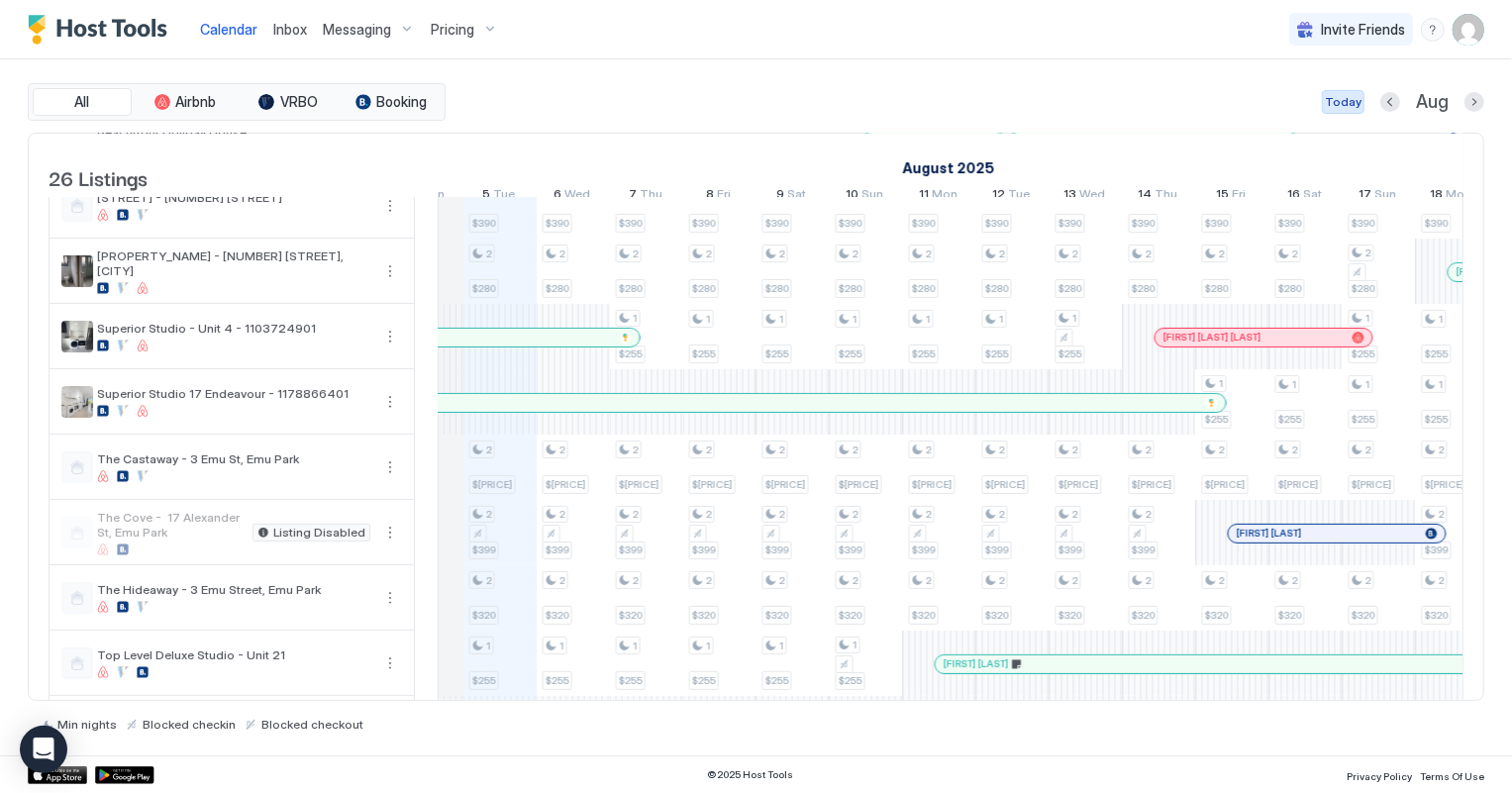 click on "Today" at bounding box center (1343, 102) 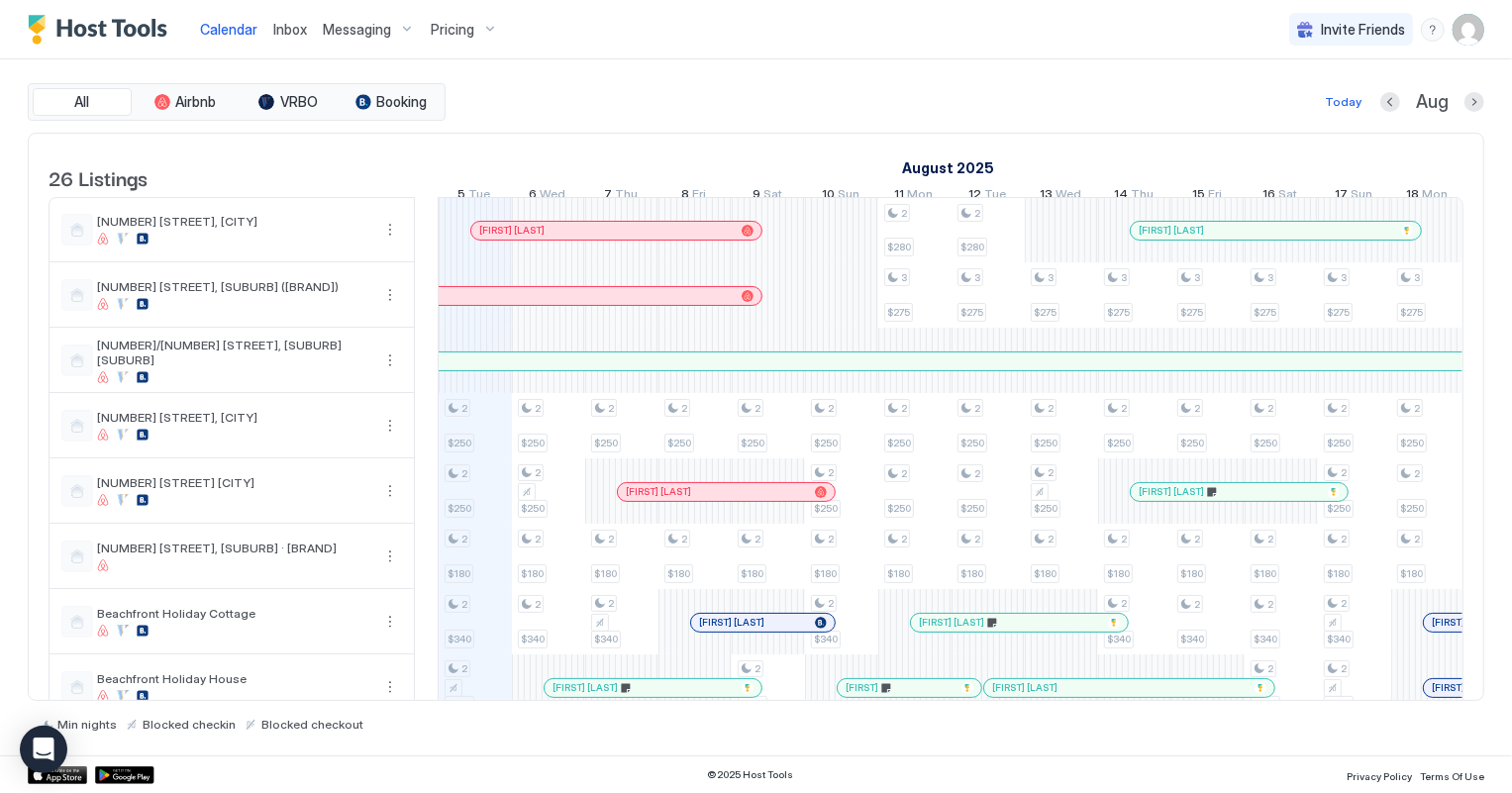 click on "All Airbnb VRBO Booking Today [MONTH] [DATE] Listings [YEAR] [YEAR] [YEAR] [DATE]   Mon [DATE]   Tue [DATE]   Wed [DATE]   Thu [DATE]   Fri [DATE]   Sat [DATE]   Sun [DATE]   Mon [DATE]   Tue [DATE]   Wed [DATE]   Thu [DATE]   Fri [DATE]   Sat [DATE]   Sun [DATE]   Mon [DATE]   Tue [DATE]   Wed [DATE]   Thu [DATE]   Fri [DATE]   Sat [DATE]   Sun [DATE]   Mon [DATE]   Tue [DATE]   Wed [DATE]   Thu [DATE]   Fri [DATE]   Sat [DATE]   Sun [DATE]   Mon [DATE]   Tue [DATE]   Wed [DATE]   Thu [DATE]   Fri [DATE]   Sat [DATE]   Sun [DATE]   Mon [DATE]   Tue [DATE]   Wed [DATE]   Thu [DATE]   Fri [DATE]   Sat [DATE]   Sun [DATE]   Mon [DATE]   Tue [DATE]   Wed [DATE]   Thu [DATE]   Fri [DATE]   Sat [DATE]   Sun [DATE]   Mon [DATE]   Tue [DATE]   Wed [DATE]   Thu [DATE]   Fri [DATE] 1 [STREET], Emu Park 1 [STREET], Emu Park ([BRAND]) 1/[NUMBER] [STREET] · Emu Park Beach Front Apartment [NUMBER] [STREET], Emu Park [NUMBER] [STREET] Emu park [NUMBER] [STREET], [SUBURB] · [BRAND] [BRAND] [STREET] [STREET] - [NUMBER] [STREET], [SUBURB] Superior Studio - Unit [NUMBER] - [NUMBER] Listing Disabled 2 2" at bounding box center [756, 407] 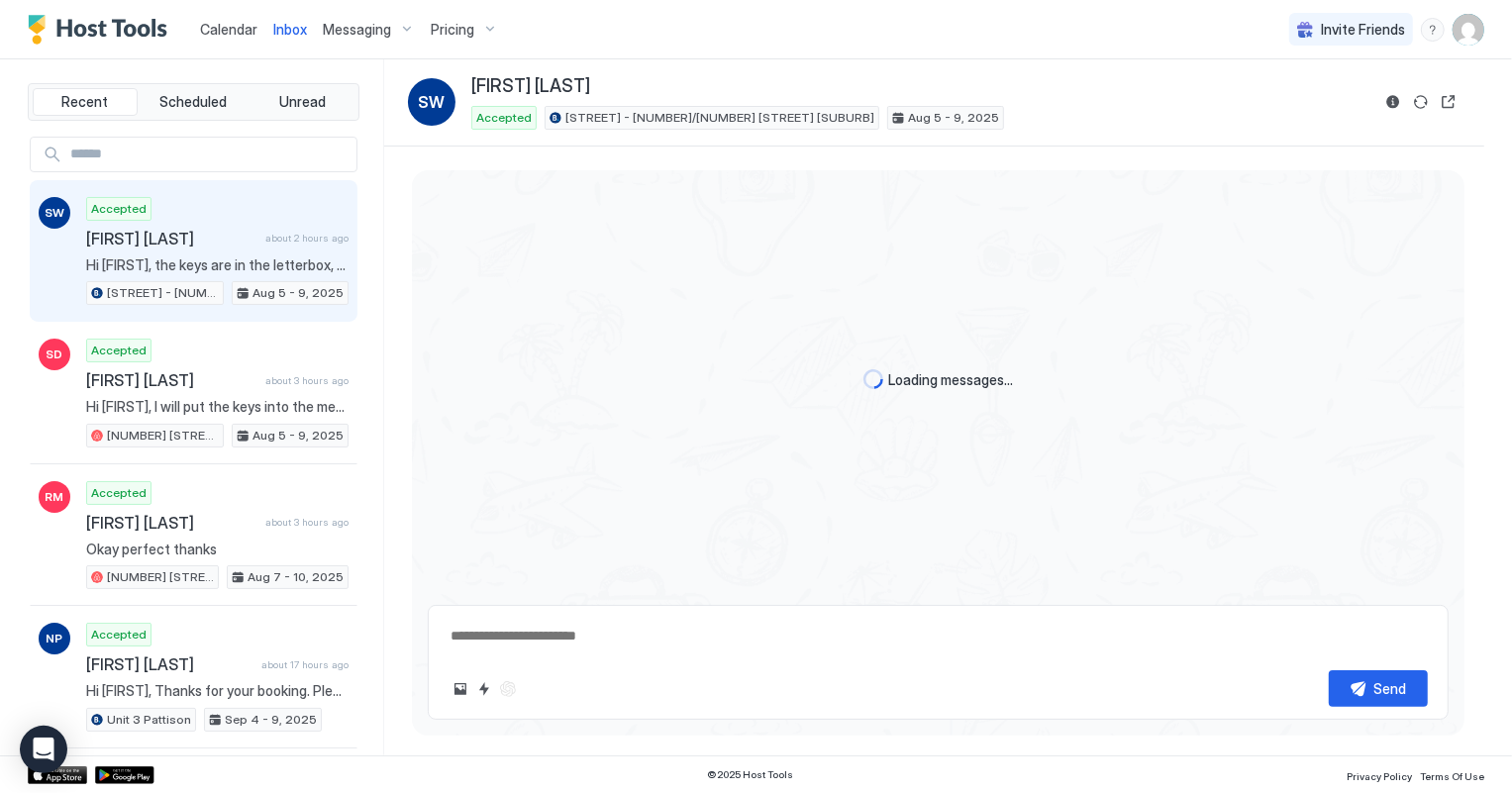 scroll, scrollTop: 411, scrollLeft: 0, axis: vertical 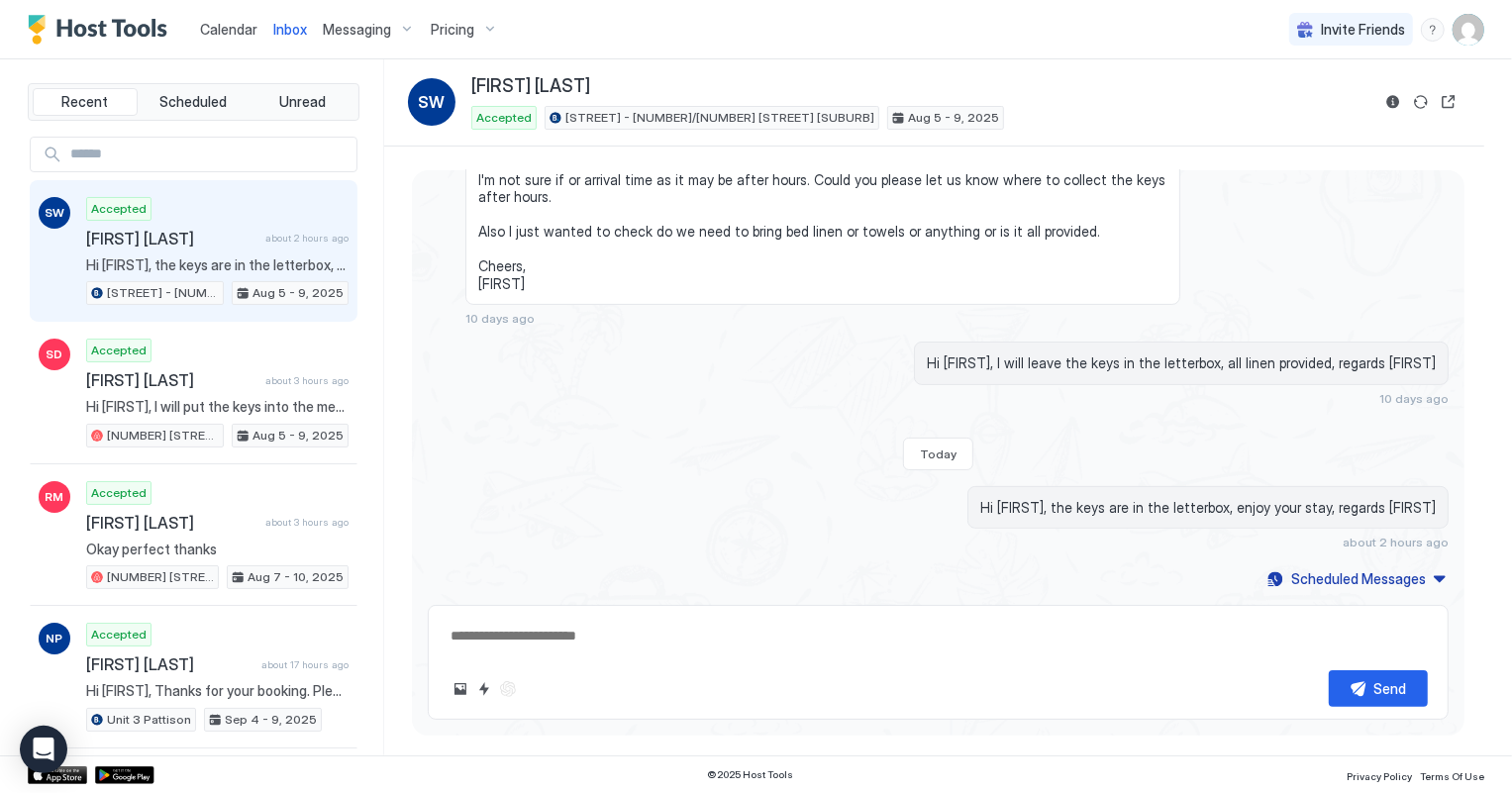 click on "Calendar" at bounding box center [229, 29] 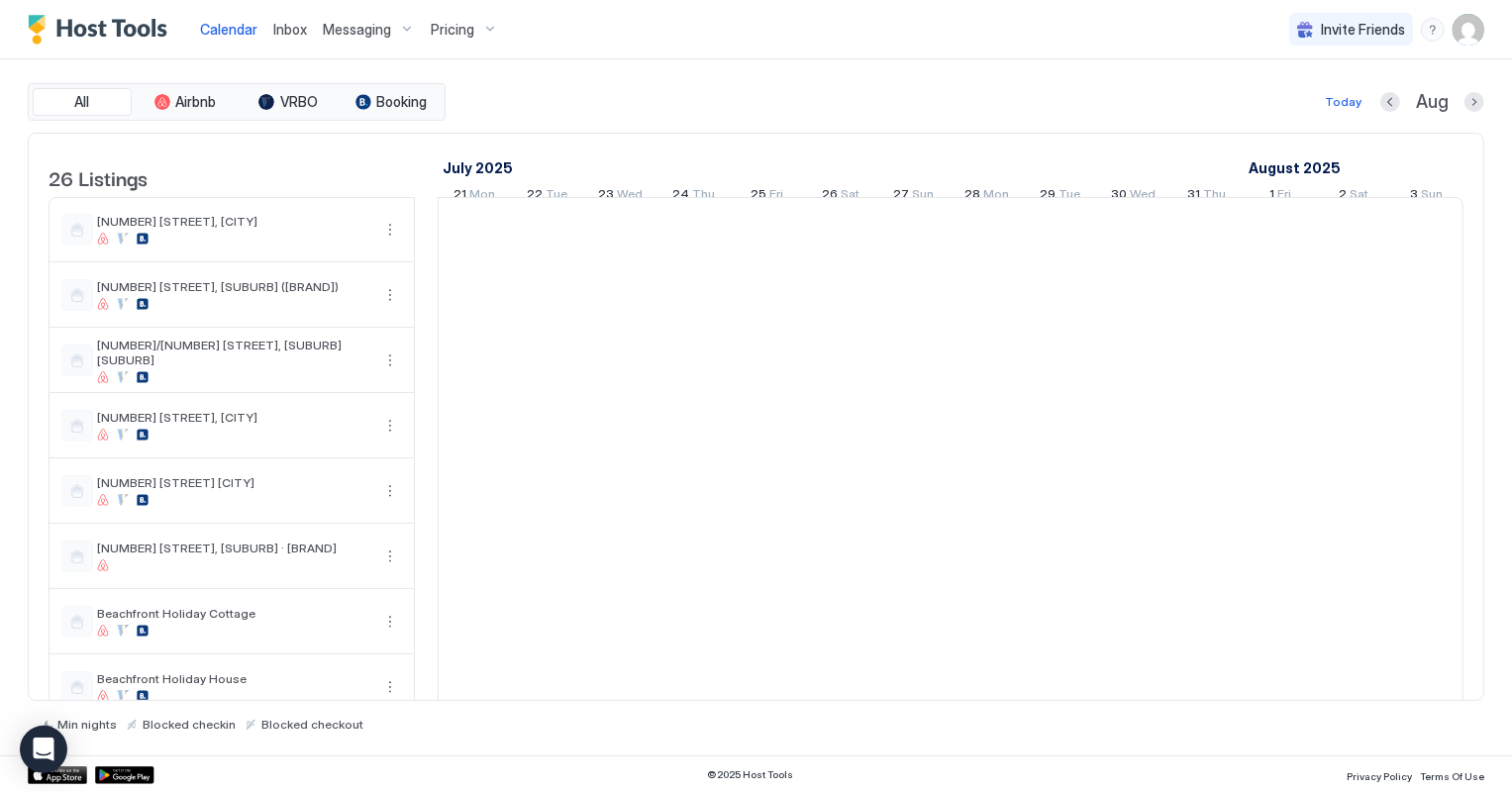 scroll, scrollTop: 0, scrollLeft: 1099, axis: horizontal 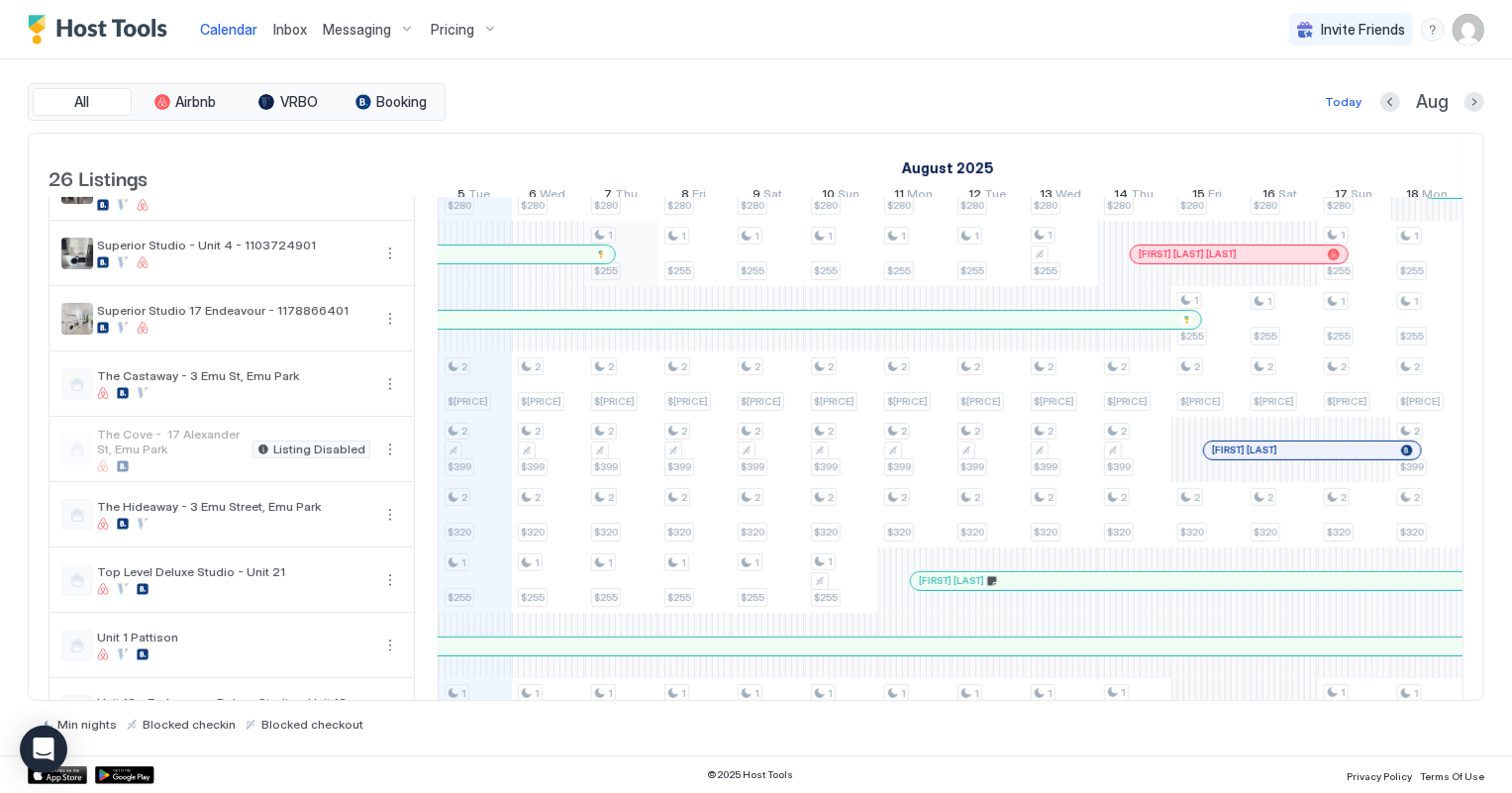click on "2 $250 2 $250 2 $180 2 $340 2 $299 3 $390 2 $280 2 $420 2 $399 2 $320 1 $255 1 $255 3 $350 2 $250 2 $250 2 $180 2 $340 3 $390 2 $280 2 $420 2 $399 2 $320 1 $255 1 $255 3 $350 2 $250 2 $180 2 $340 3 $390 2 $280 1 $255 2 $420 2 $399 2 $320 1 $255 1 $255 3 $350 2 $250 2 $180 3 $390 2 $280 1 $255 2 $420 2 $399 2 $320 1 $255 1 $255 3 $350 2 $250 2 $180 2 $299 3 $390 2 $280 1 $255 2 $420 2 $399 2 $320 1 $255 1 $255 2 $245 3 $350 2 $250 2 $250 2 $180 2 $340 3 $390 2 $280 1 $255 2 $420 2 $399 2 $320 1 $255 1 $255 2 $220 3 $350 2 $280 3 $275 2 $250 2 $250 2 $180 3 $390 2 $280 1 $255 2 $420 2 $399 2 $320 1 $255 2 $220 3 $350 2 $280 3 $275 2 $250 2 $250 2 $180 3 $390 2 $280 1 $255 2 $420 2 $399 2 $320 1 $255 2 $220 3 $350 3 $275 2 $250 2 $250 2 $180 3 $390 2 $280 1 $255 2 $420 2 $399 2 $320 1 $255 2 $220 3 $275 2 $250 2 $180 2 $340 3 $390 2 $280 2 $420 2 $399 2 $320 1 $255 2 $220 3 $275 2 $250 2 $180 2 $340 3 $390 2 $280 1 $255 2 $420 2 $320 2 $245 3 $275 2 $250 2 $180 2 $340 2 $299 3 $390 2 $280 1 $255 2 $420 2 $320 2" at bounding box center [1318, 417] 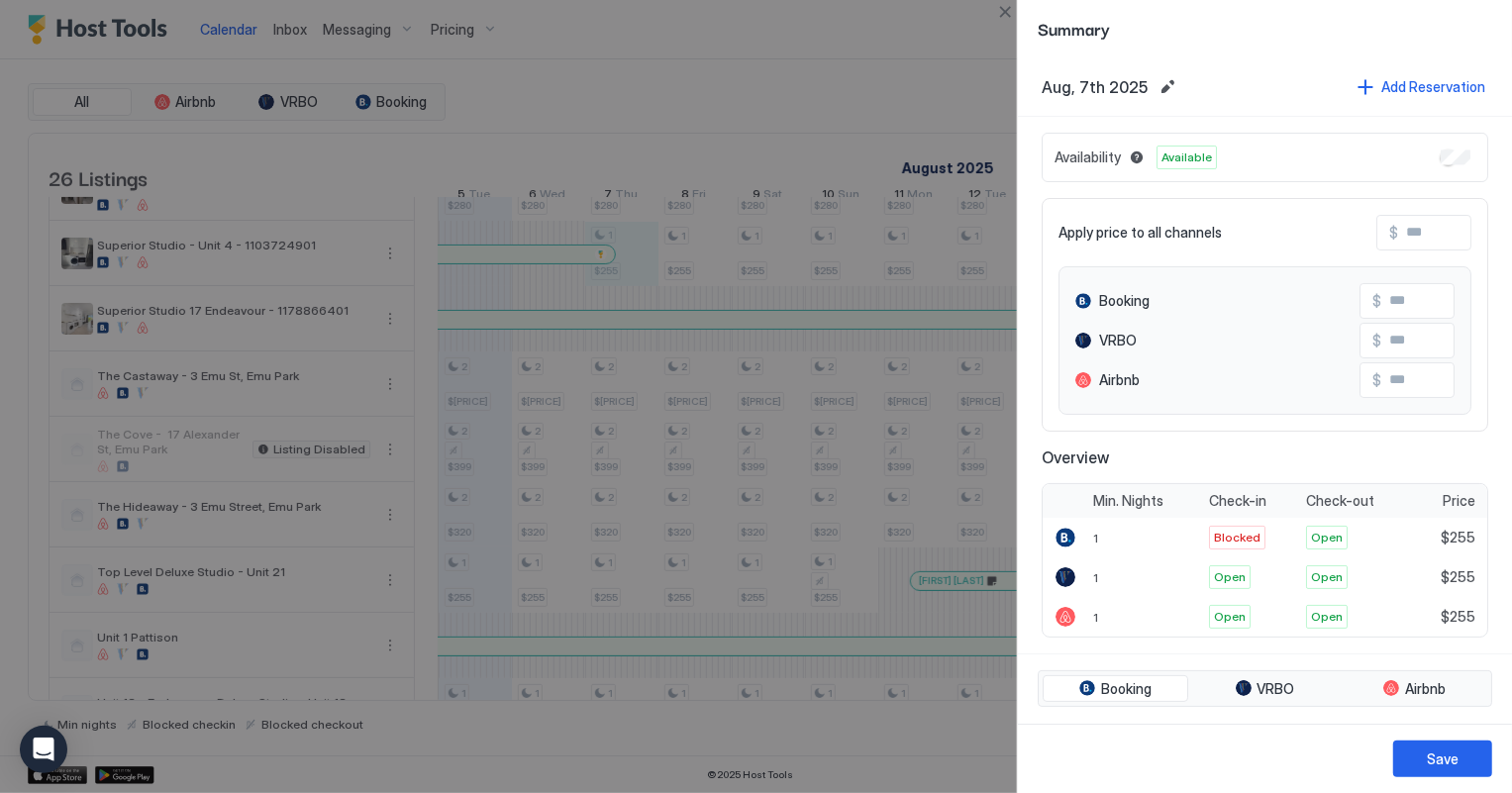 click on "Availability Available" at bounding box center (1264, 157) 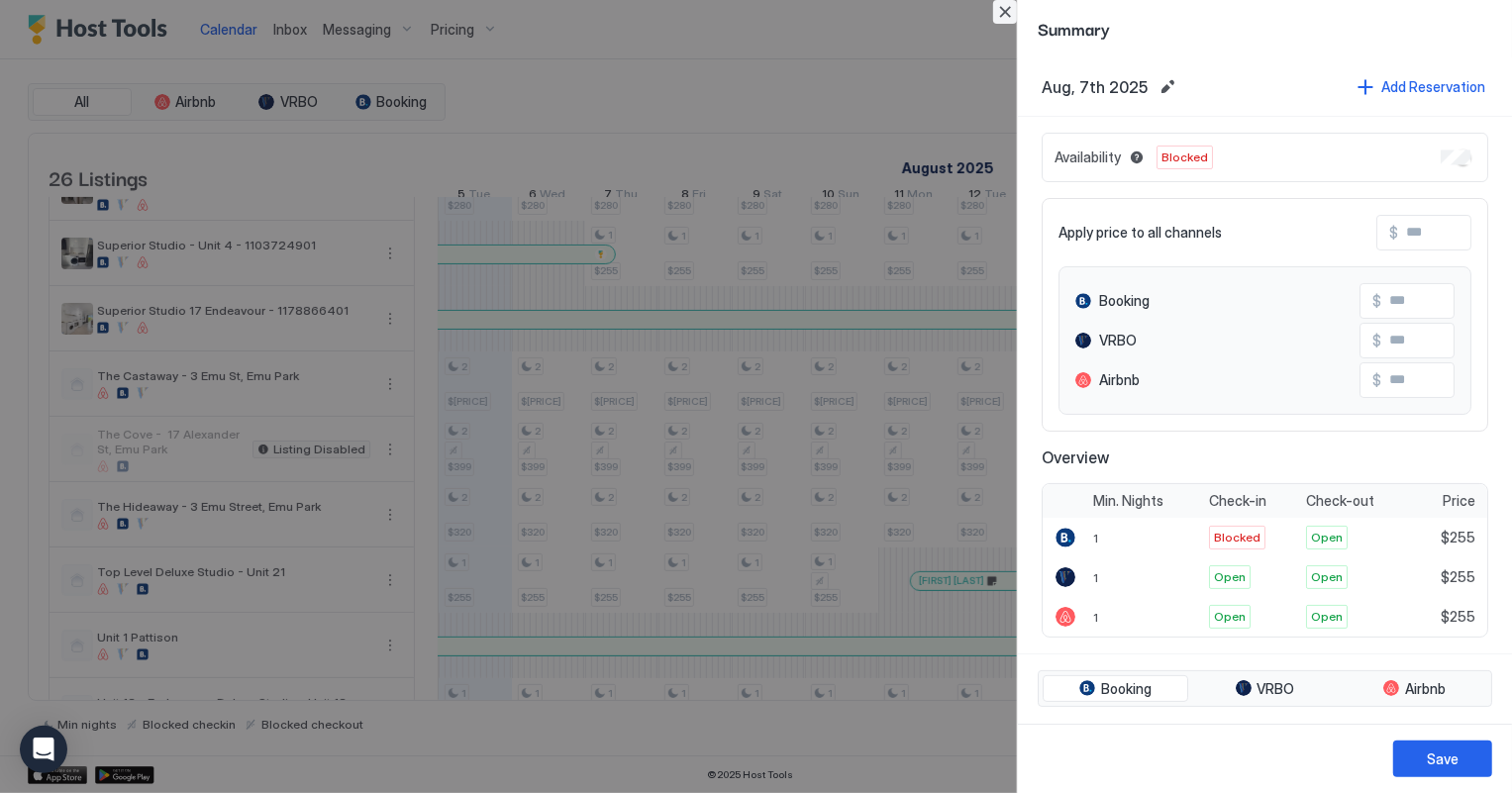 click at bounding box center [1005, 12] 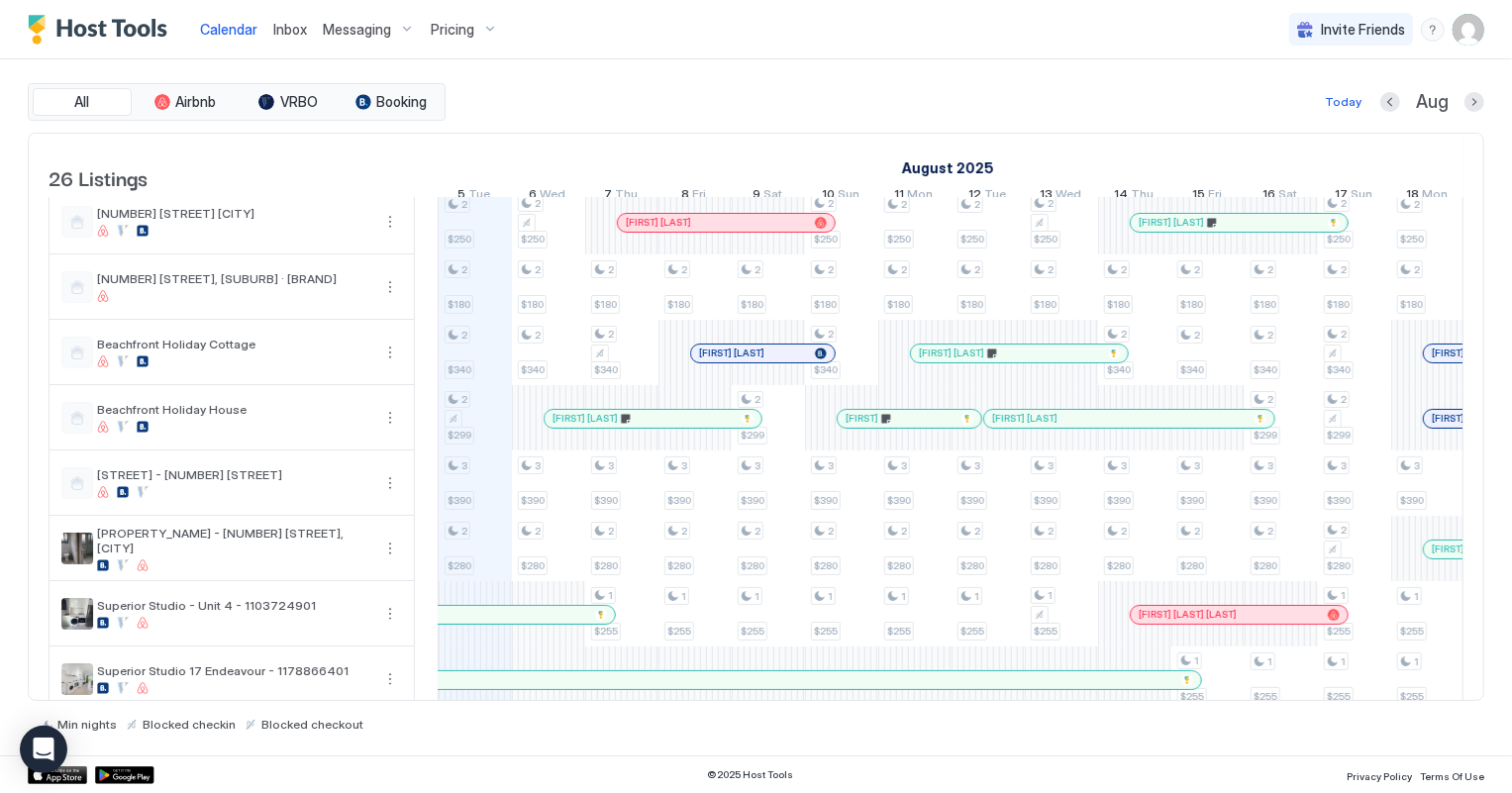 scroll, scrollTop: 449, scrollLeft: 0, axis: vertical 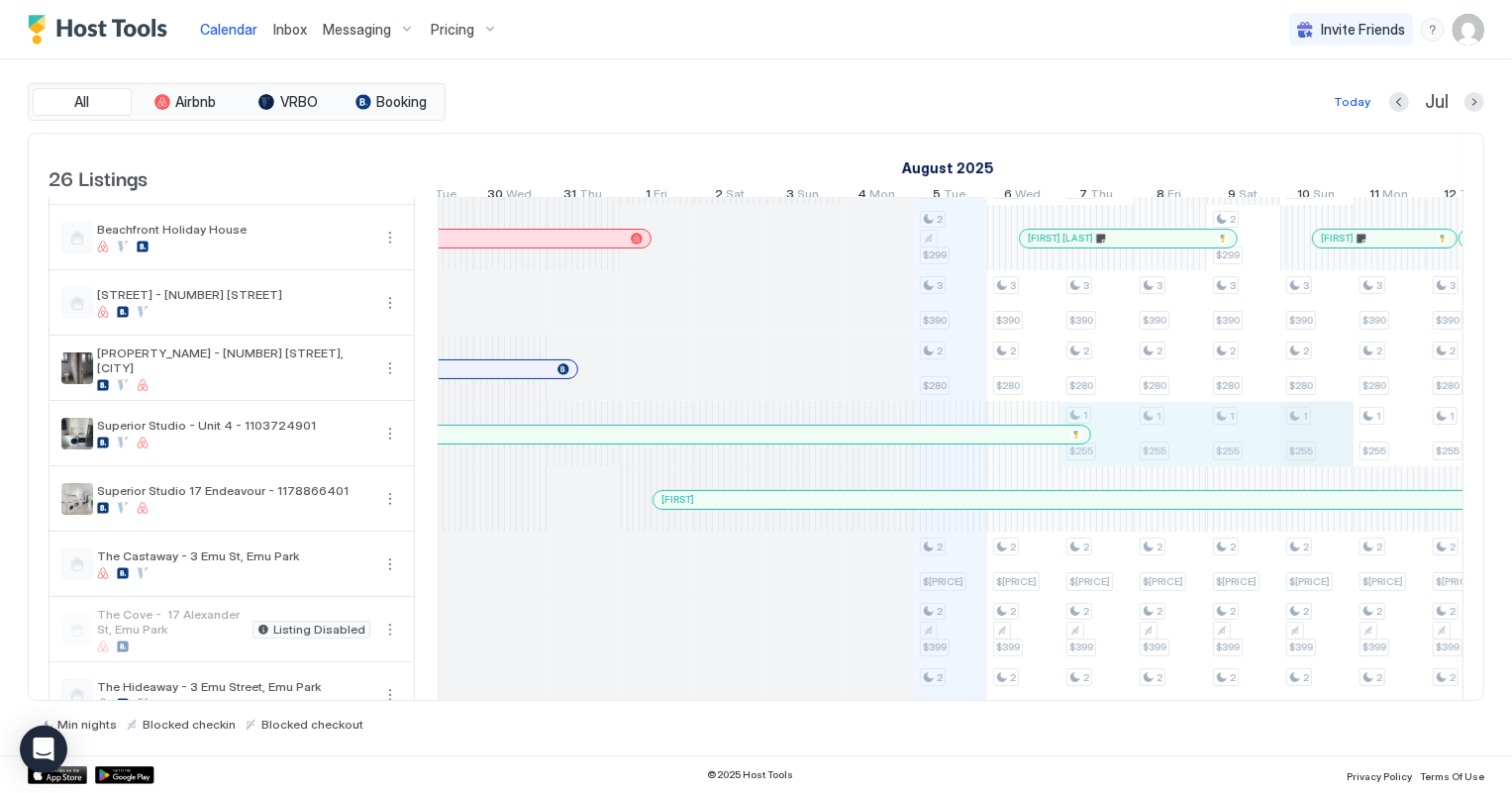 drag, startPoint x: 1107, startPoint y: 447, endPoint x: 1301, endPoint y: 439, distance: 194.16488 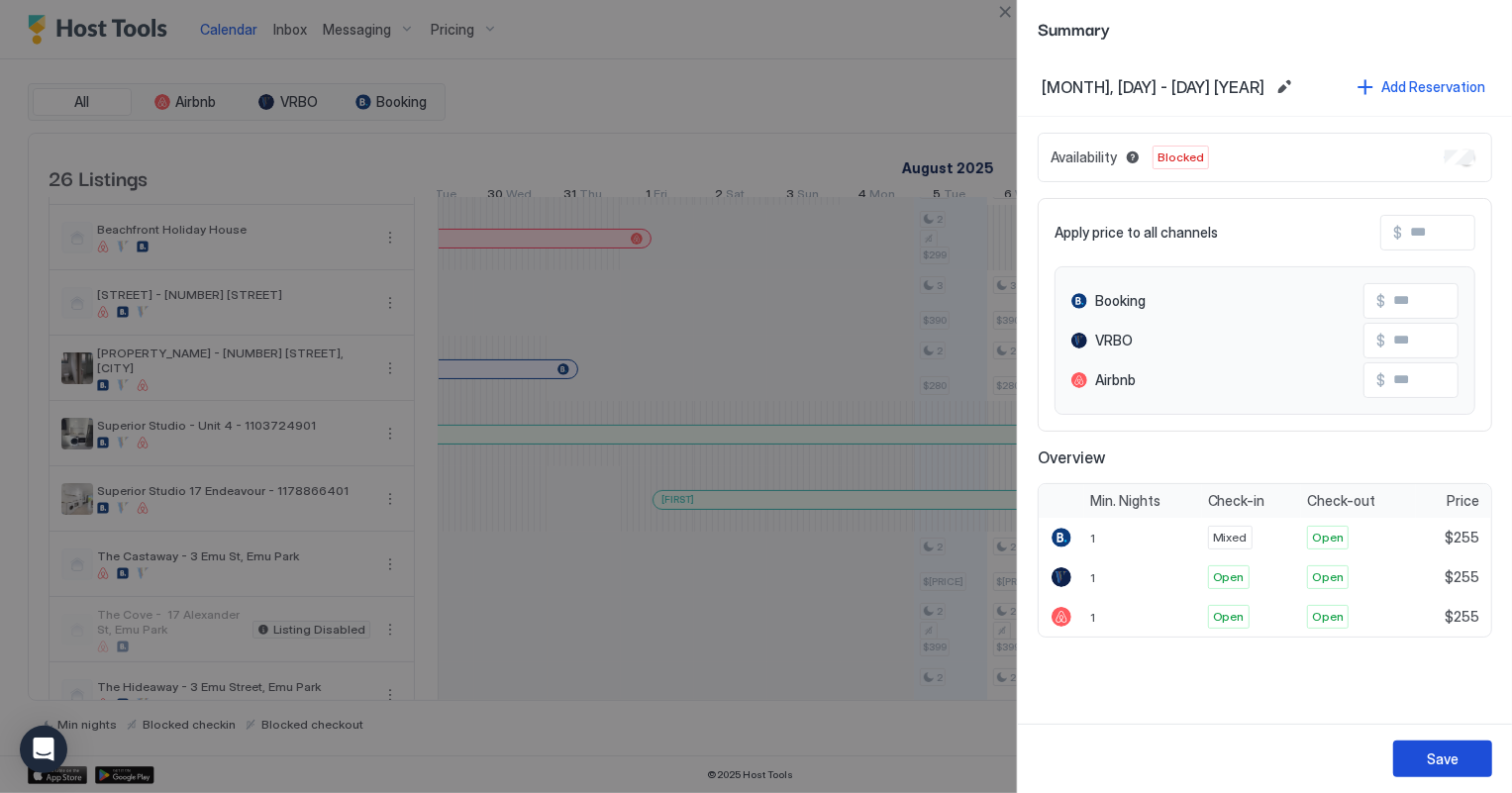 click on "Save" at bounding box center [1443, 758] 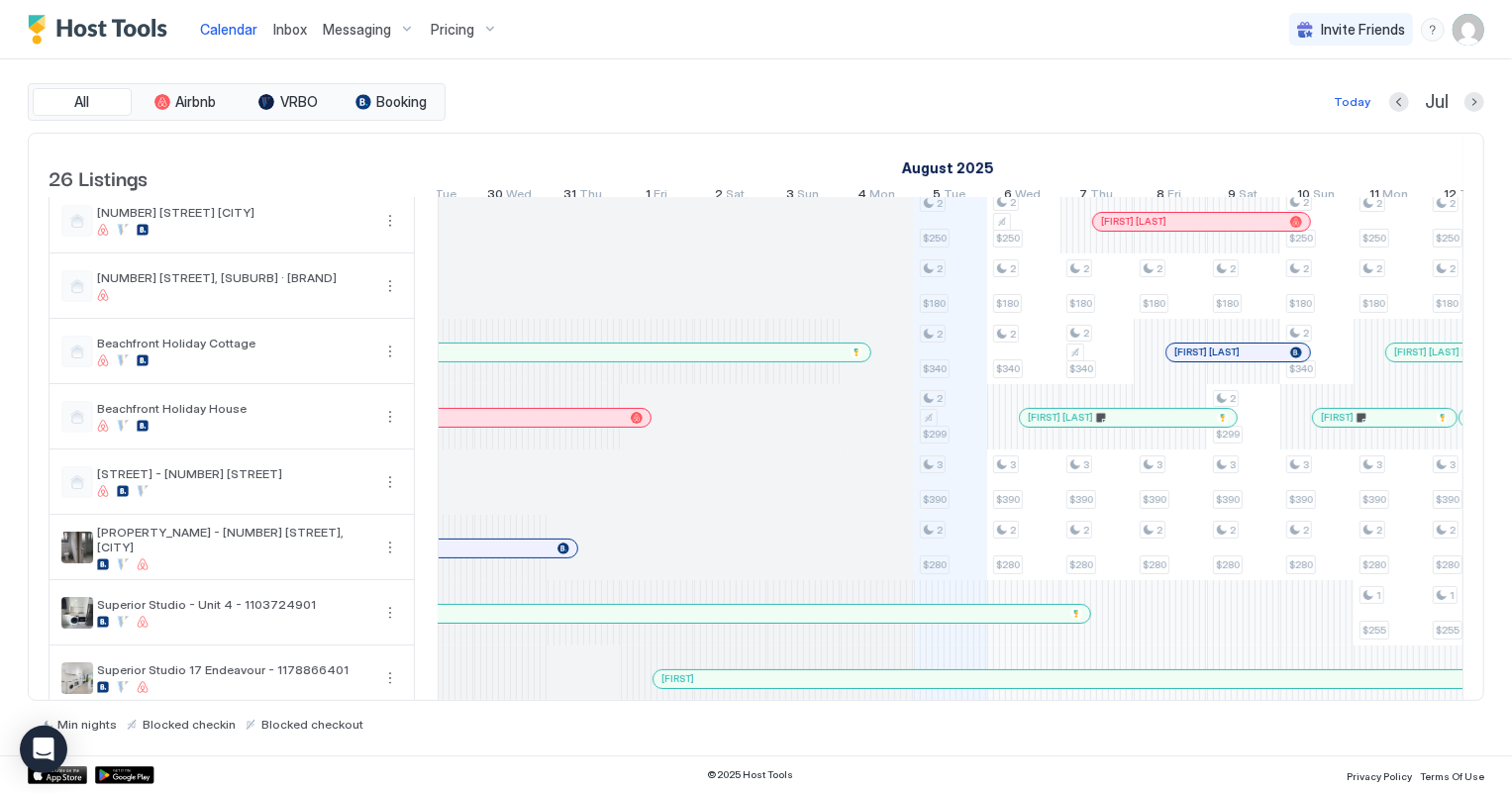 scroll, scrollTop: 269, scrollLeft: 0, axis: vertical 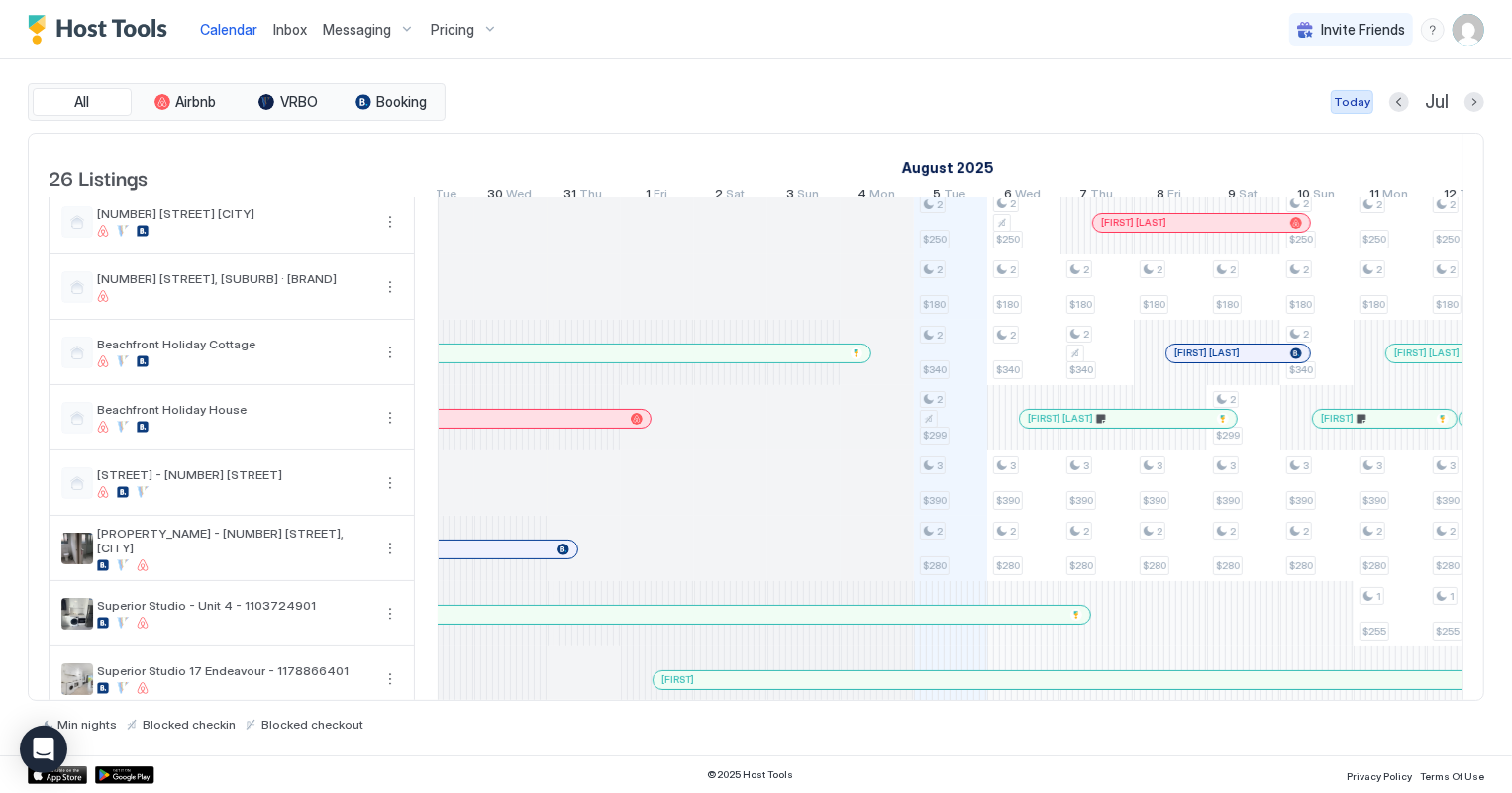 click on "Today" at bounding box center [1352, 102] 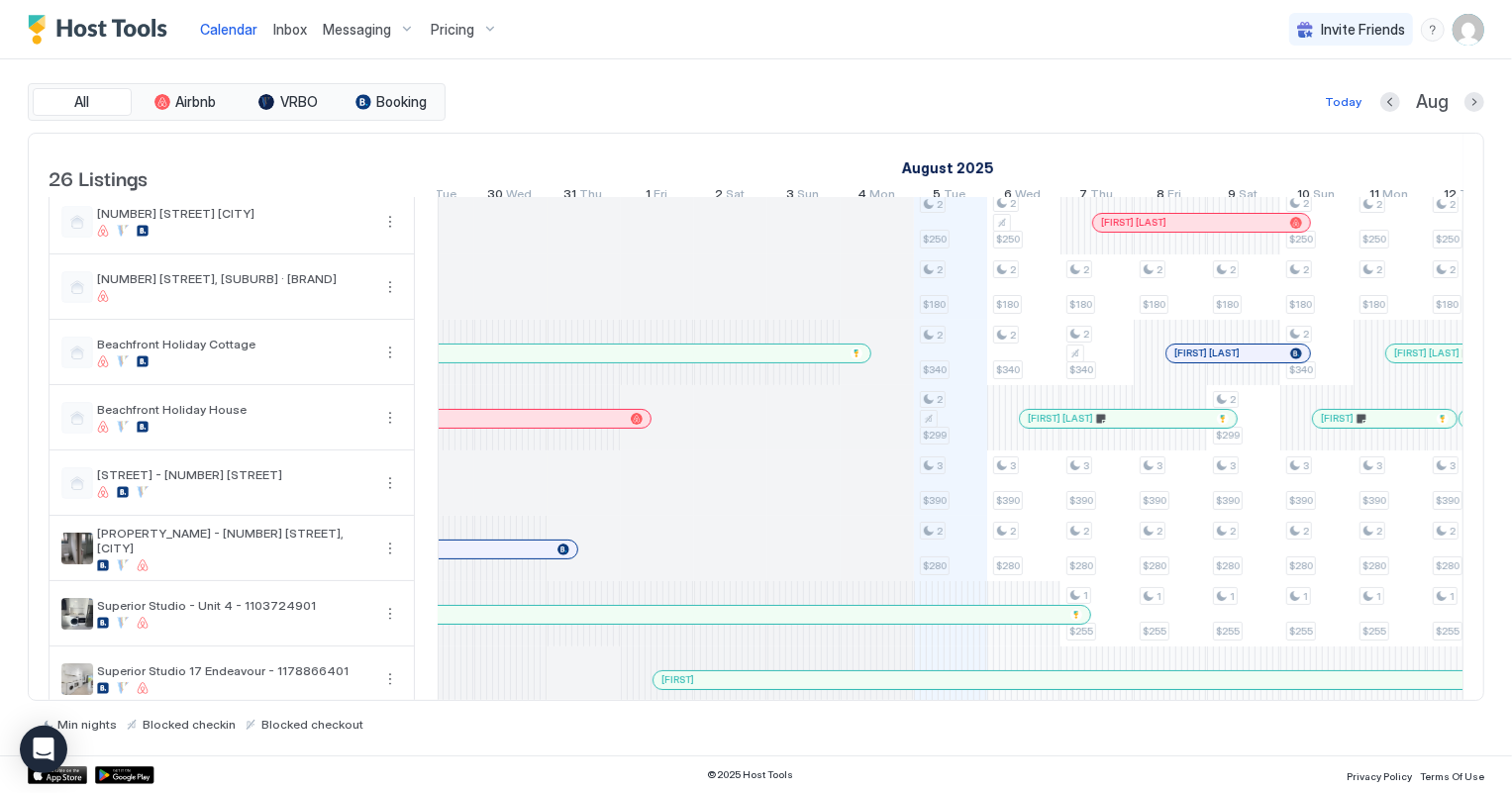 scroll, scrollTop: 0, scrollLeft: 1099, axis: horizontal 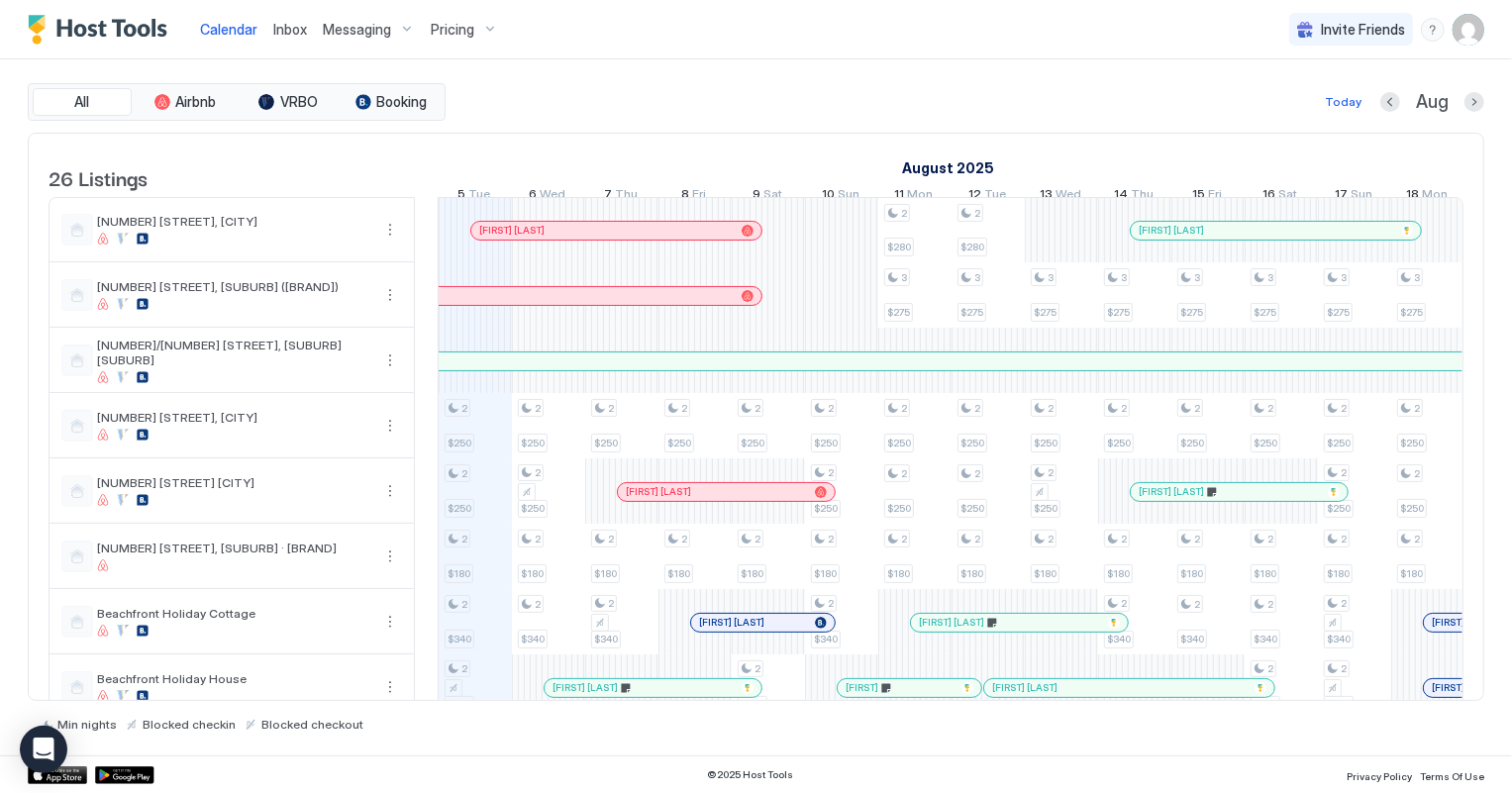 click on "Inbox" at bounding box center [290, 29] 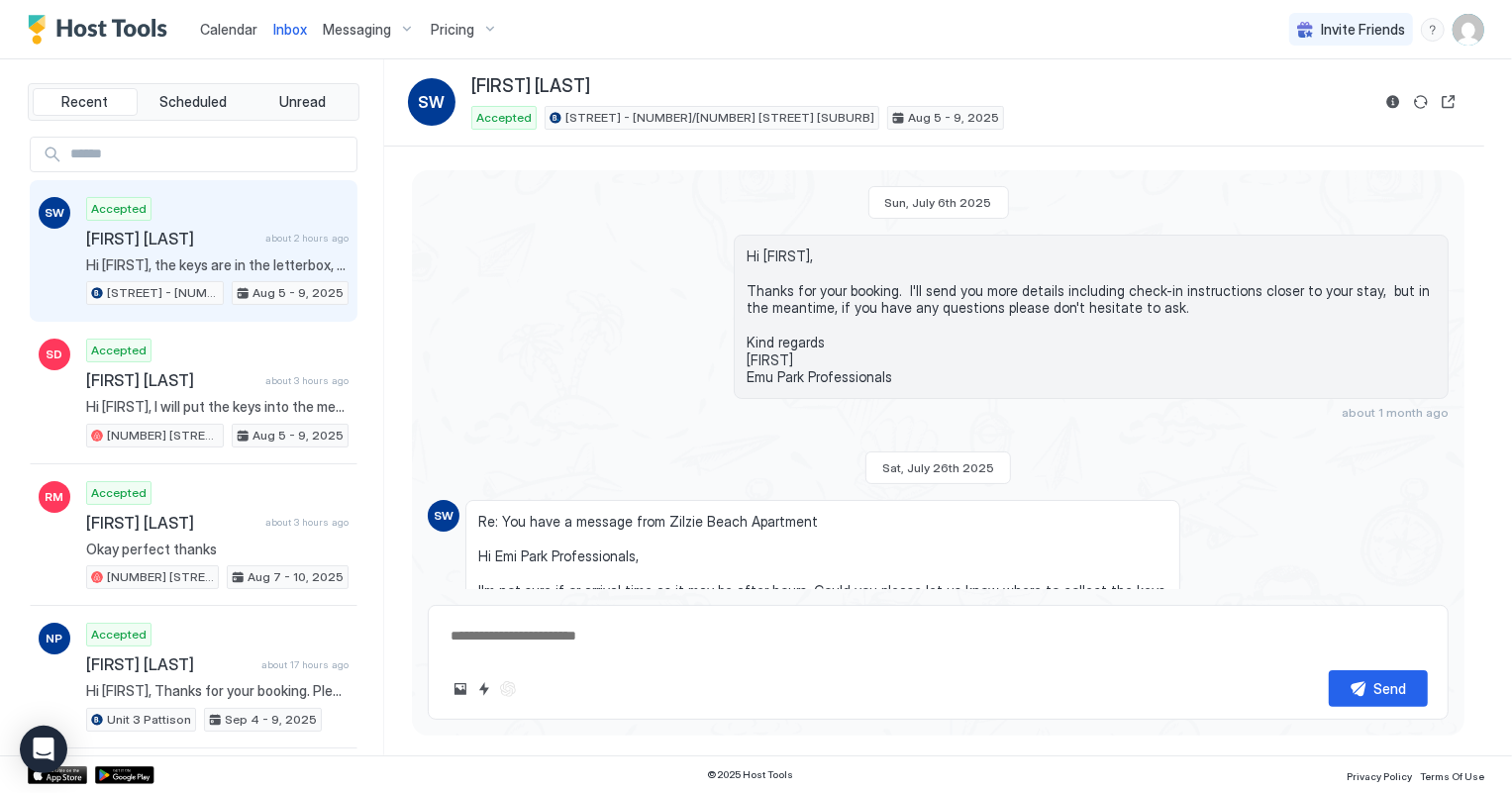 scroll, scrollTop: 411, scrollLeft: 0, axis: vertical 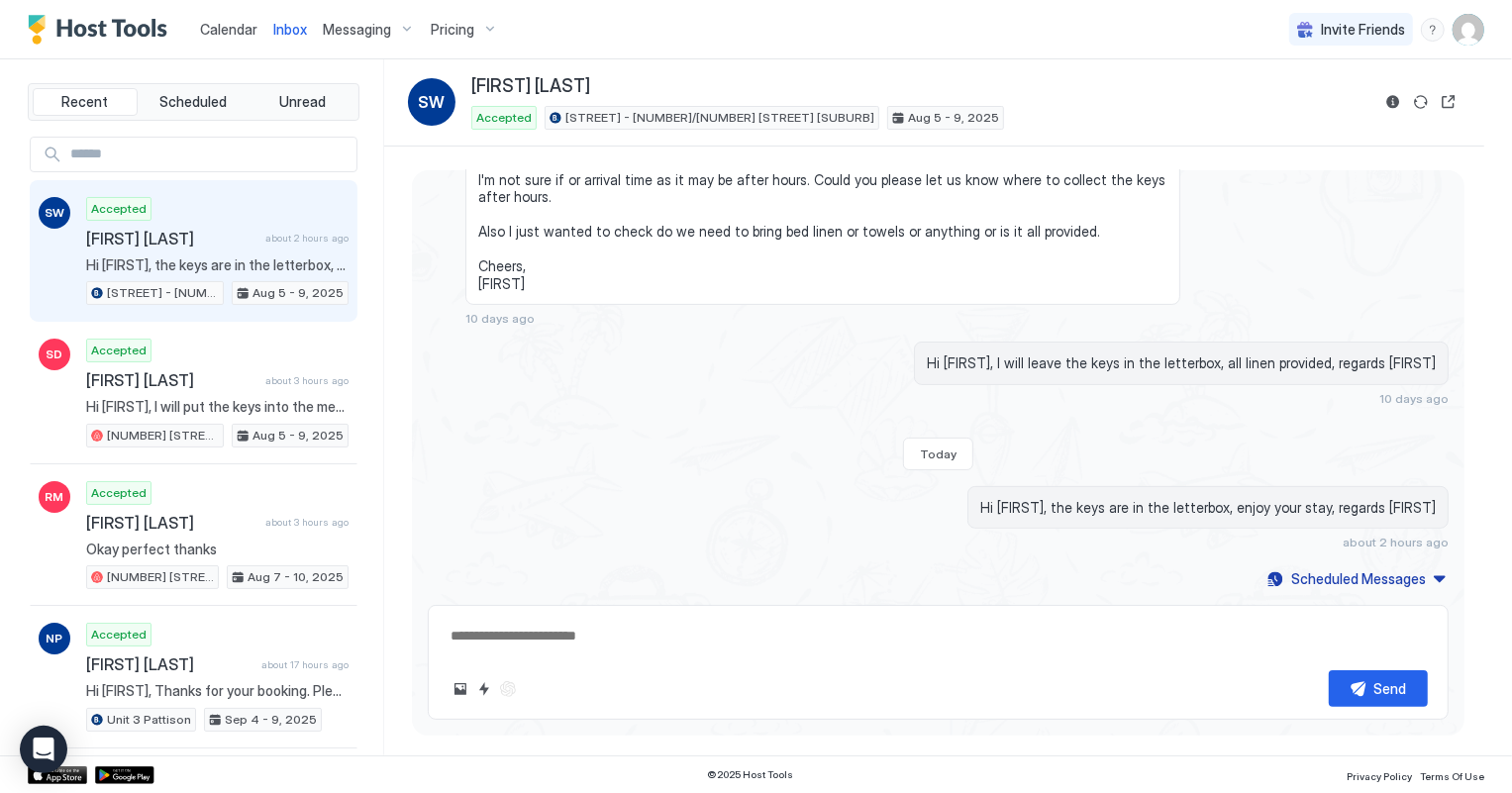 click on "Calendar" at bounding box center (229, 29) 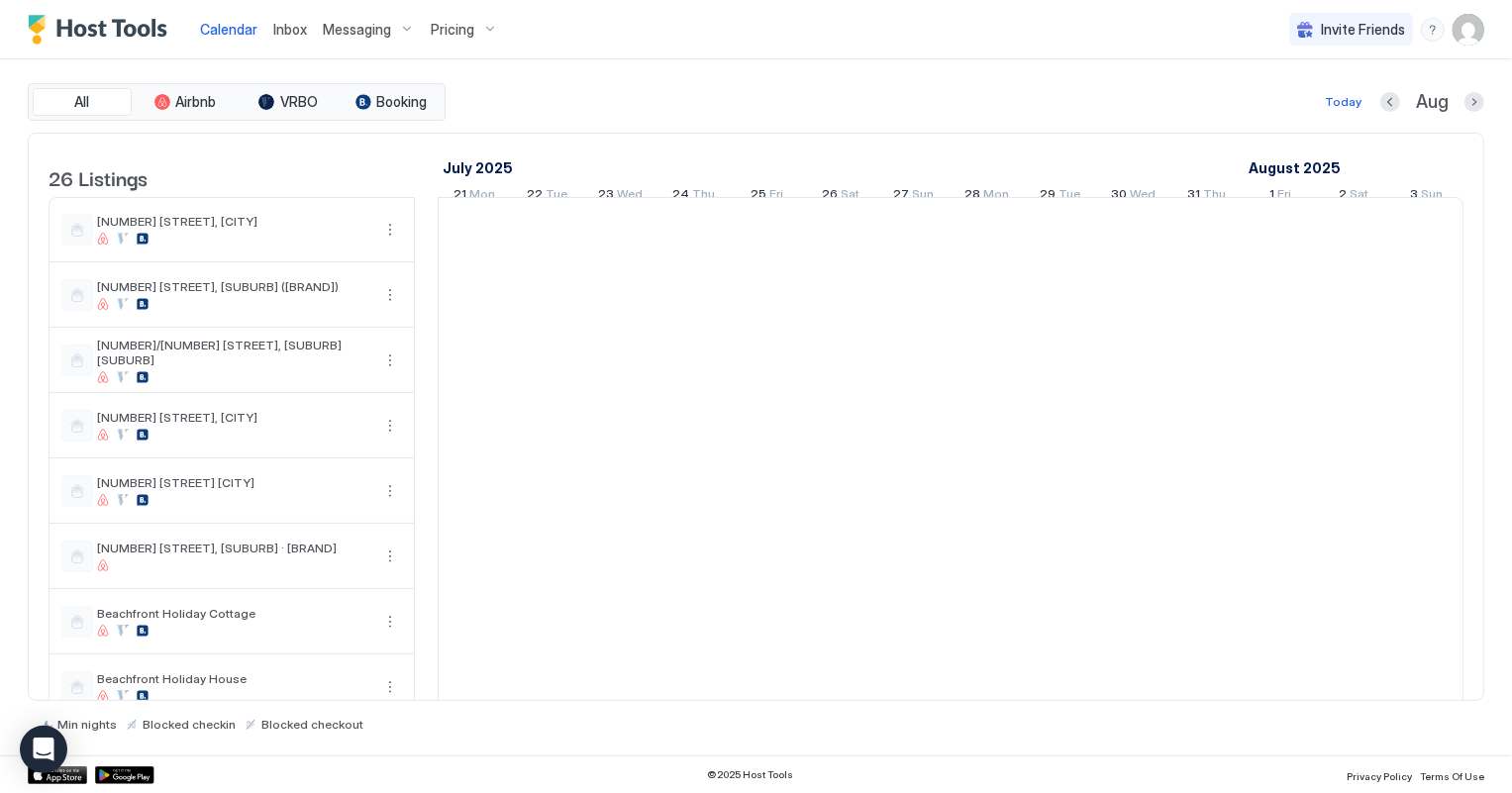 scroll, scrollTop: 0, scrollLeft: 1099, axis: horizontal 